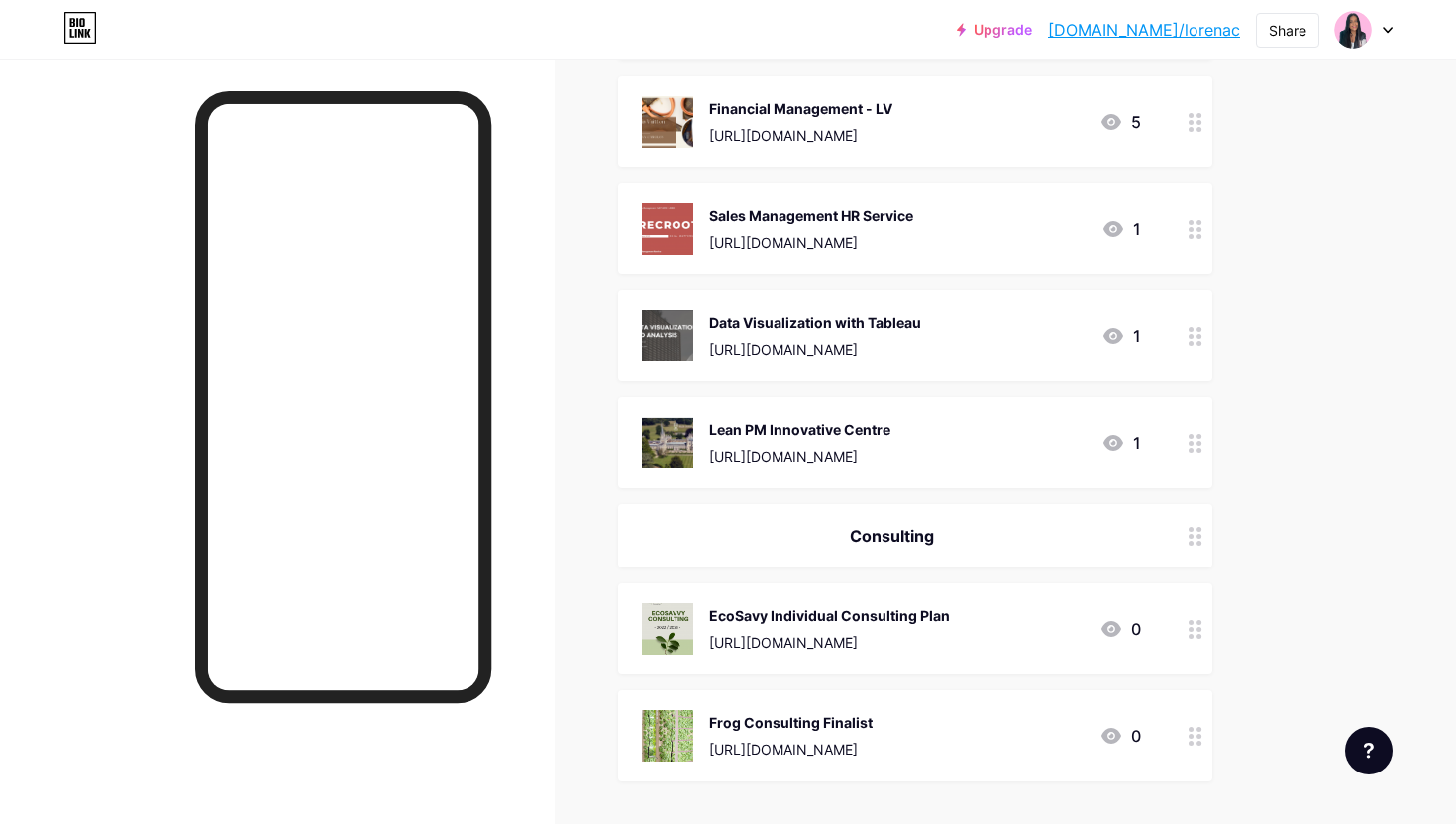 scroll, scrollTop: 1147, scrollLeft: 0, axis: vertical 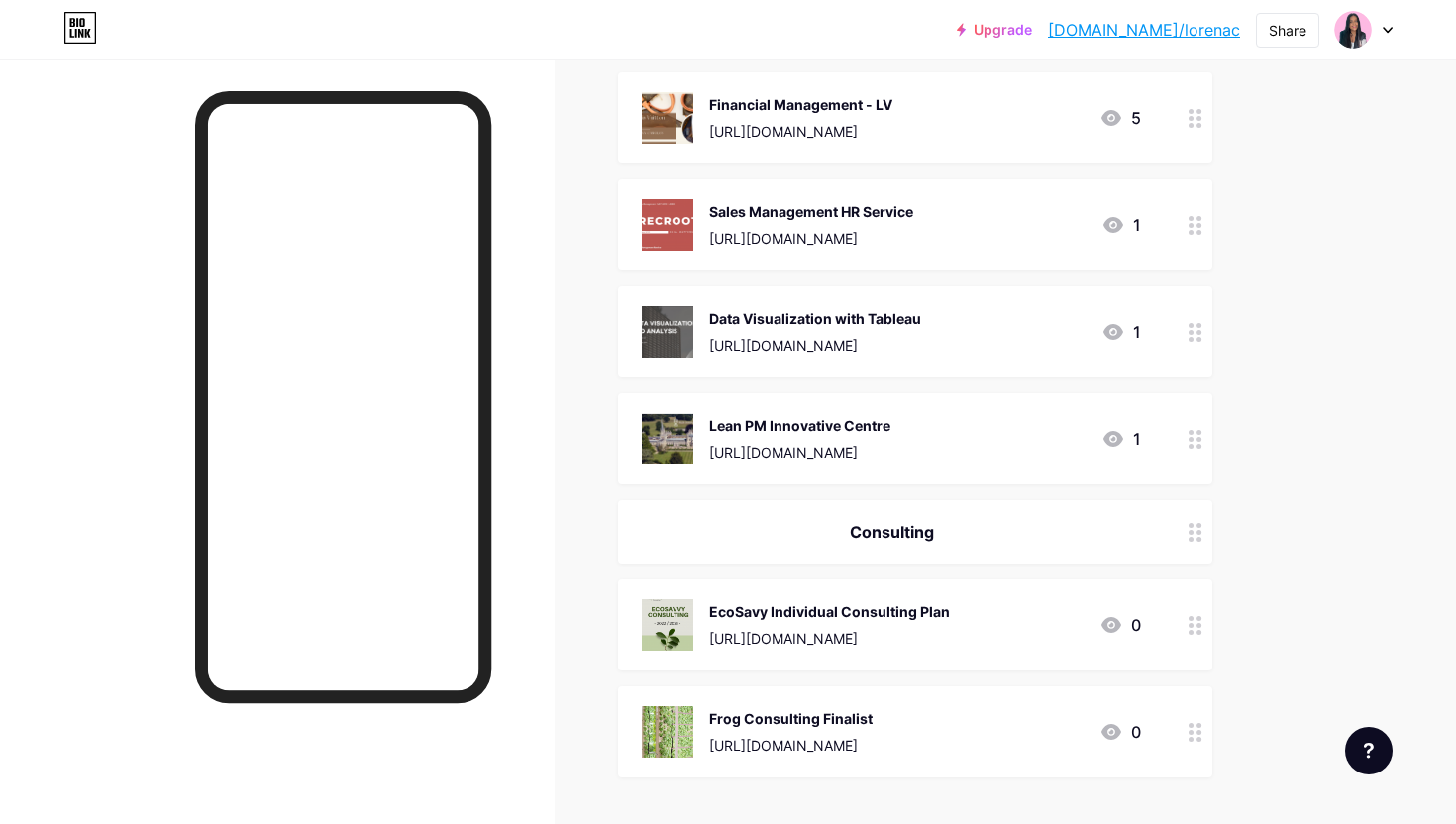 click on "Data Visualization with Tableau" at bounding box center [815, 318] 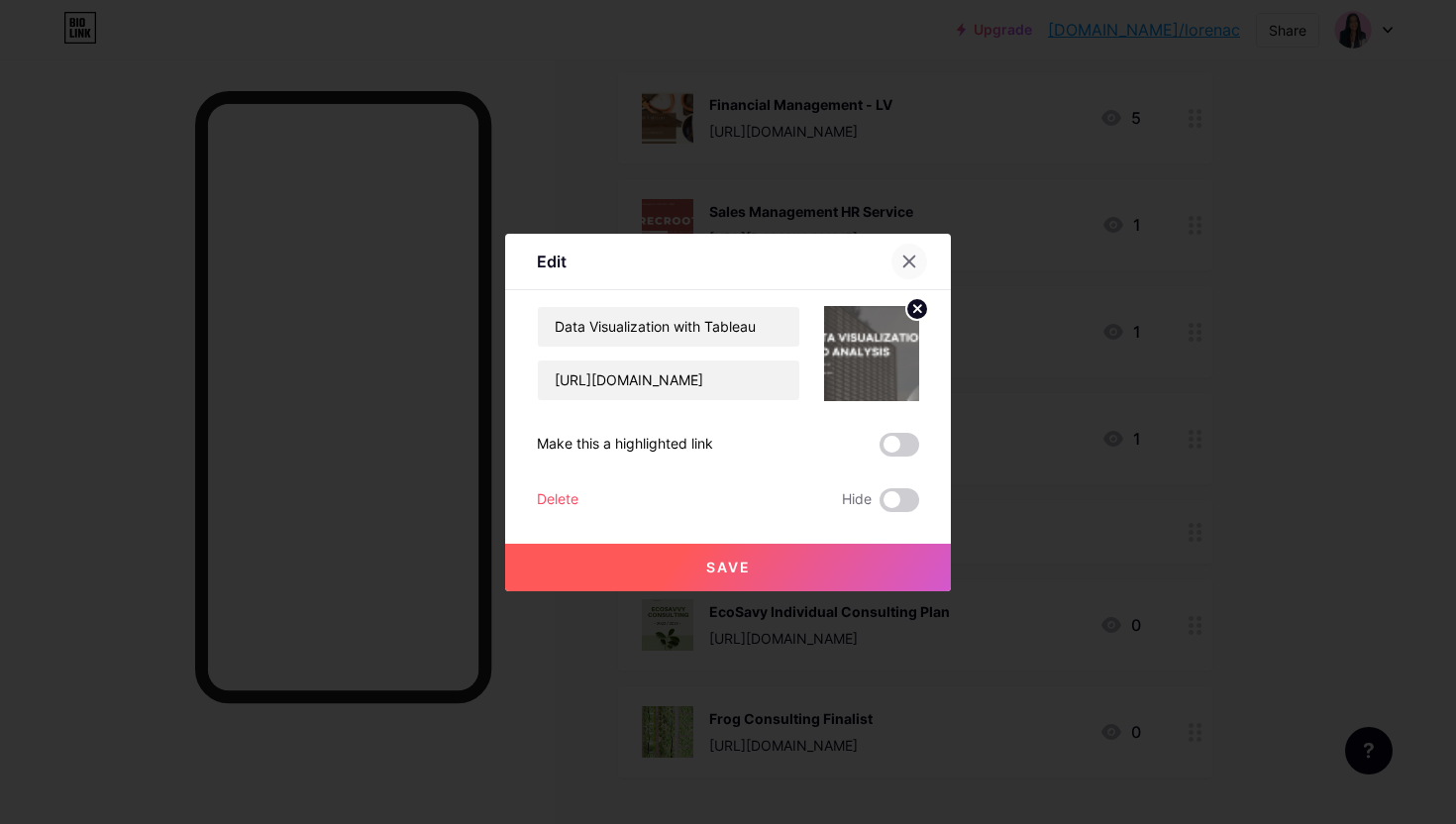 click 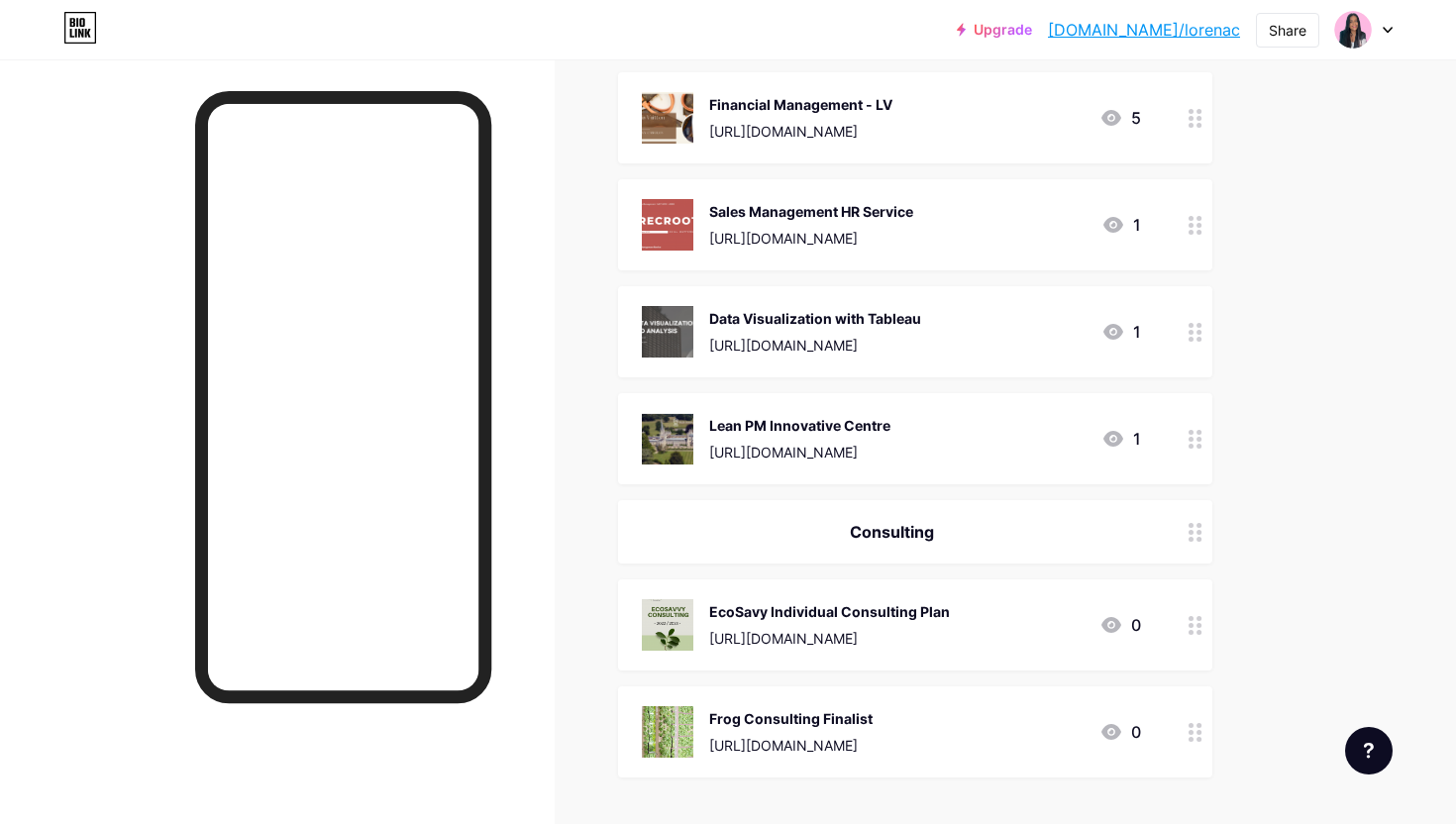 click on "Data Visualization with Tableau" at bounding box center [815, 318] 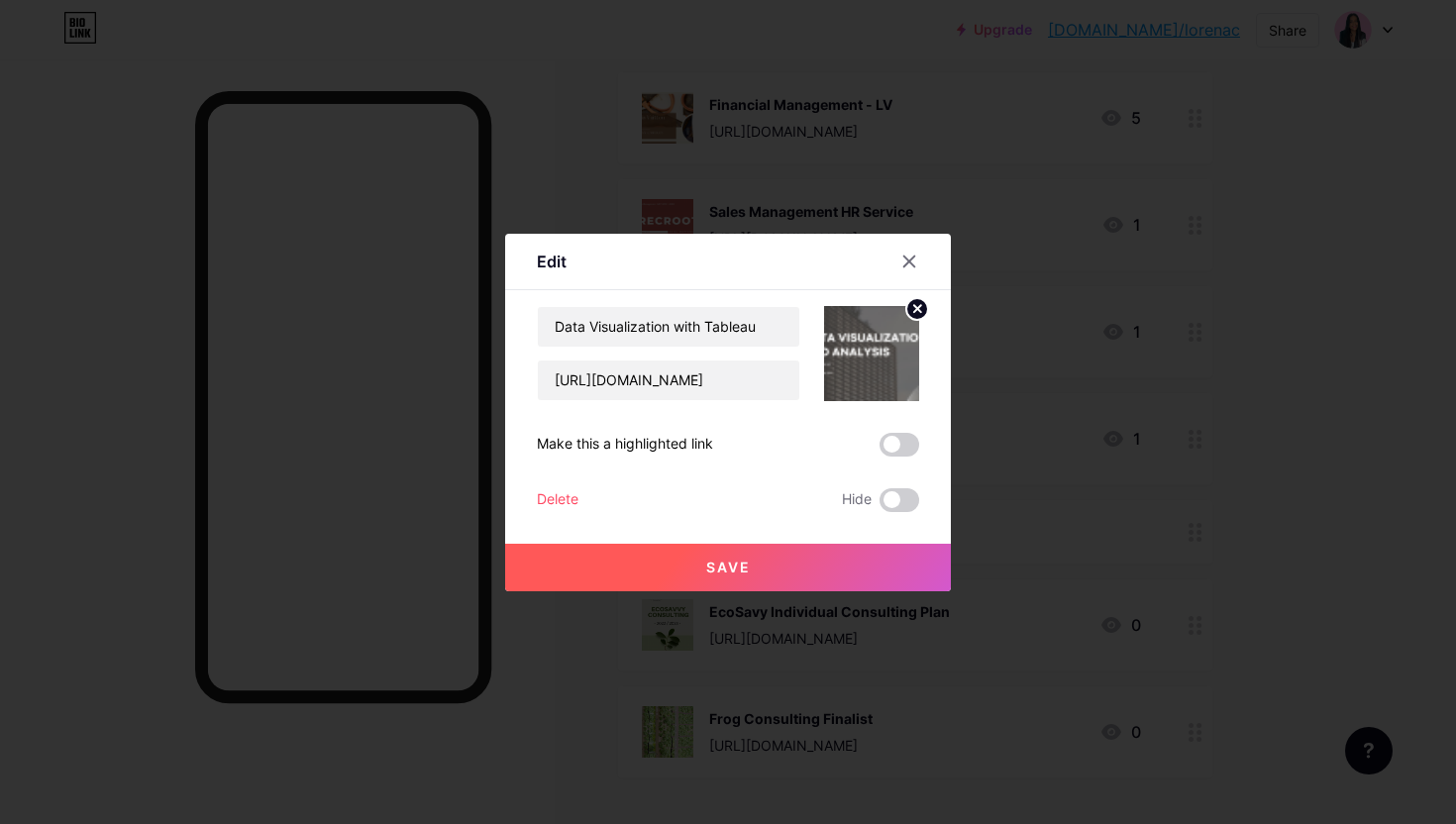 click at bounding box center [872, 354] 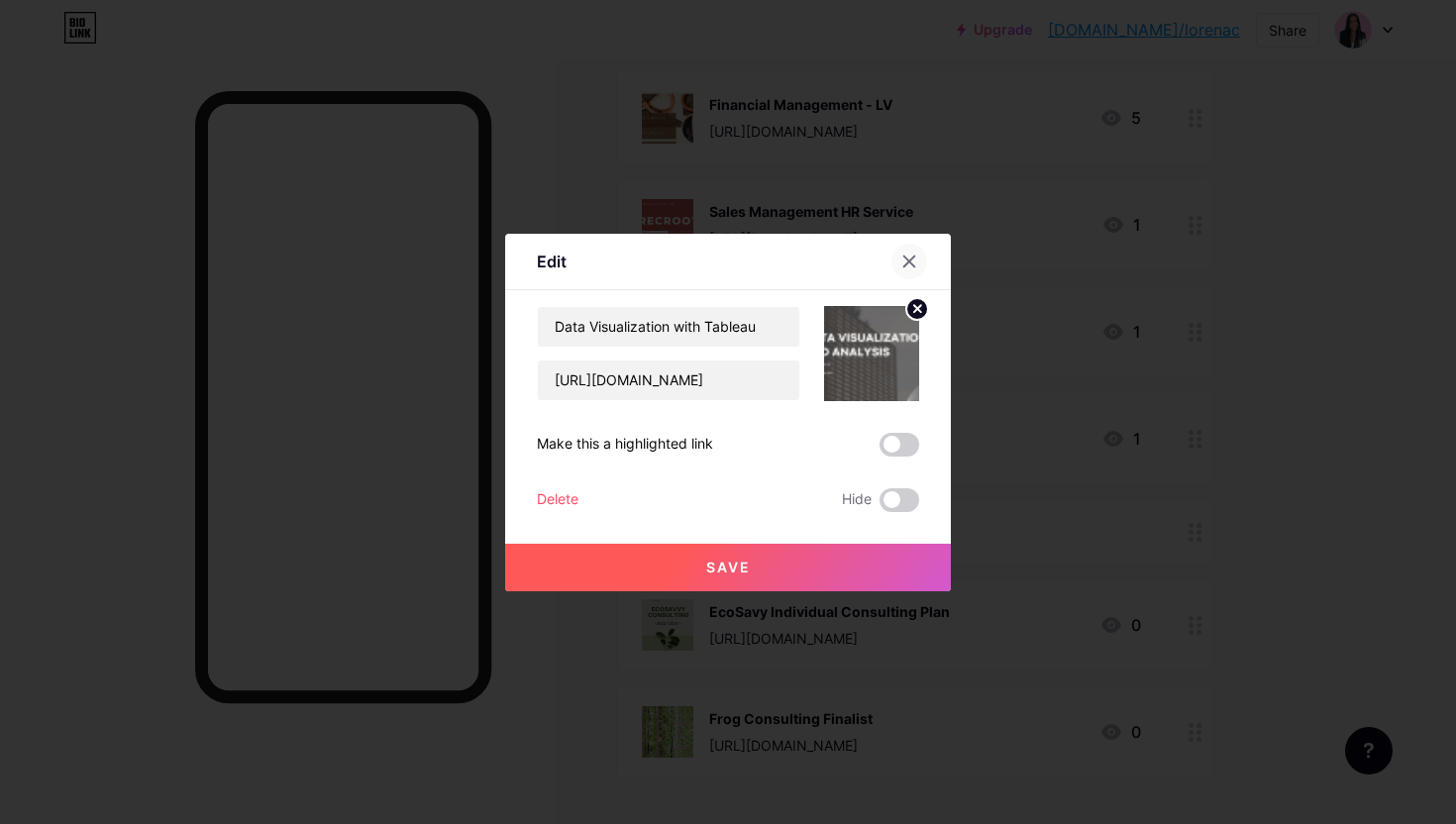 click at bounding box center (909, 261) 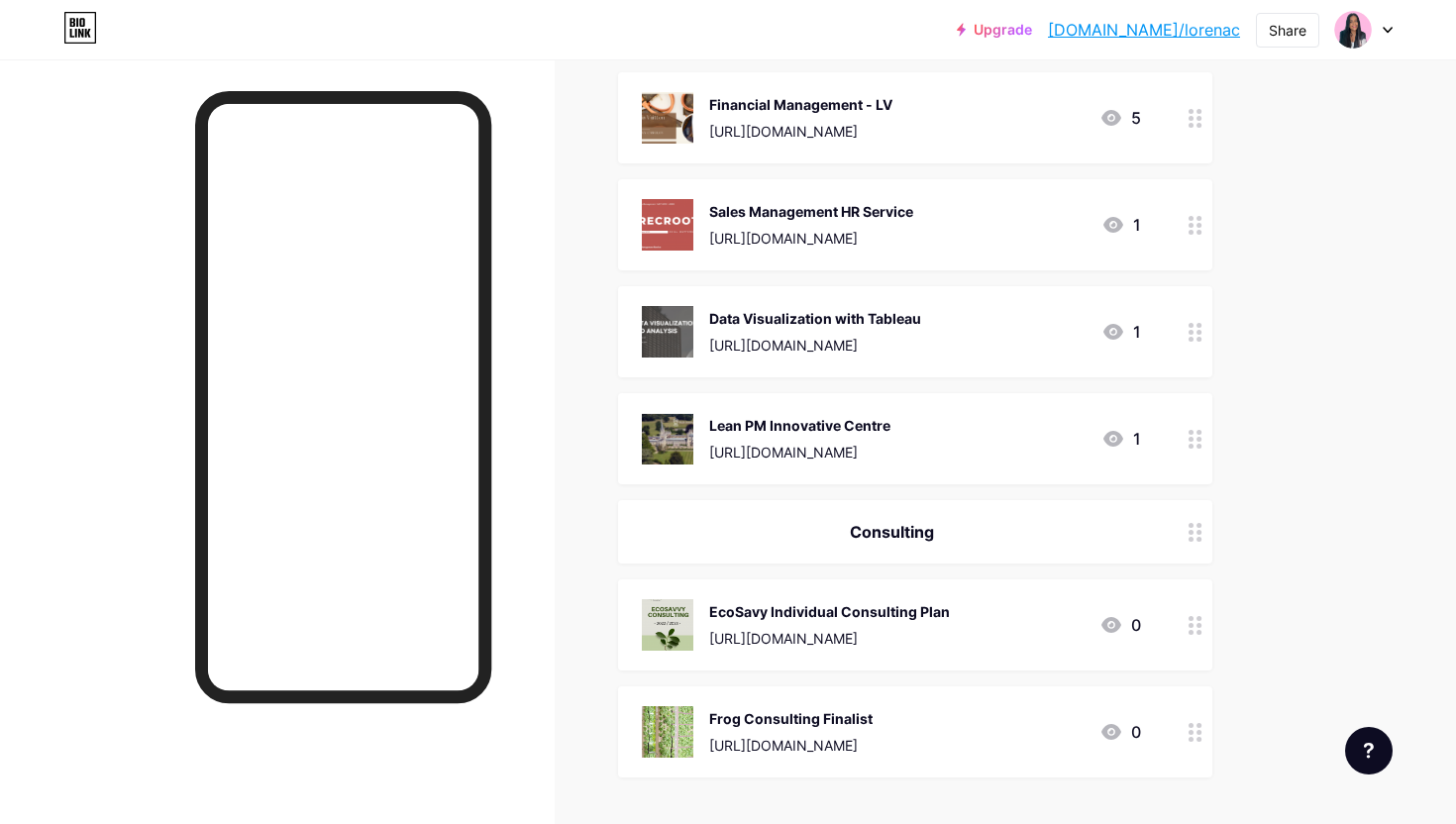 click on "Data Visualization with Tableau
[URL][DOMAIN_NAME]" at bounding box center (815, 332) 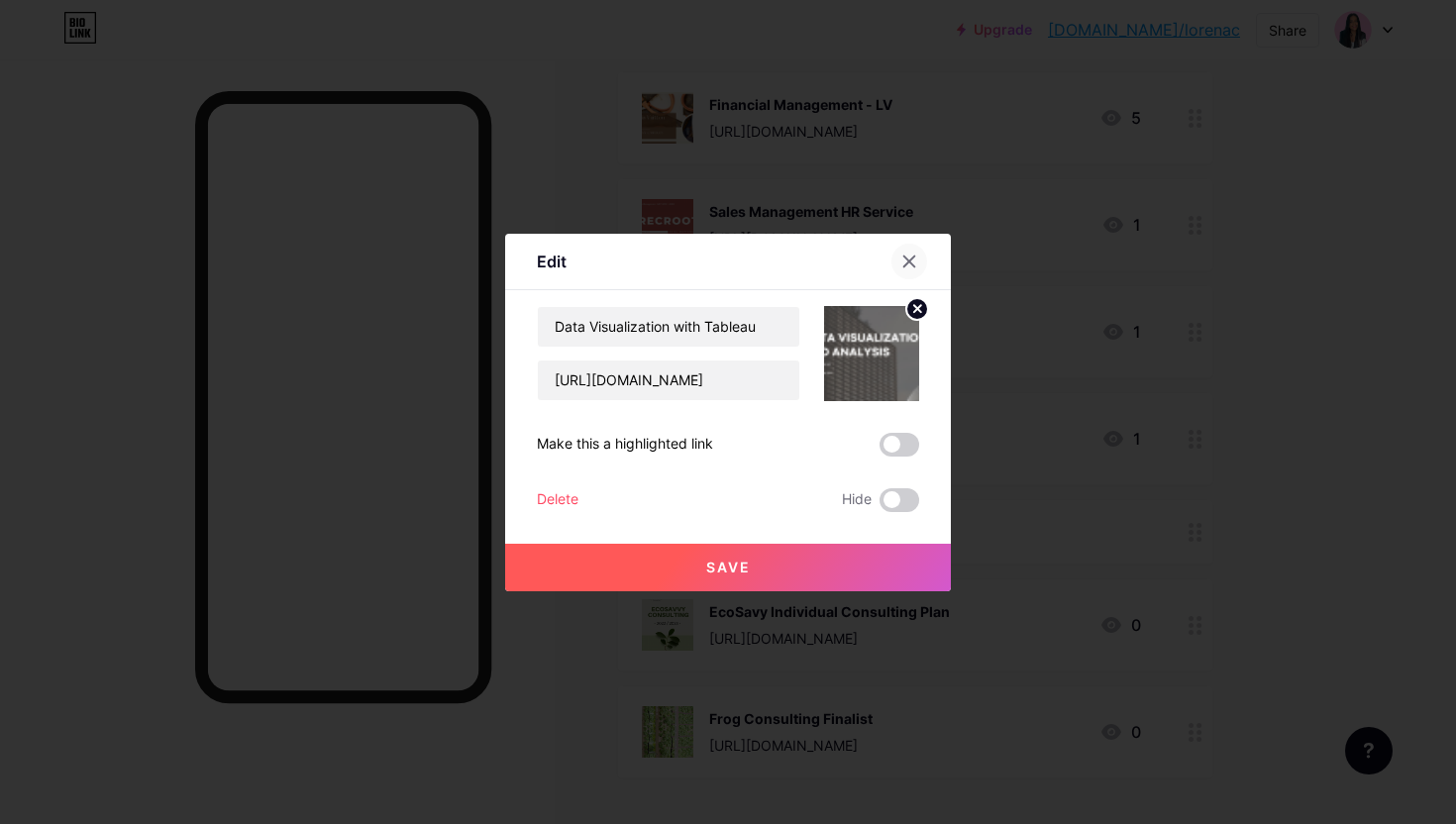 click at bounding box center [909, 261] 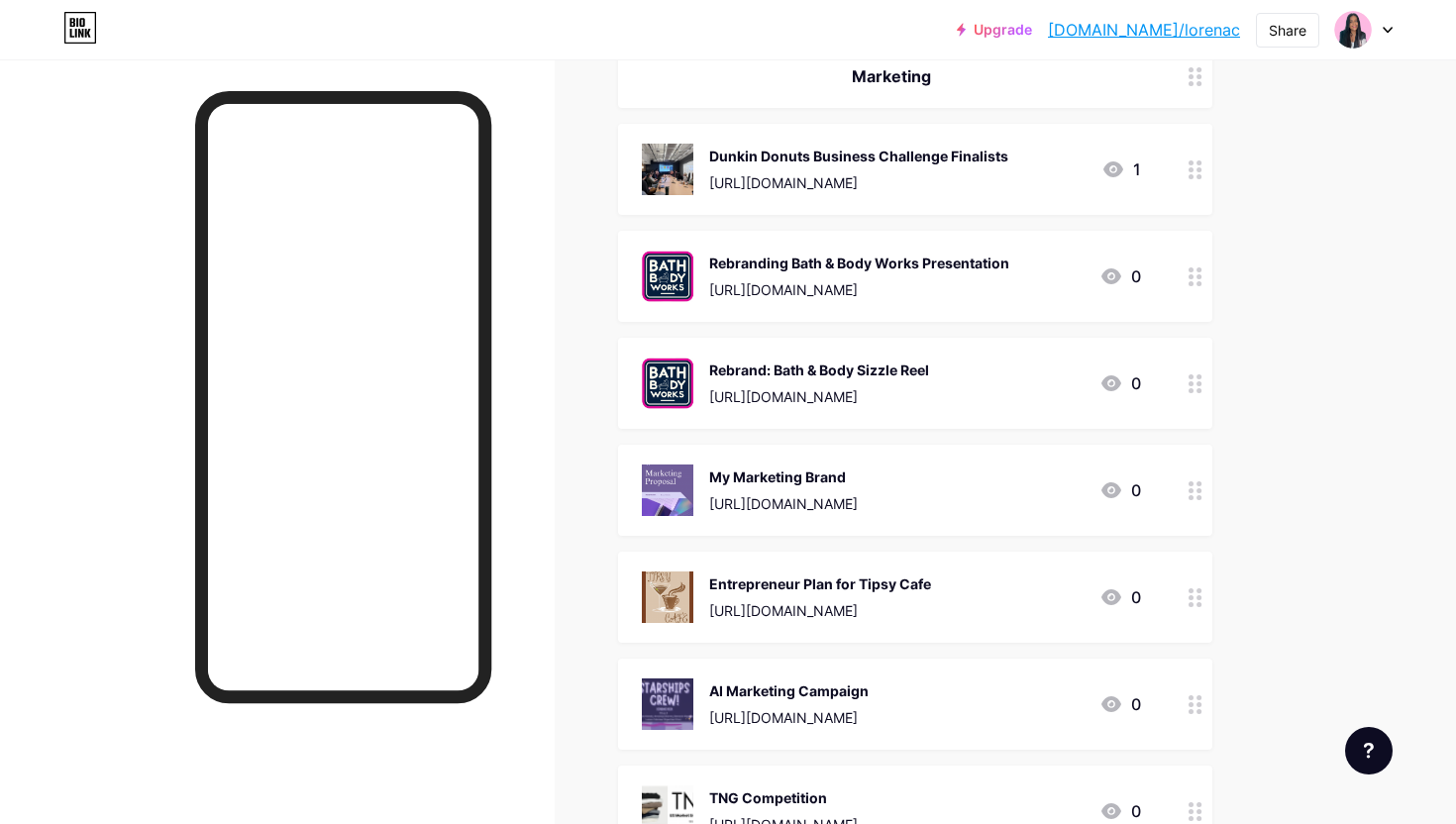 scroll, scrollTop: 219, scrollLeft: 0, axis: vertical 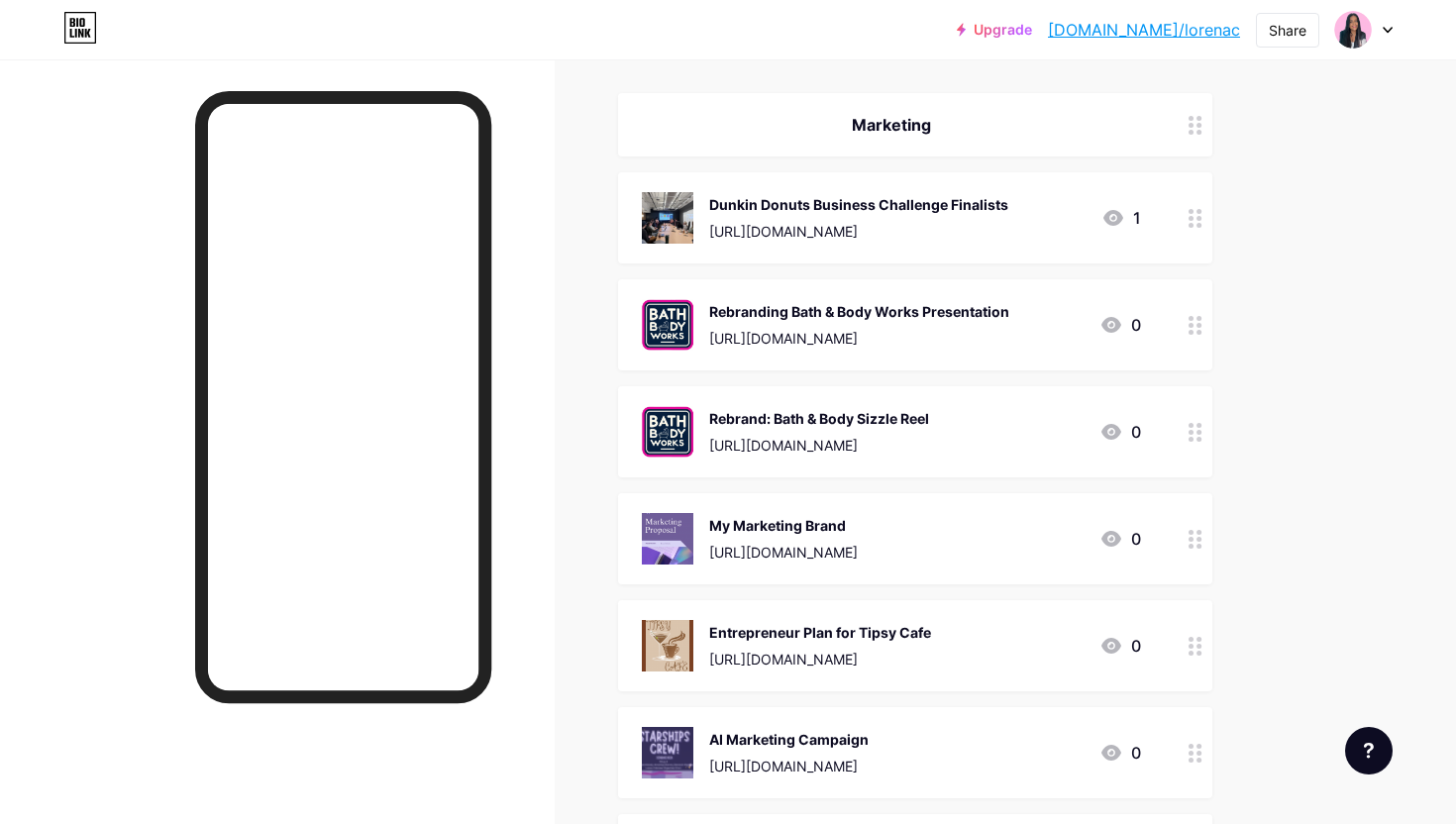click 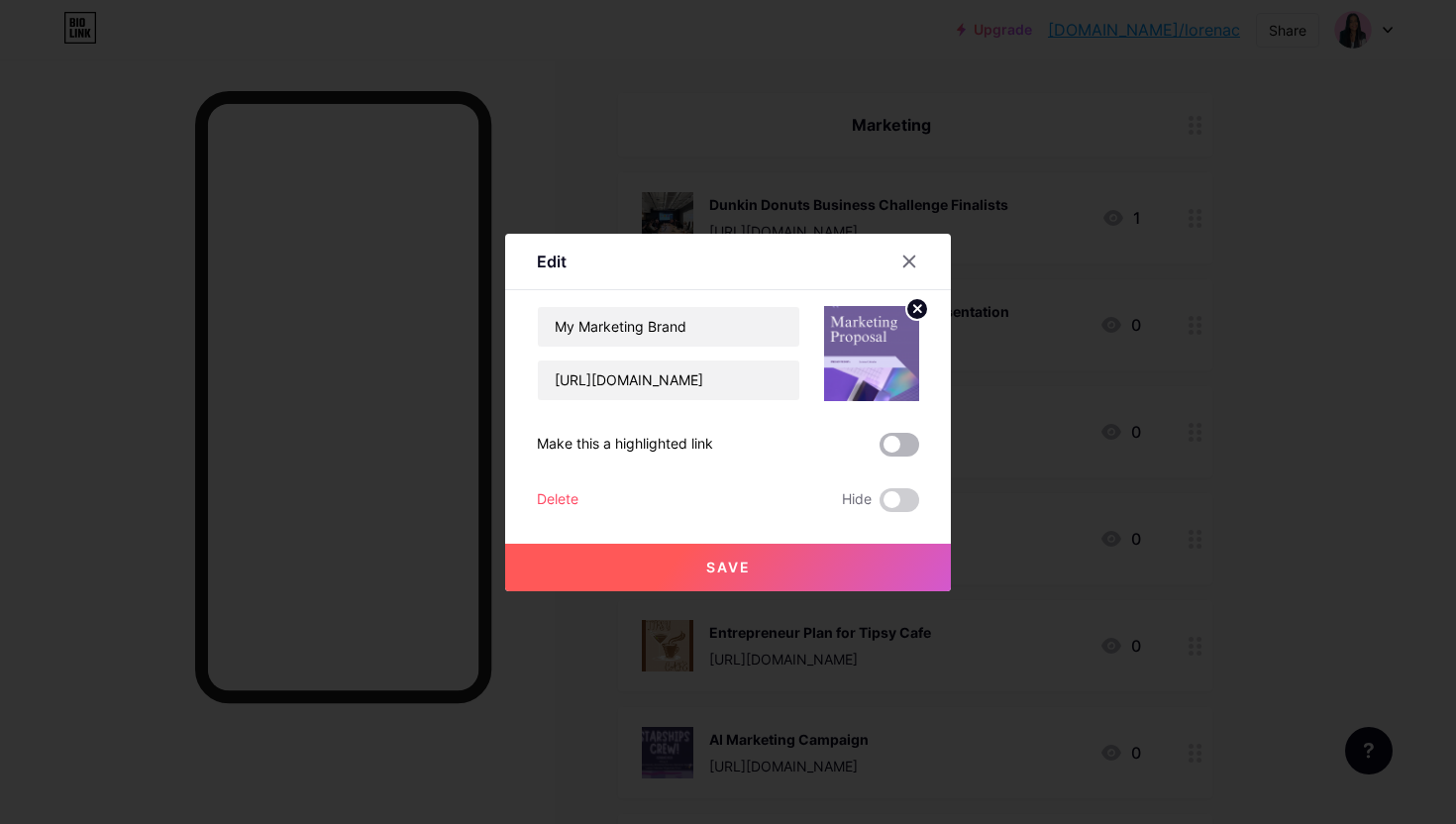 click at bounding box center (899, 445) 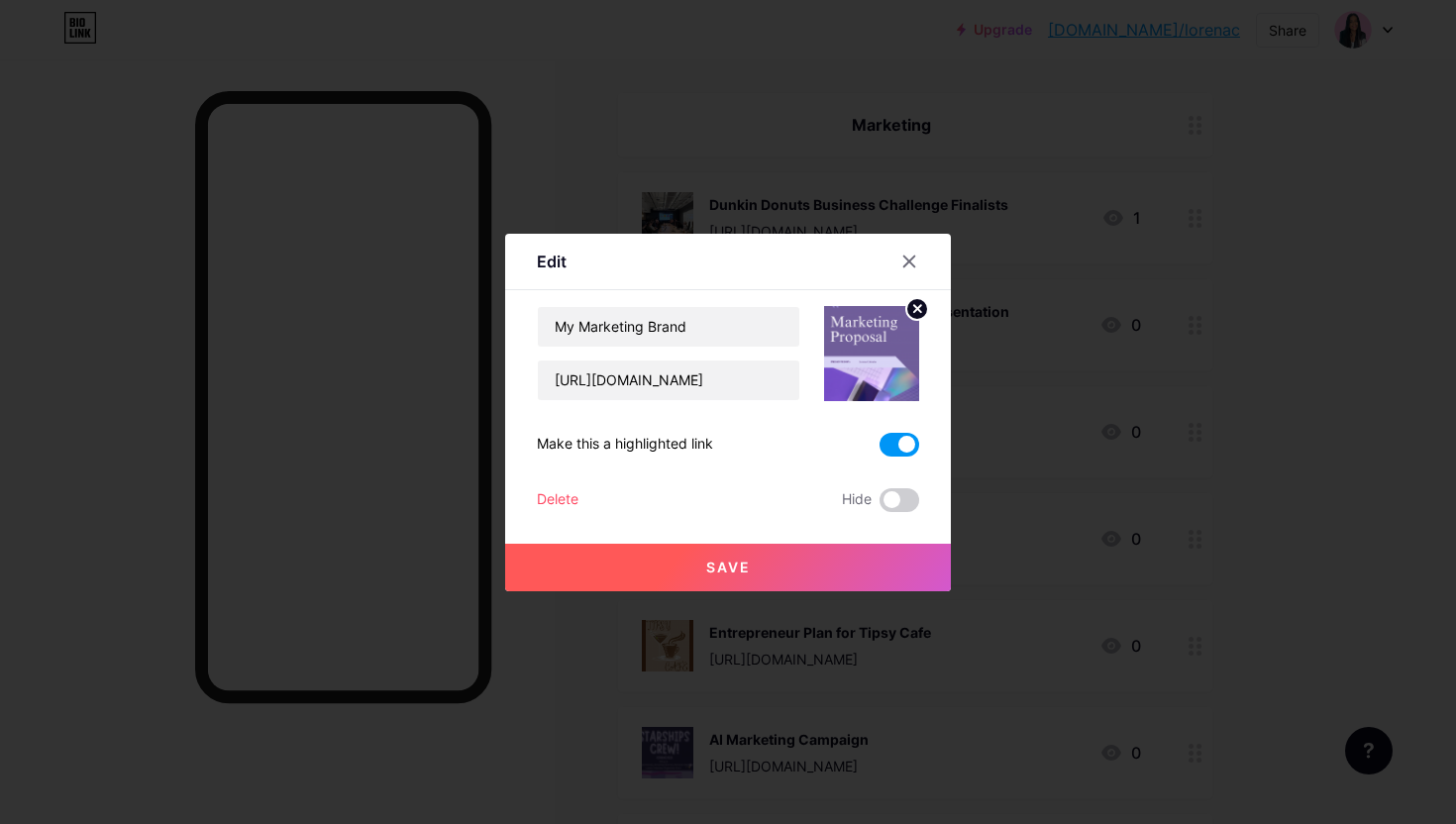 click on "Save" at bounding box center [728, 567] 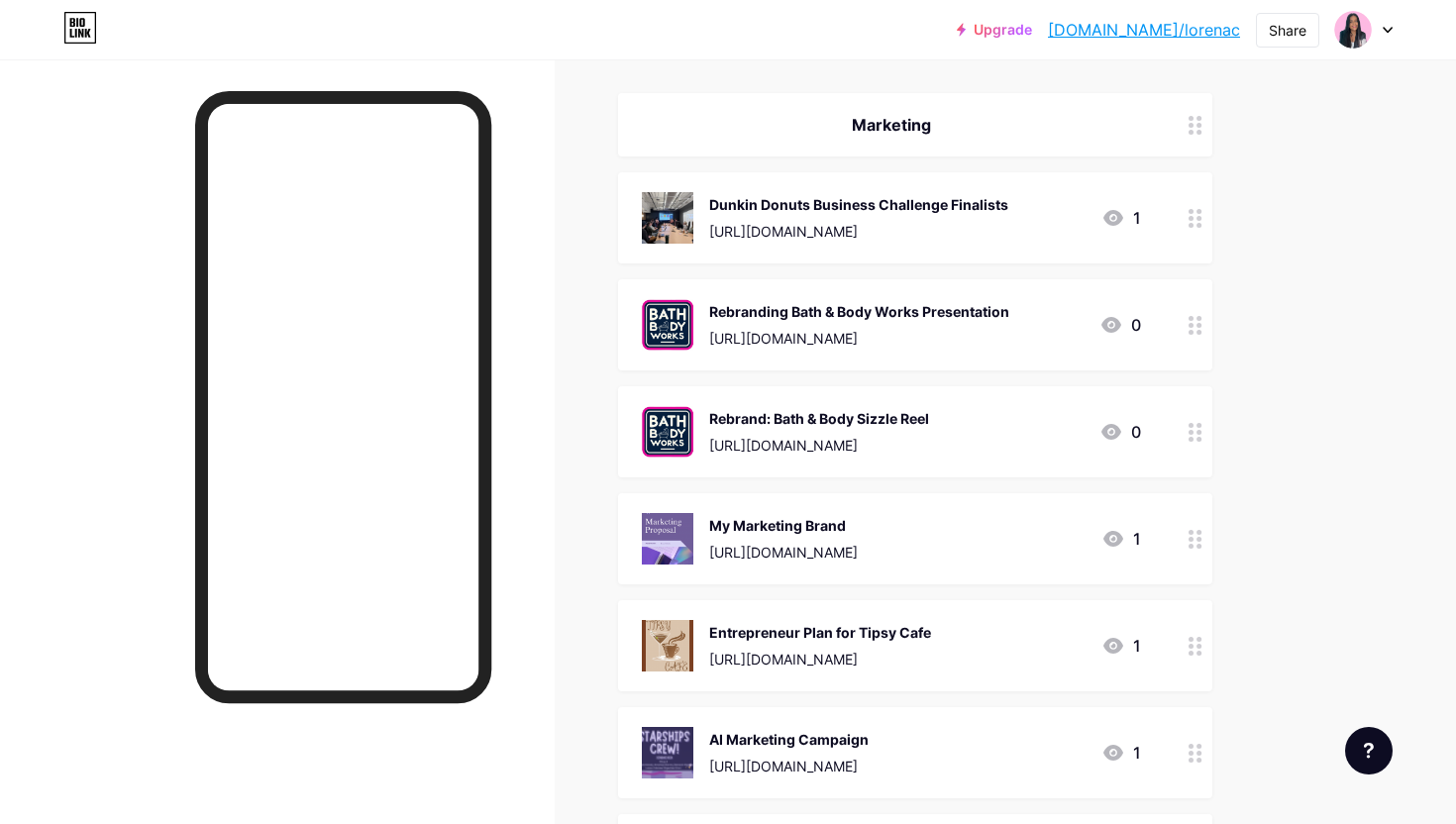 click on "Entrepreneur Plan for Tipsy Cafe" at bounding box center (820, 632) 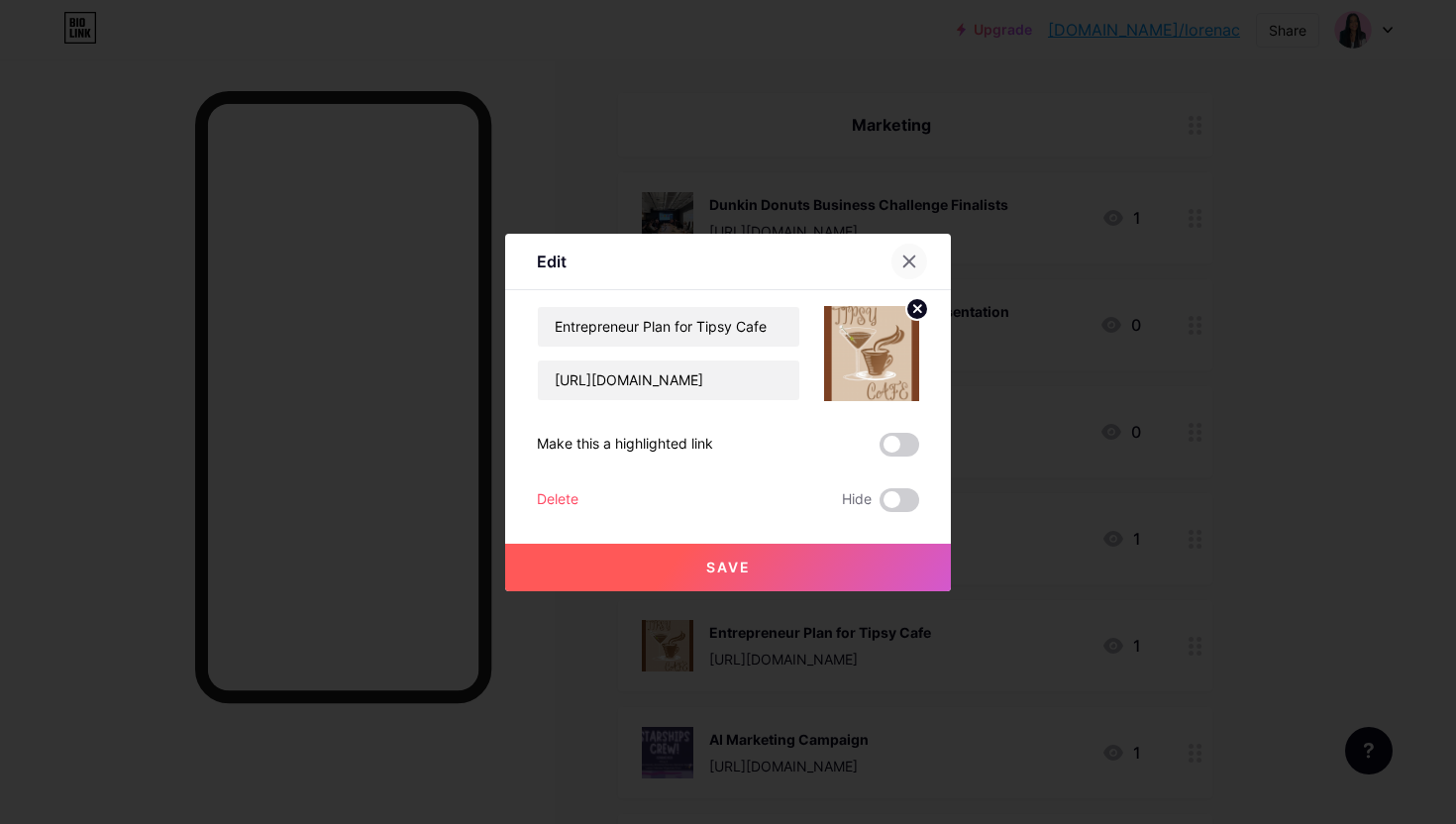 click 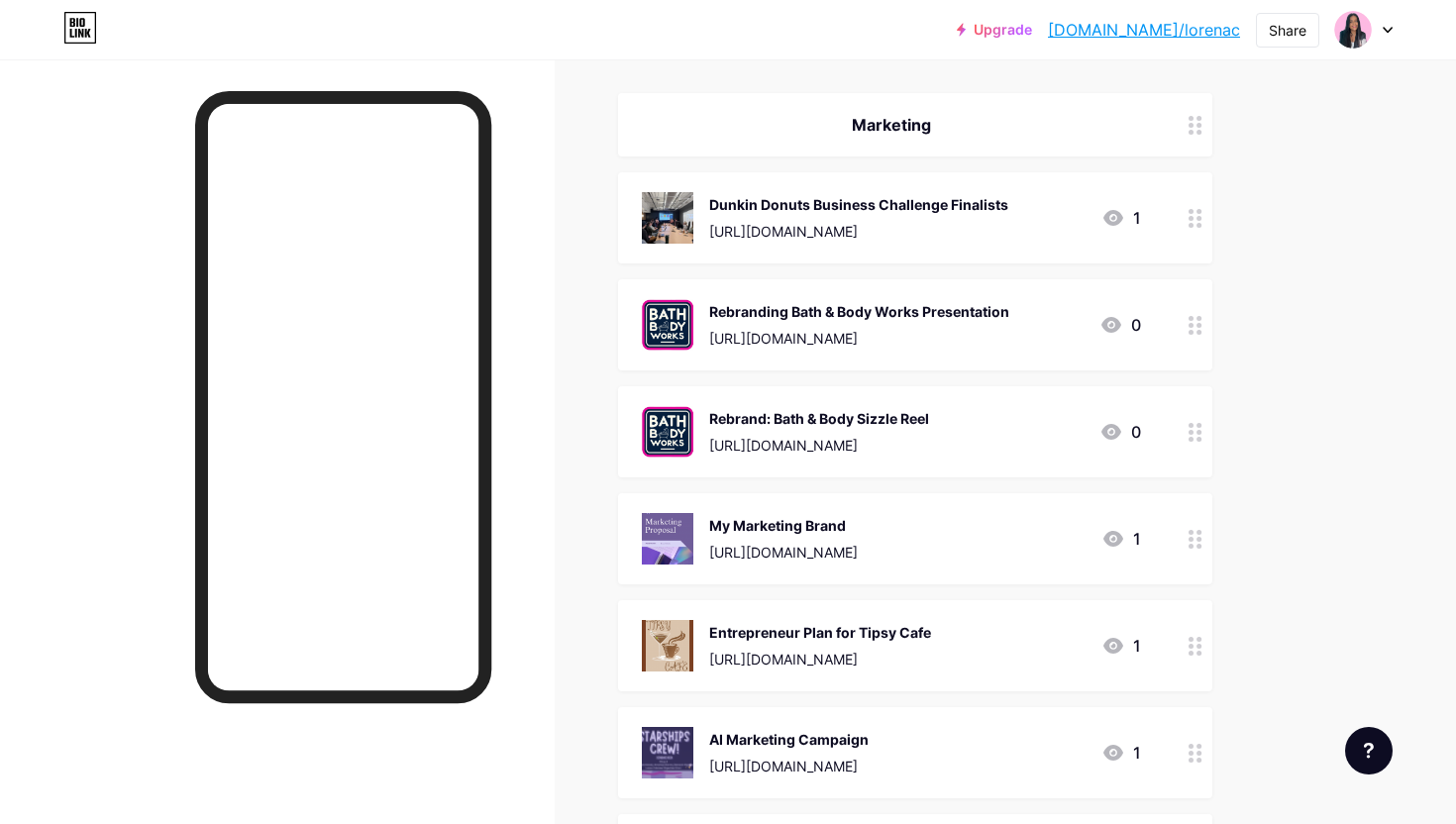 click on "[URL][DOMAIN_NAME]" at bounding box center [820, 659] 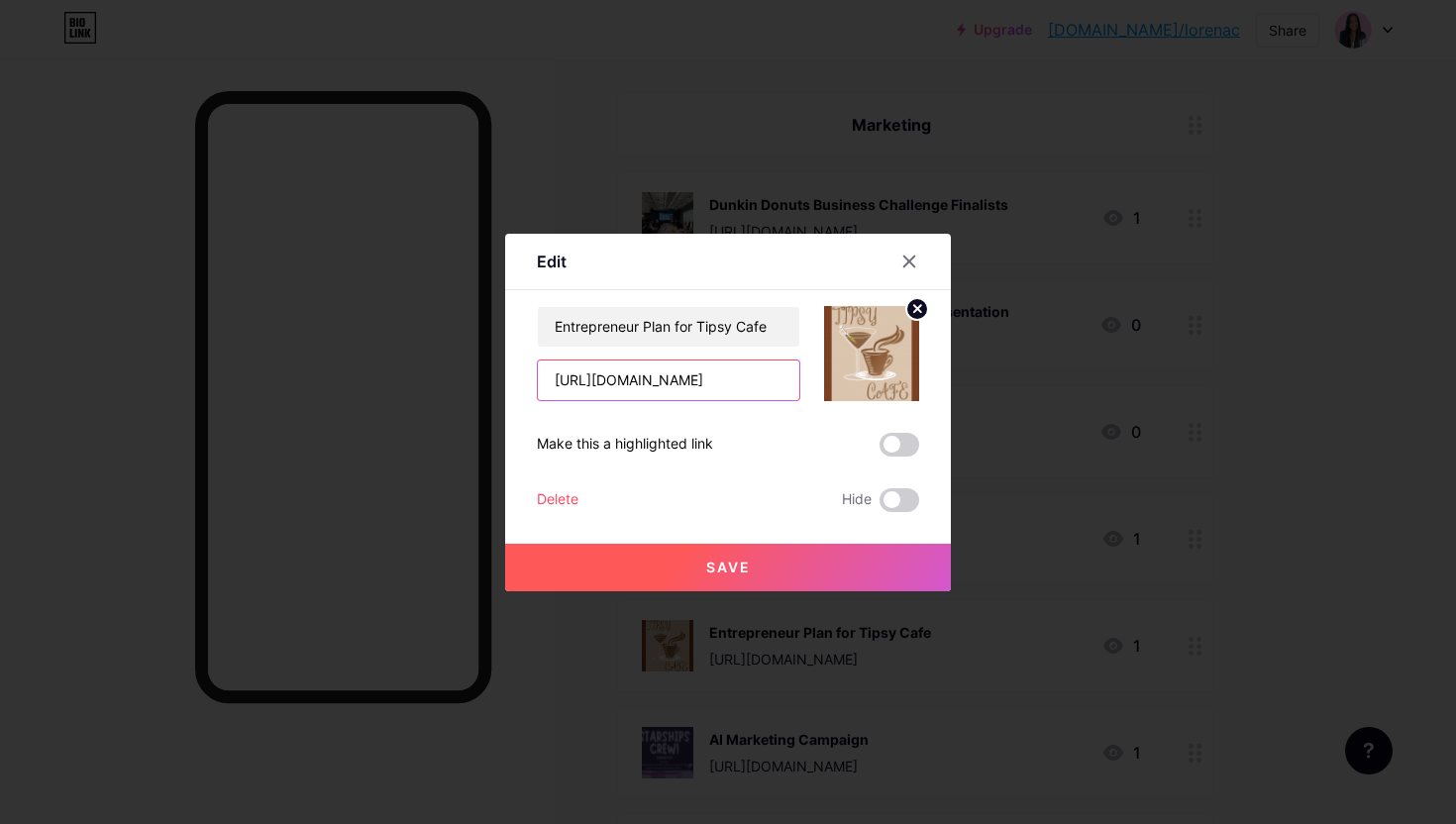 click on "[URL][DOMAIN_NAME]" at bounding box center (669, 380) 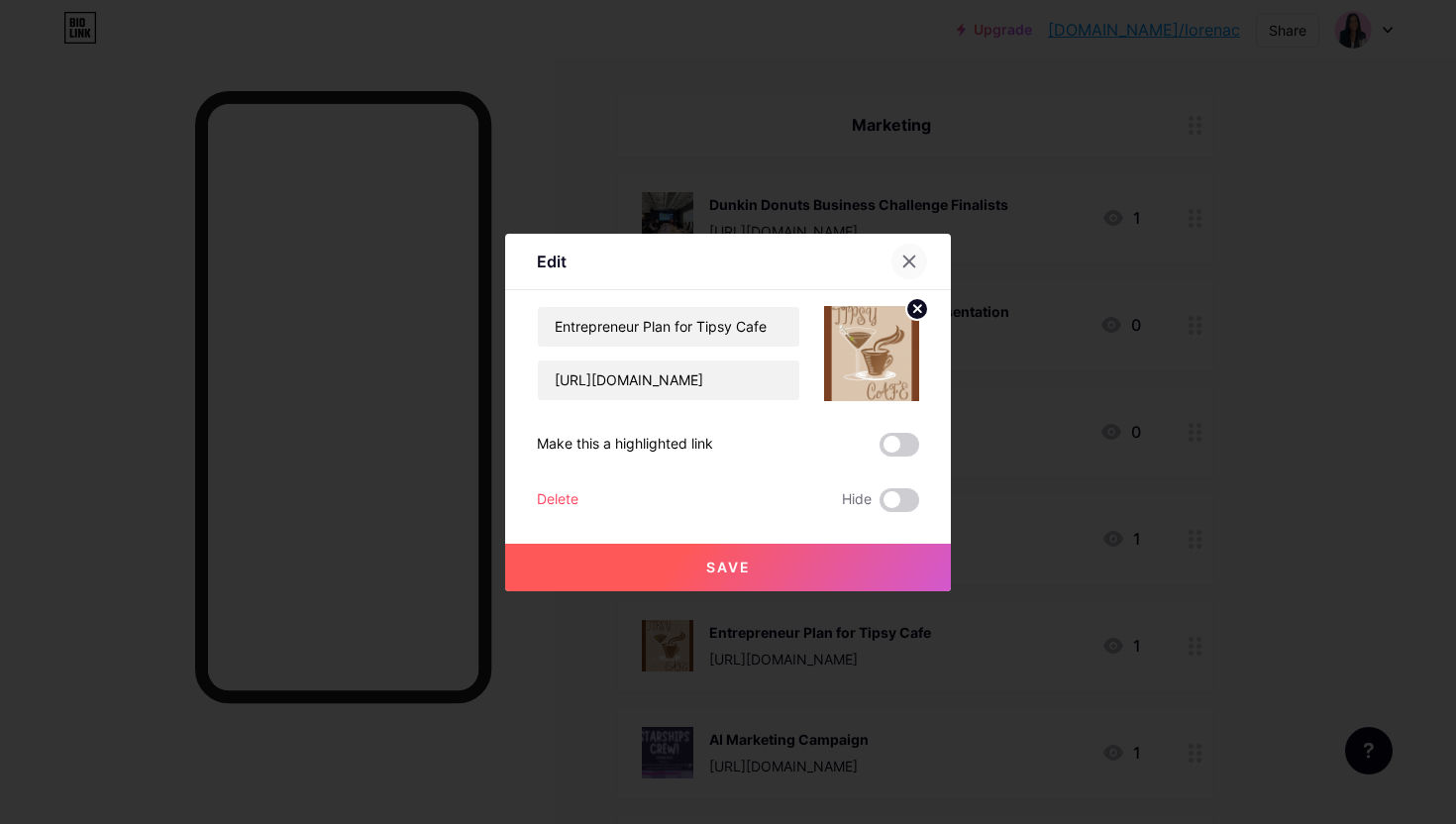 click at bounding box center (909, 261) 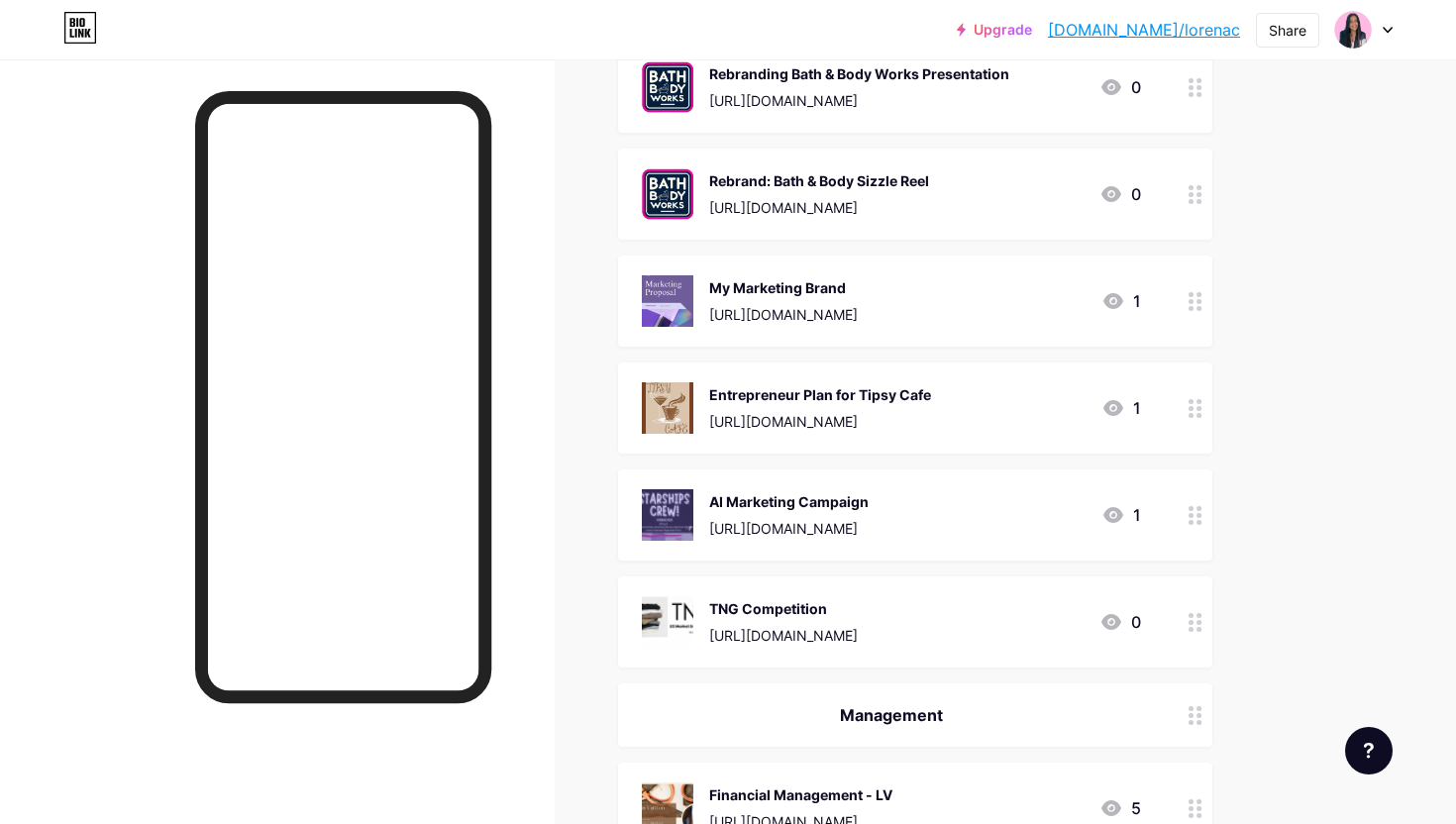 scroll, scrollTop: 252, scrollLeft: 0, axis: vertical 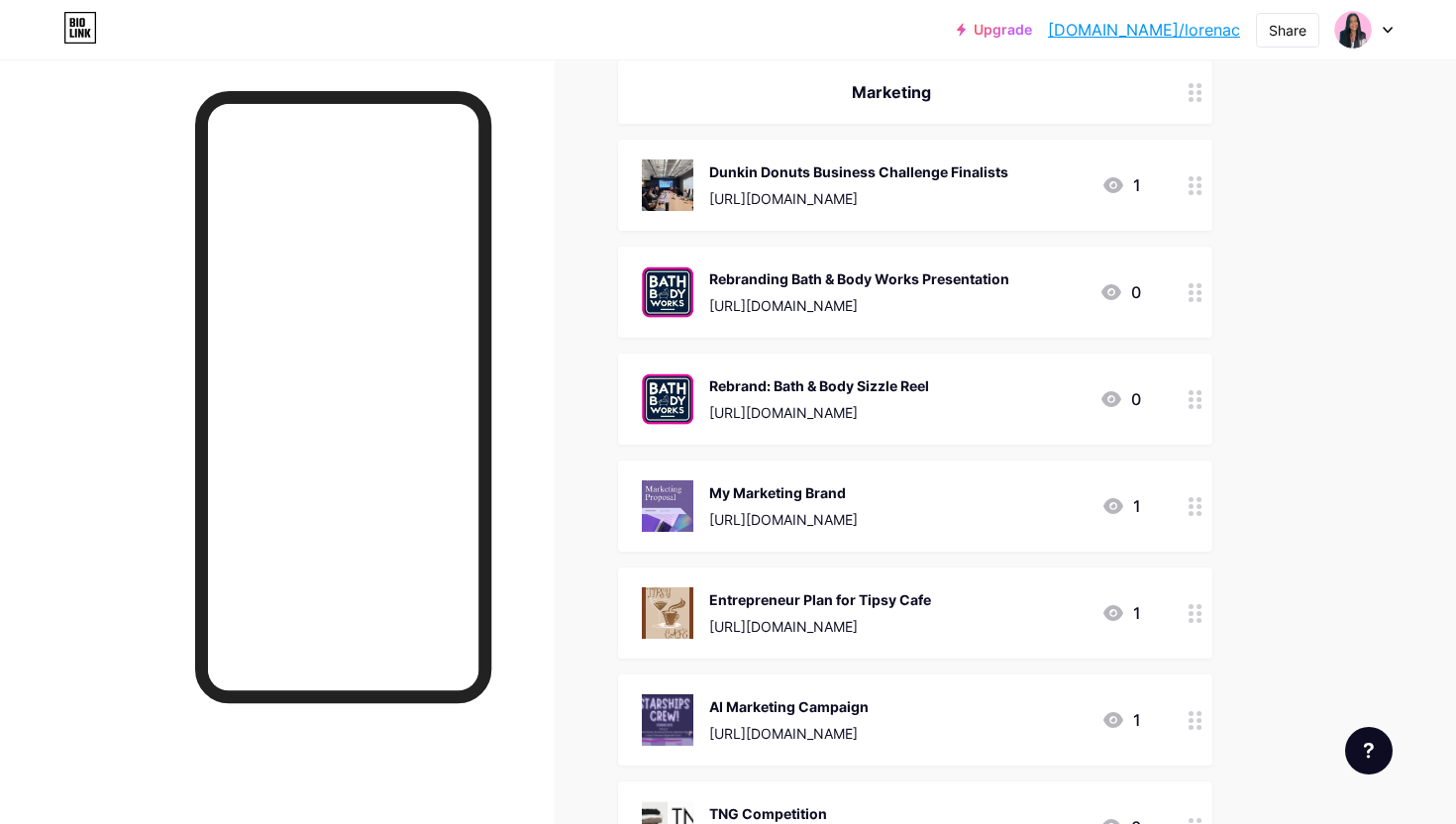 click on "Entrepreneur Plan for Tipsy Cafe" at bounding box center (820, 599) 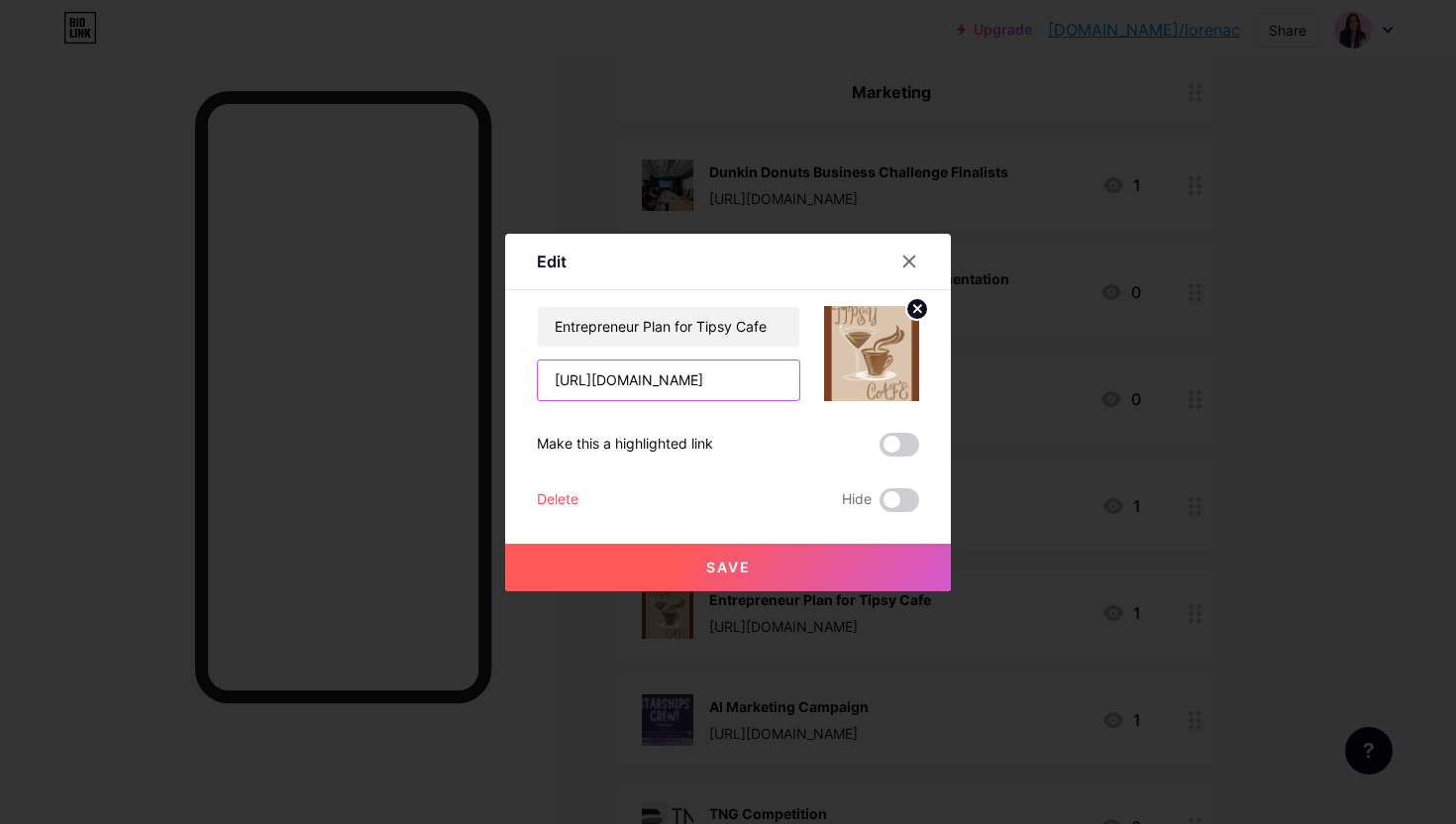 click on "[URL][DOMAIN_NAME]" at bounding box center (669, 380) 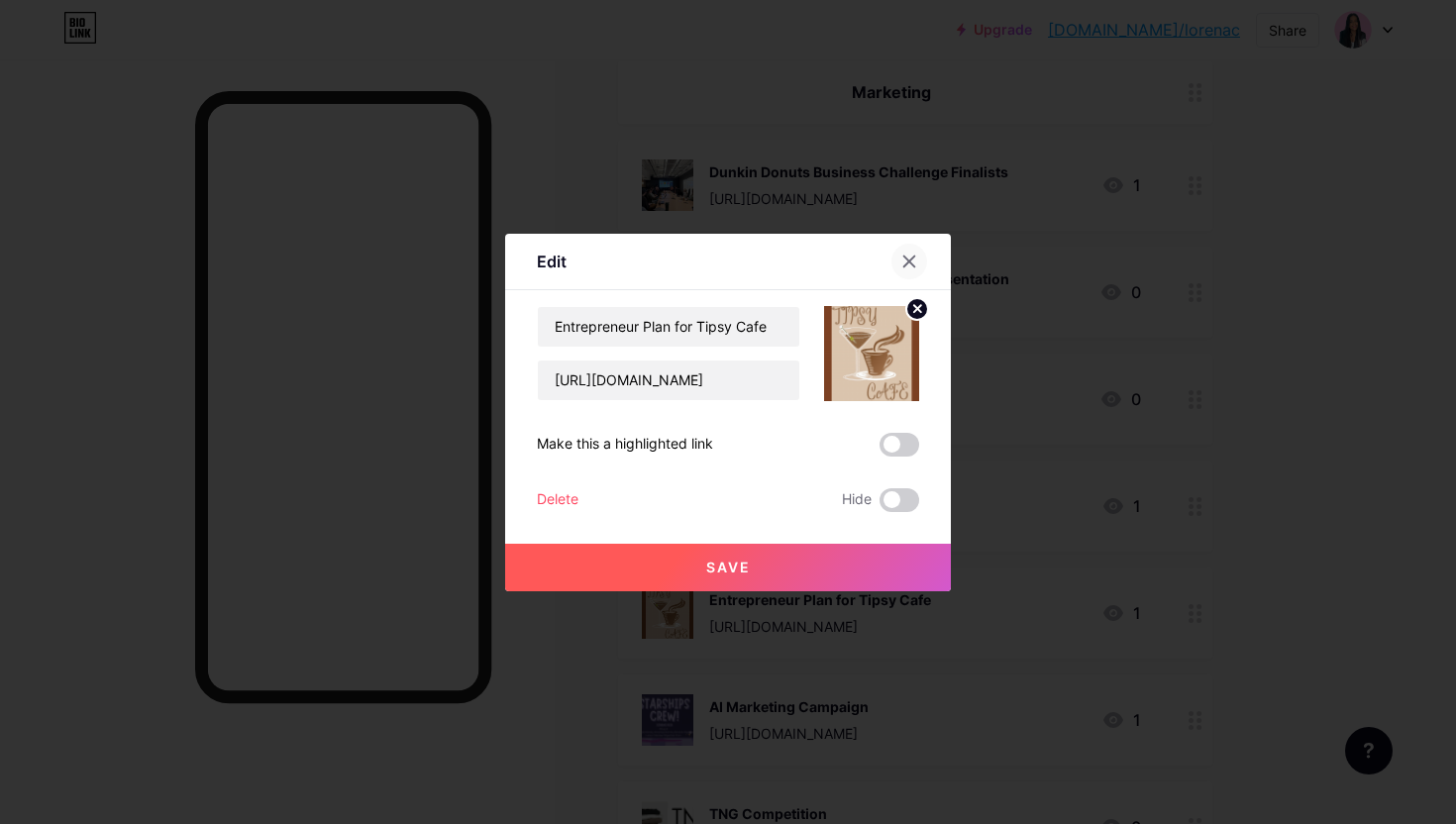 click 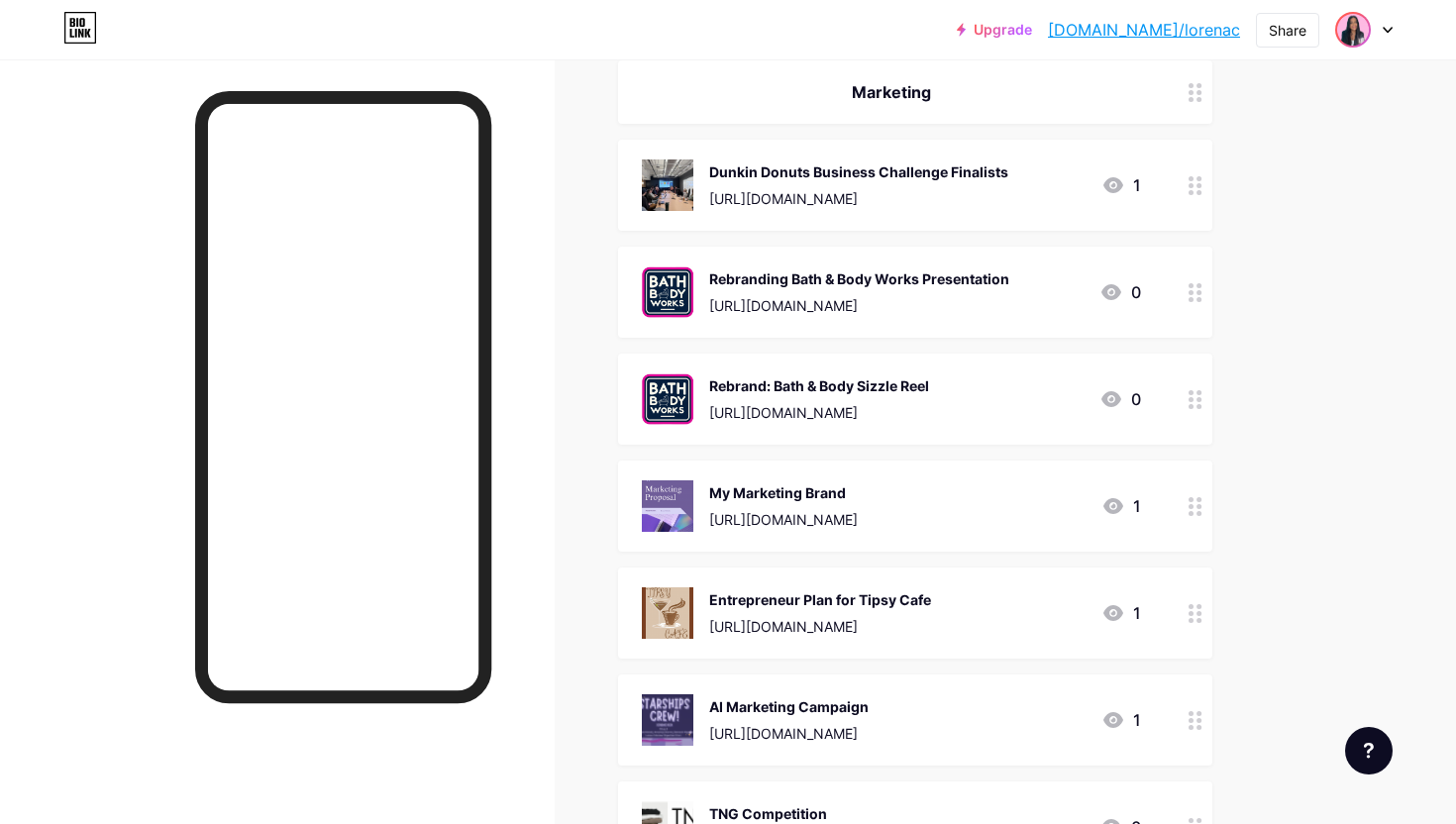 click at bounding box center [1353, 30] 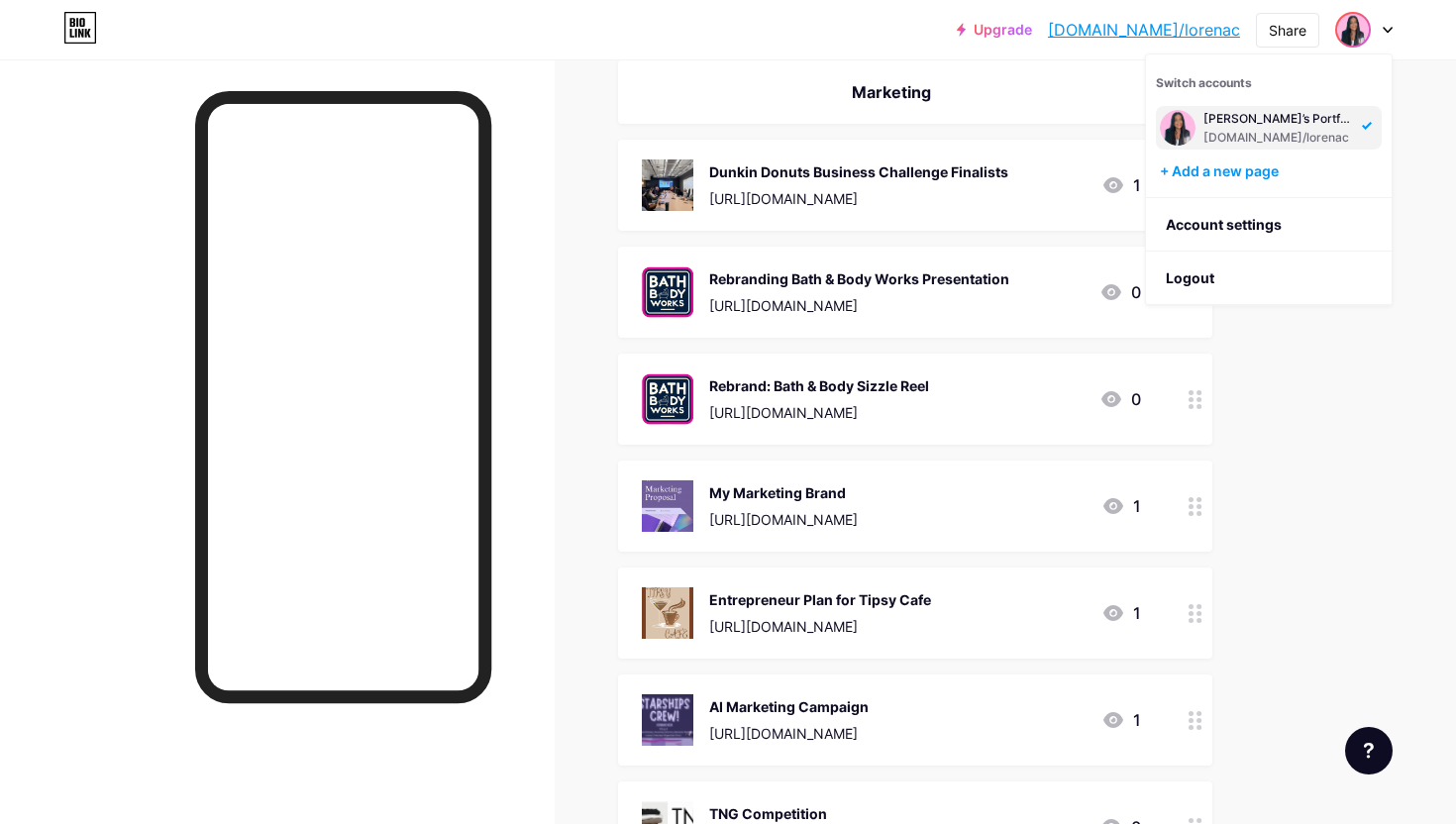 click at bounding box center [1353, 30] 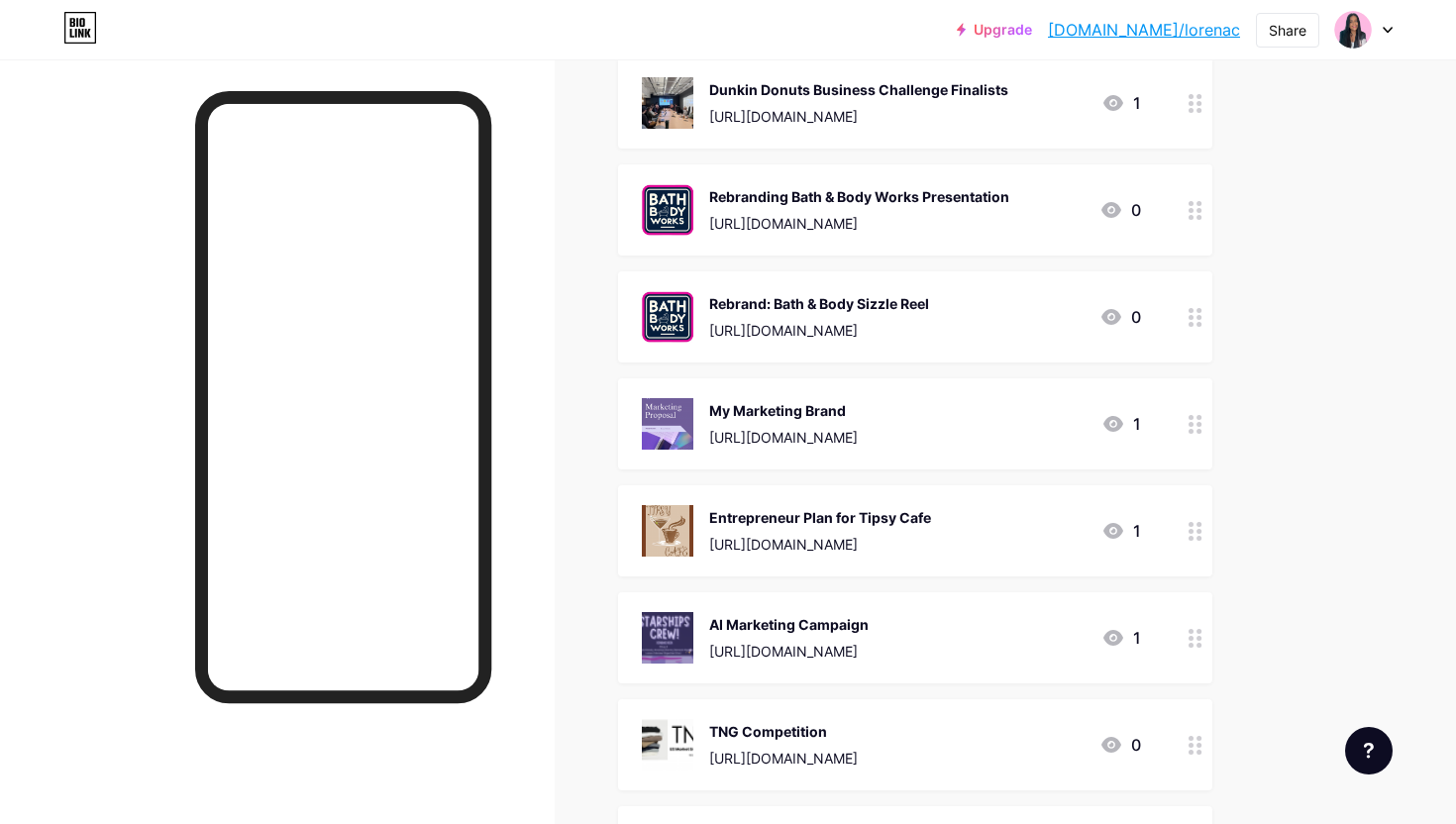 scroll, scrollTop: 343, scrollLeft: 0, axis: vertical 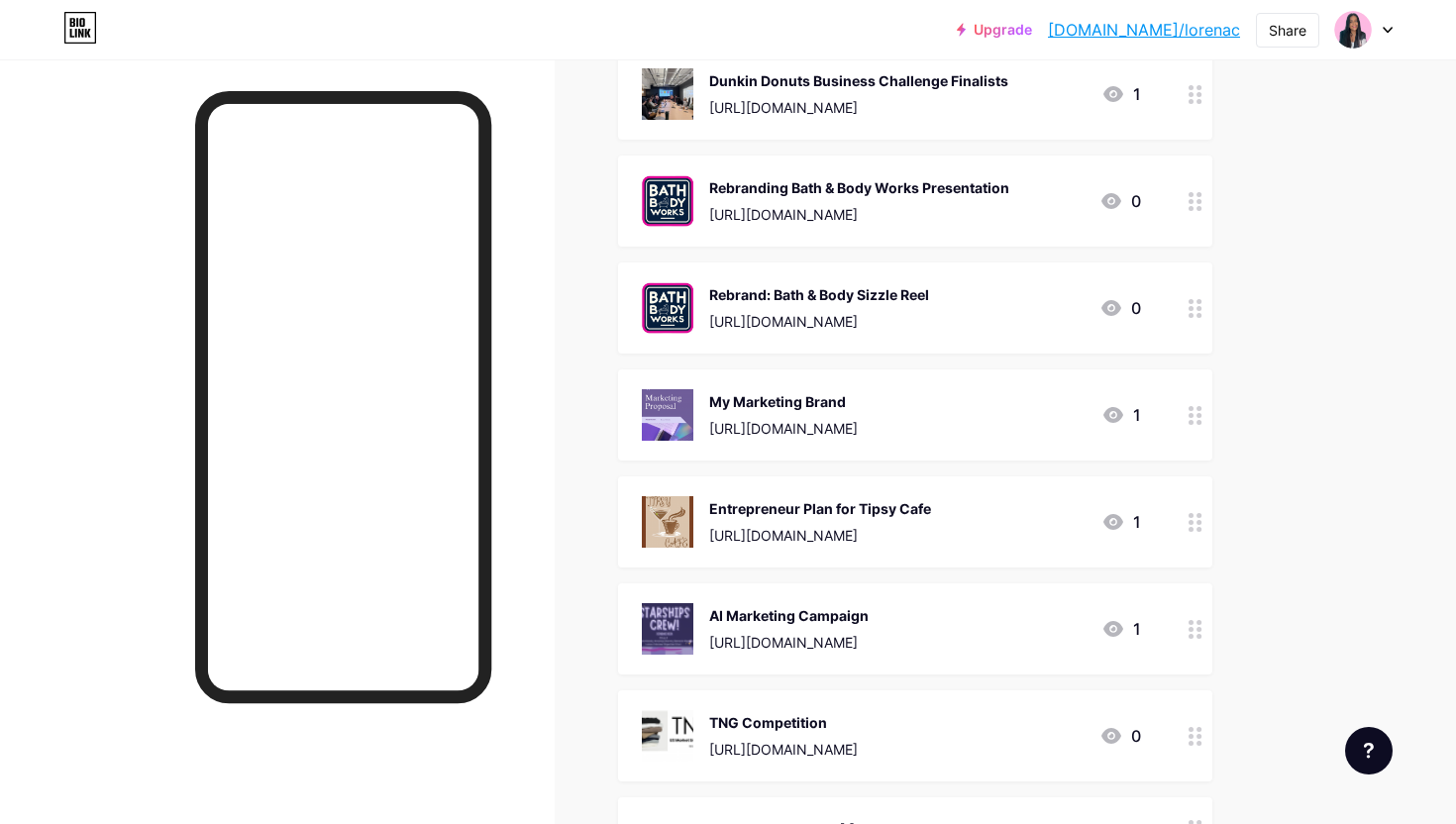 click on "Entrepreneur Plan for Tipsy Cafe
[URL][DOMAIN_NAME]
1" at bounding box center [915, 522] 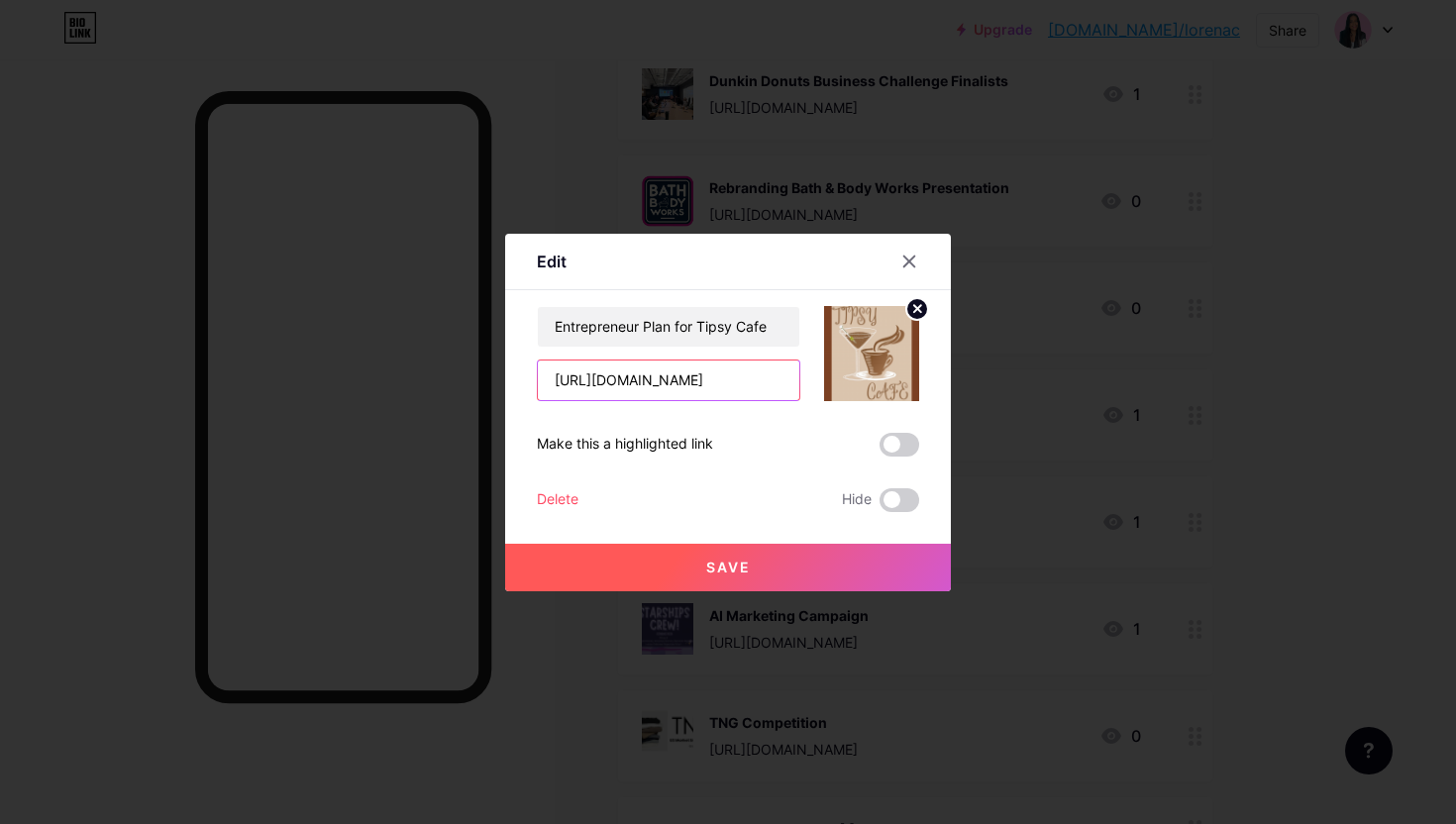click on "[URL][DOMAIN_NAME]" at bounding box center (669, 380) 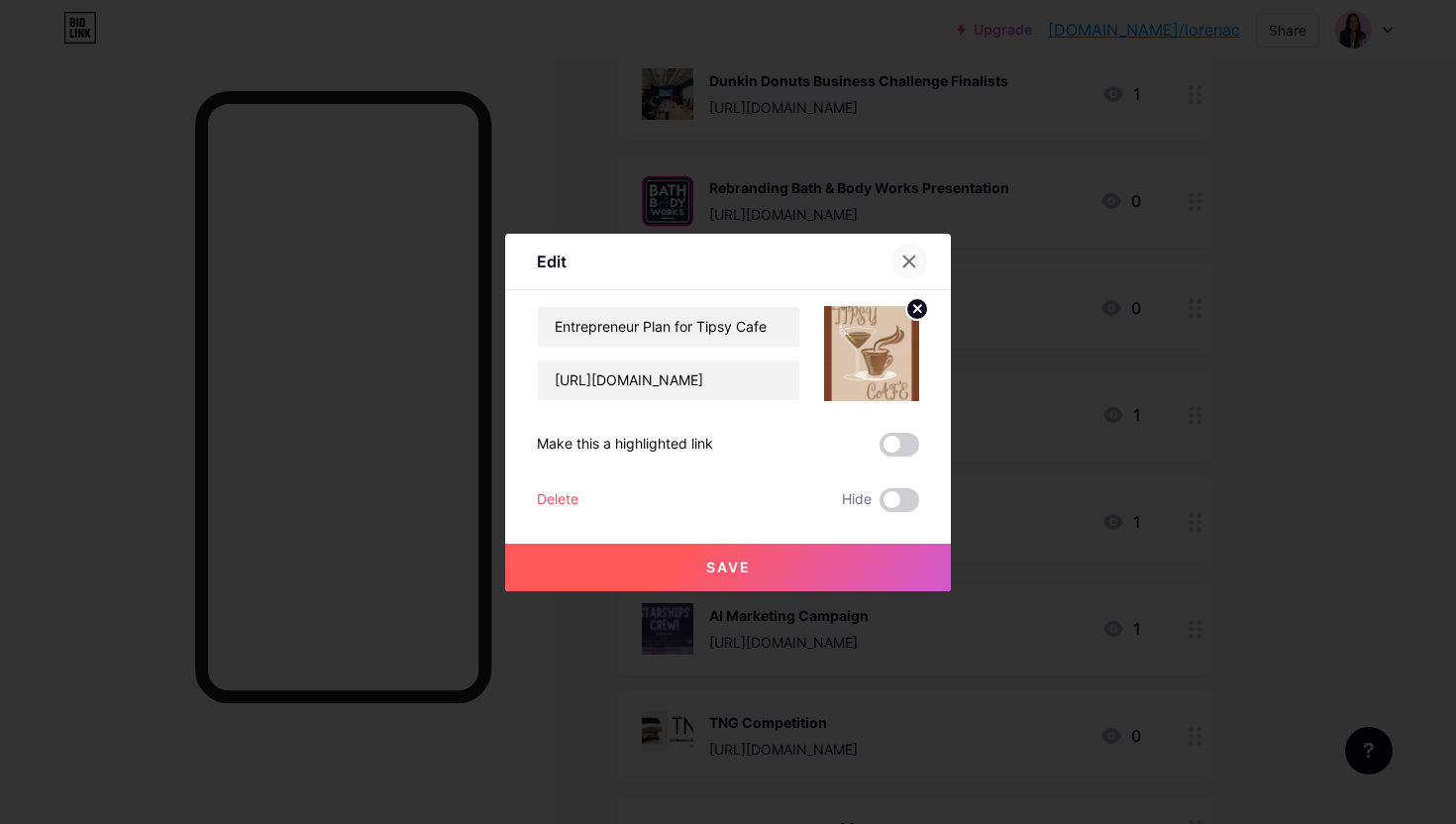 click at bounding box center [909, 261] 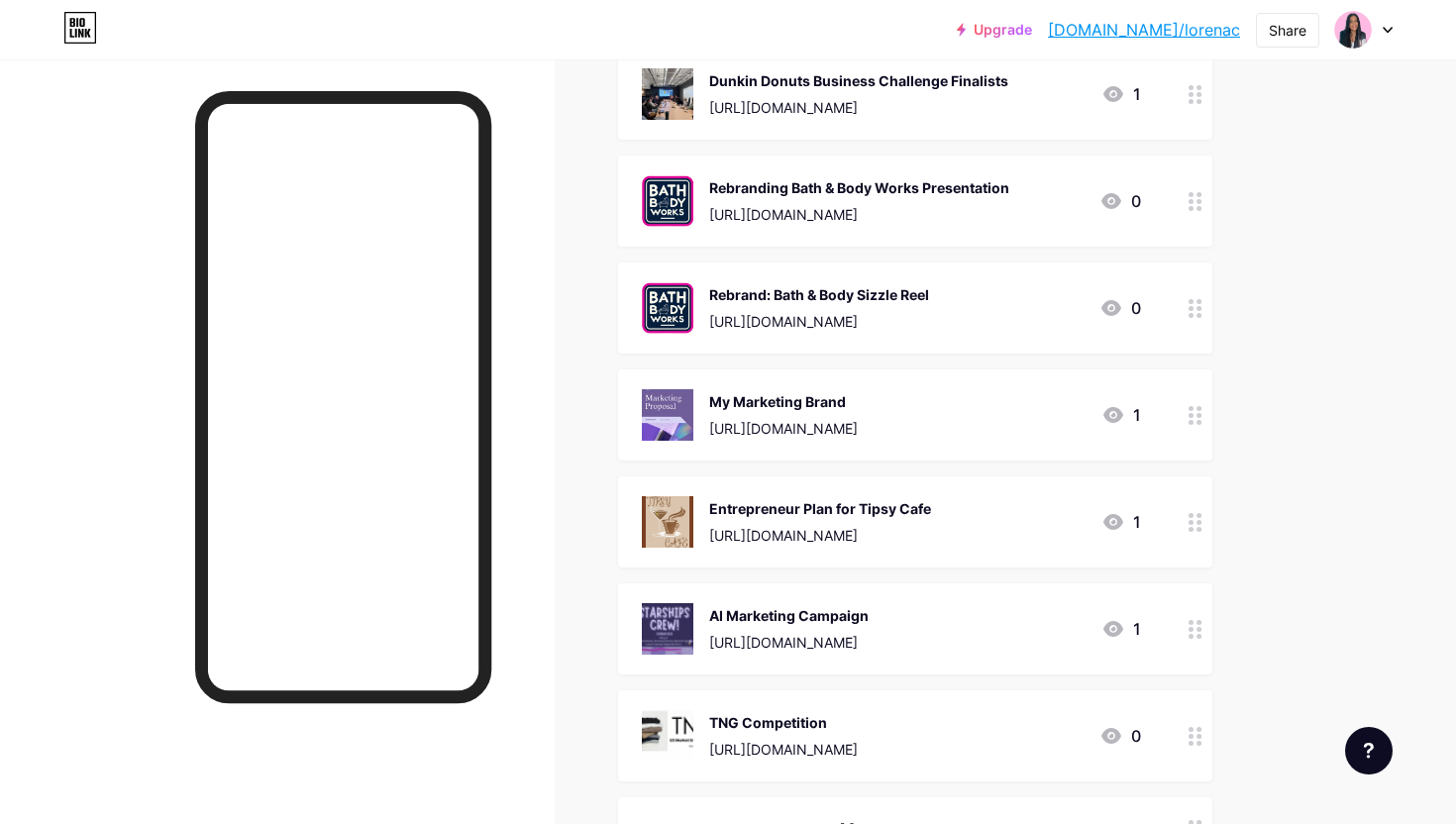 click on "Entrepreneur Plan for Tipsy Cafe" at bounding box center (820, 508) 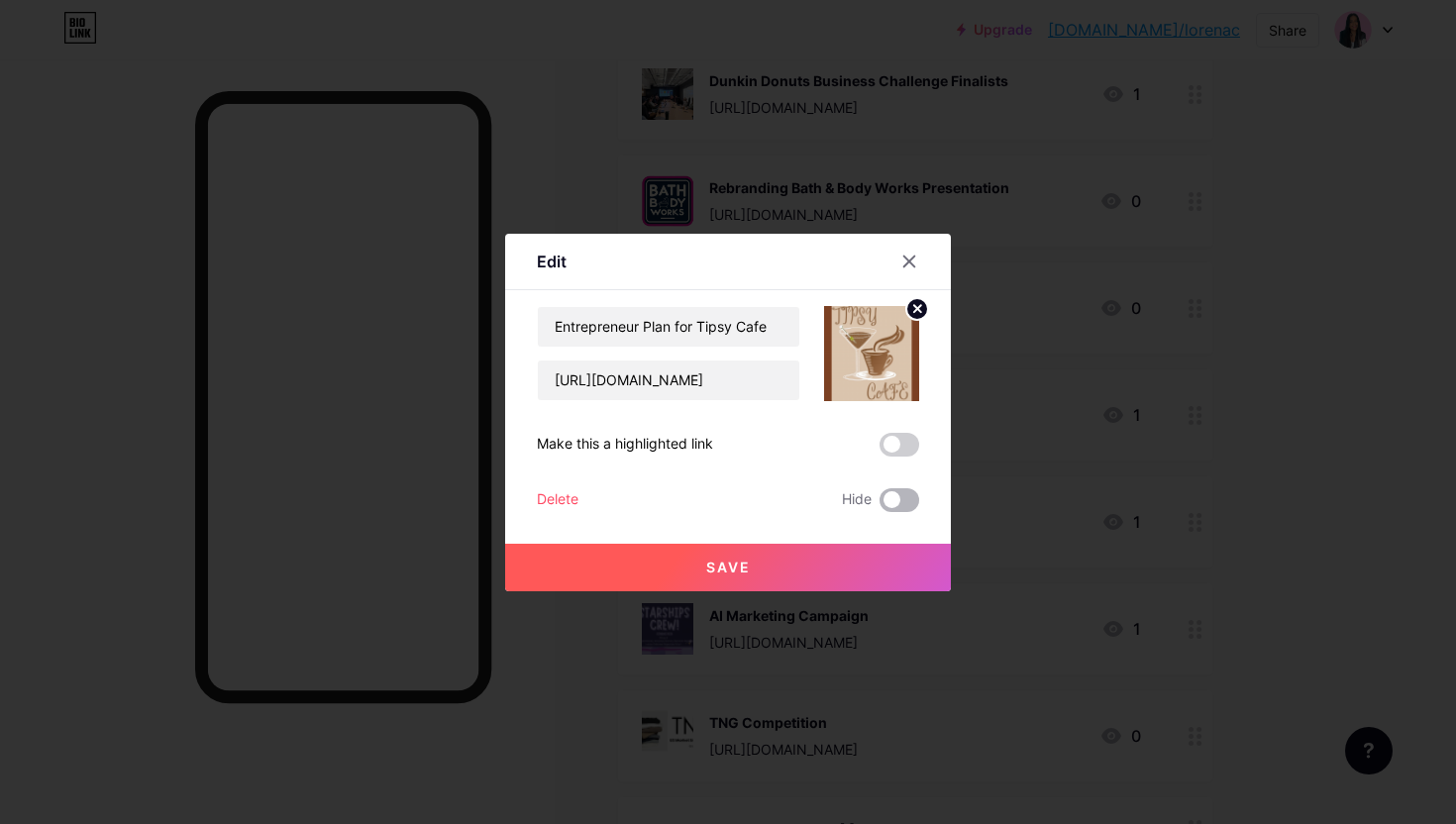 click at bounding box center (899, 500) 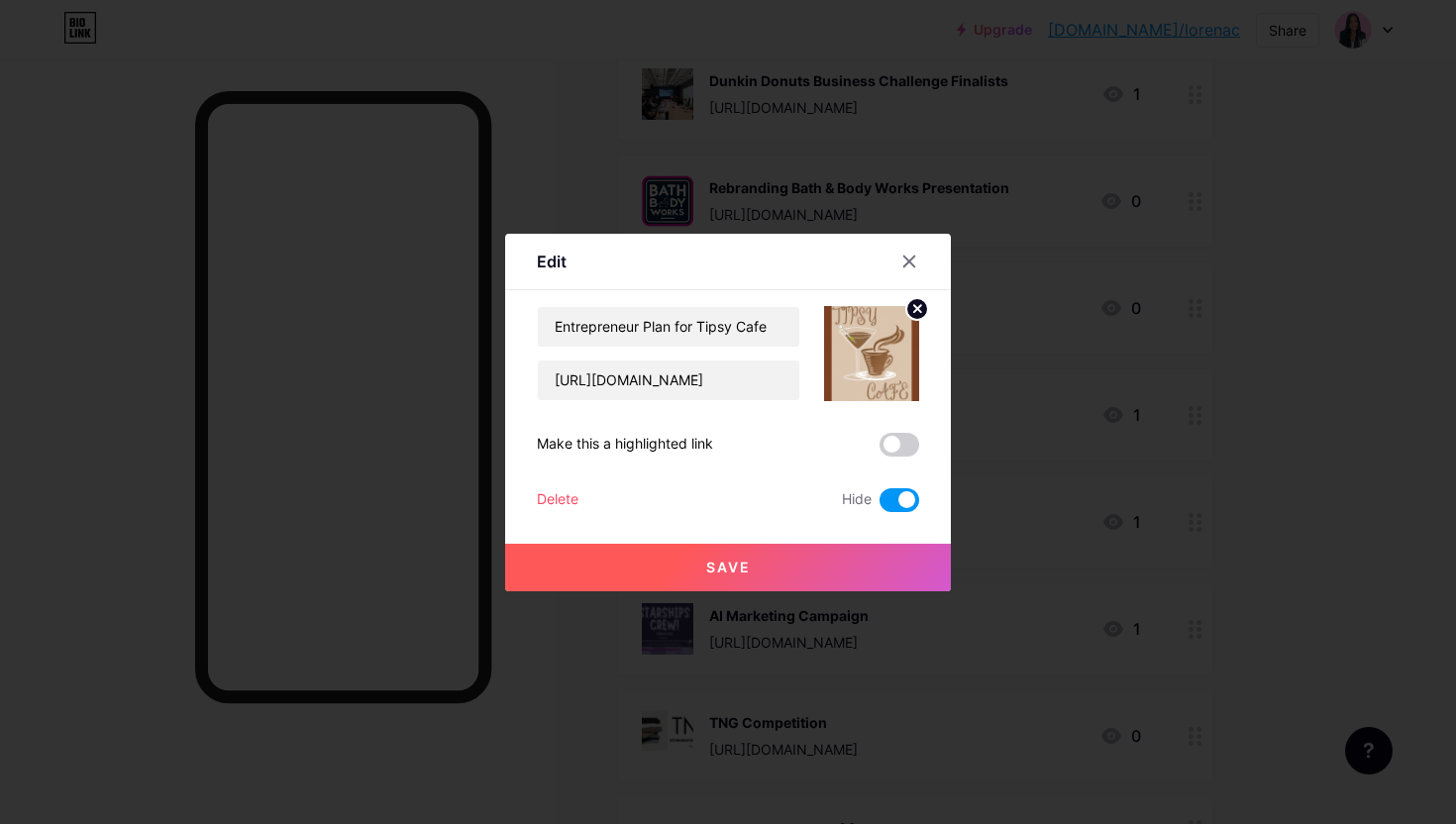 click on "Save" at bounding box center (728, 567) 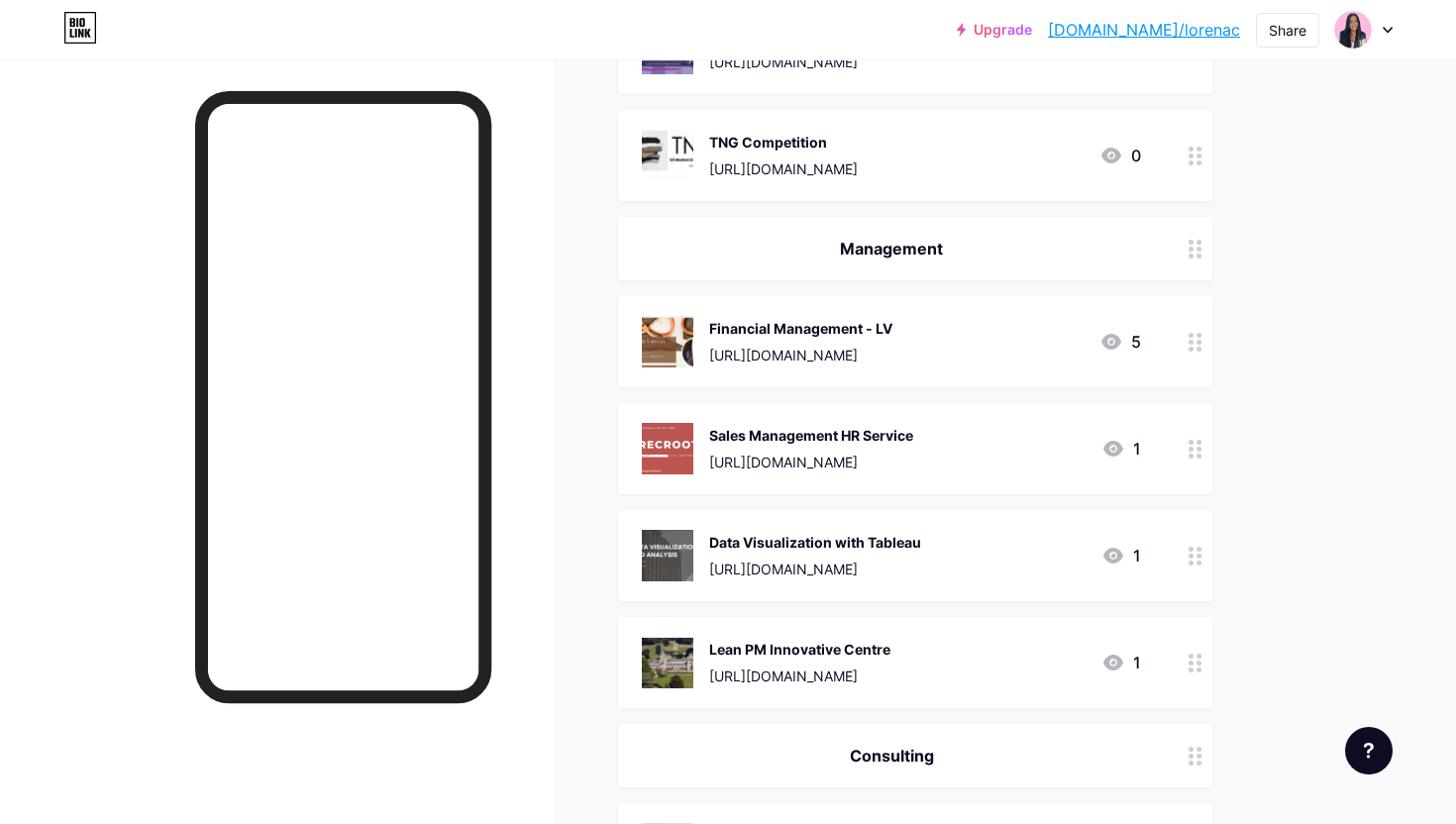 scroll, scrollTop: 933, scrollLeft: 0, axis: vertical 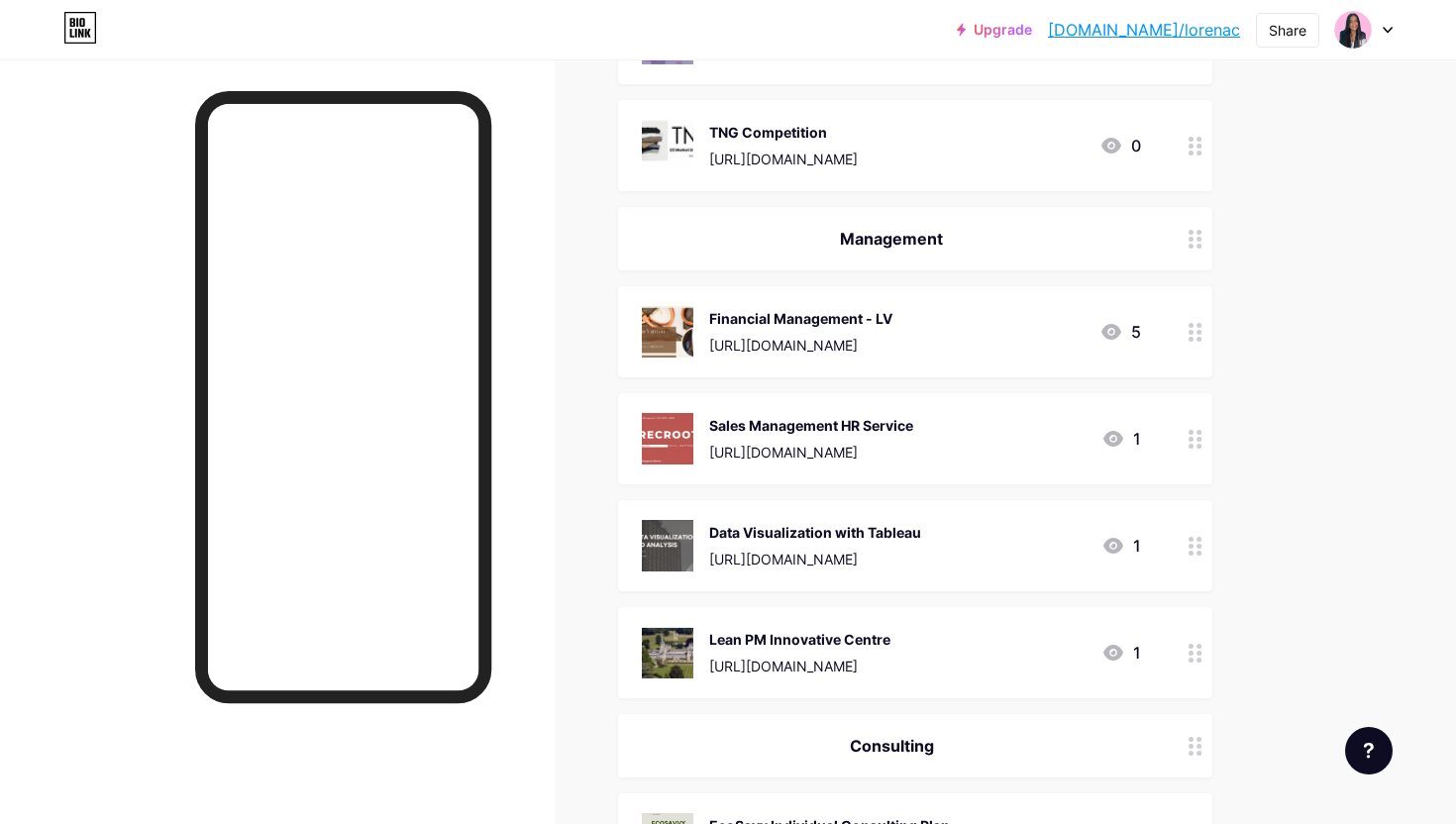 click on "Financial Management - LV
[URL][DOMAIN_NAME]" at bounding box center [800, 332] 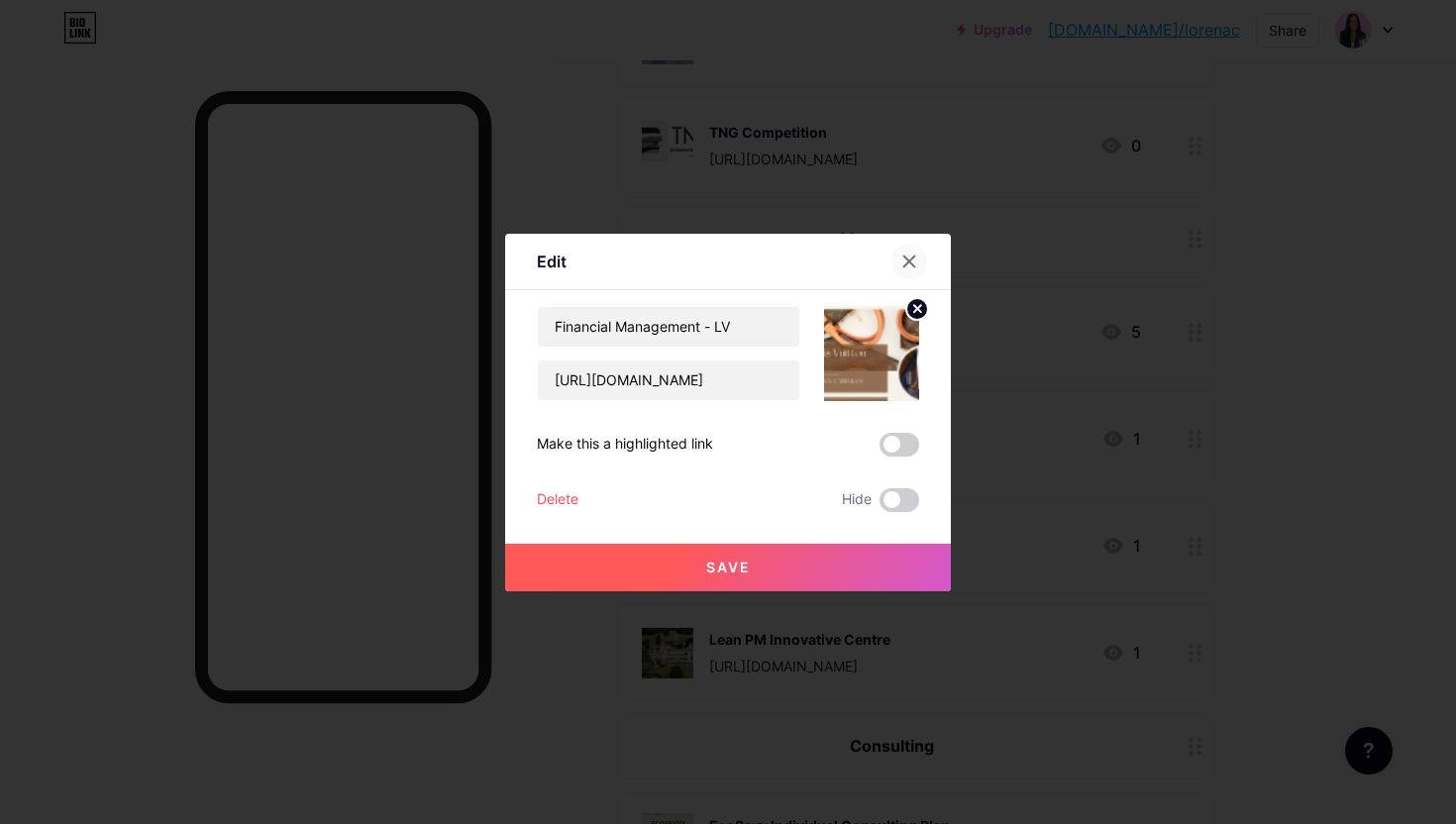 click at bounding box center (909, 261) 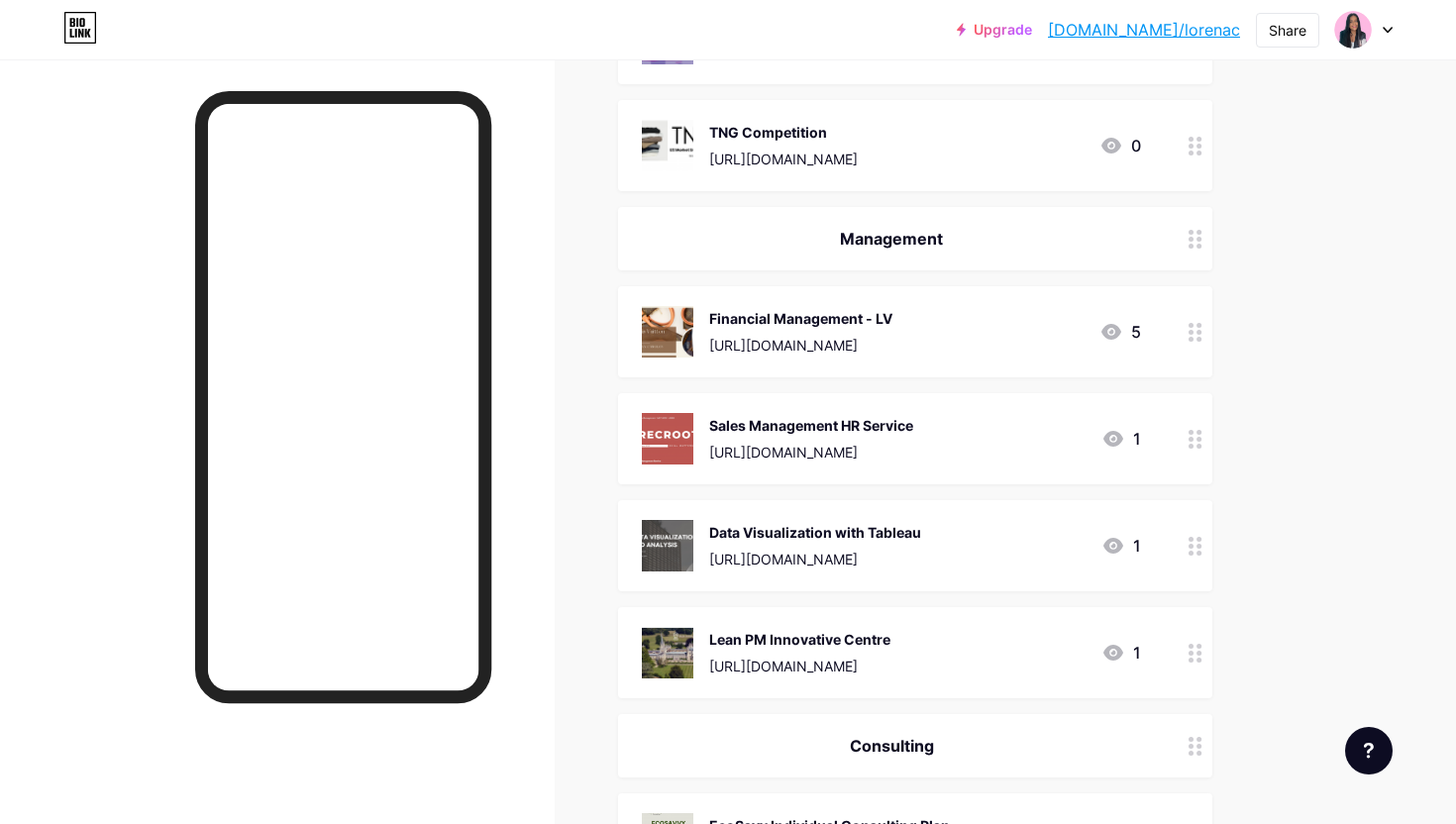 click at bounding box center (1196, 332) 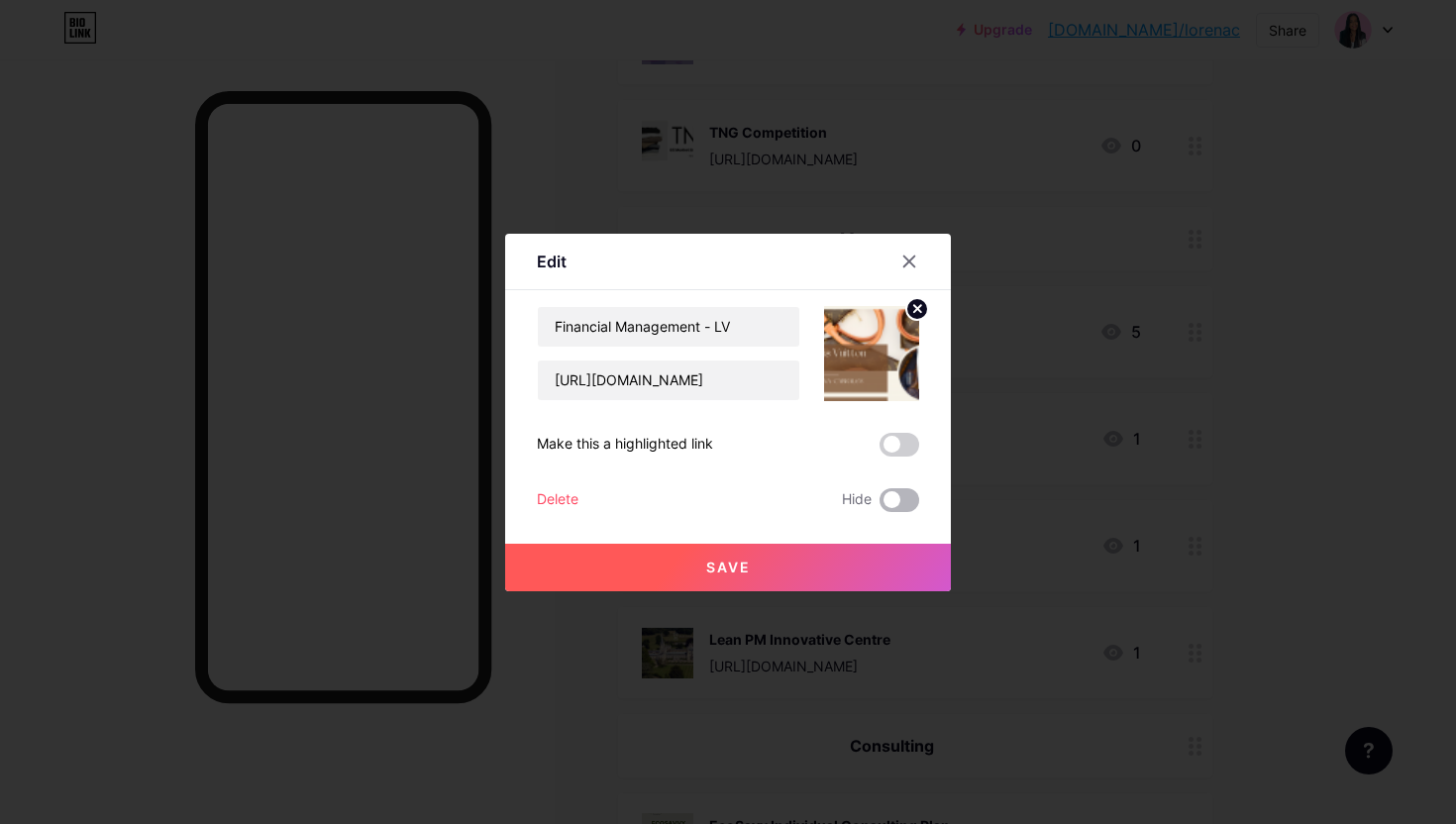 click at bounding box center [899, 500] 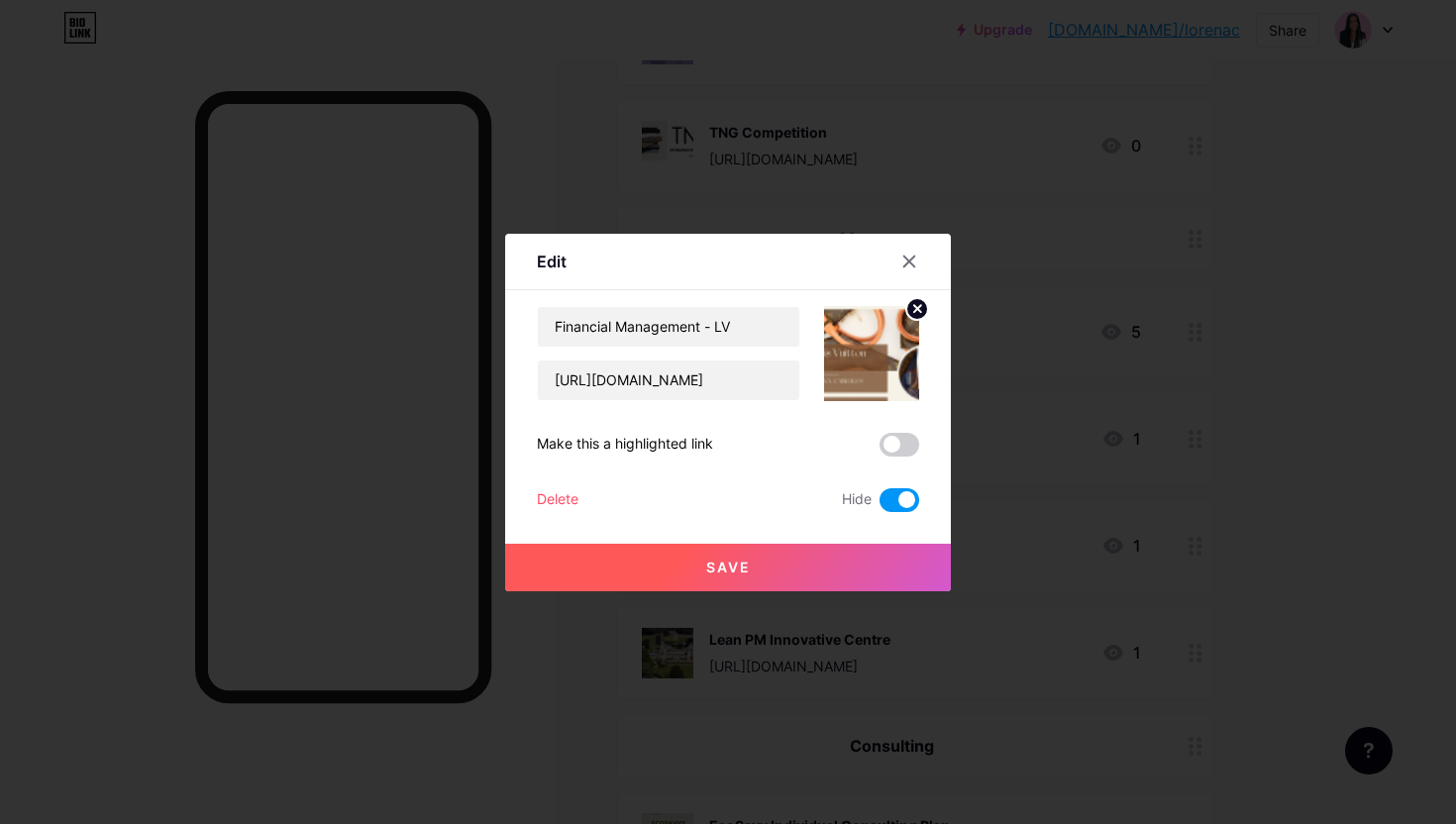click on "Save" at bounding box center [728, 567] 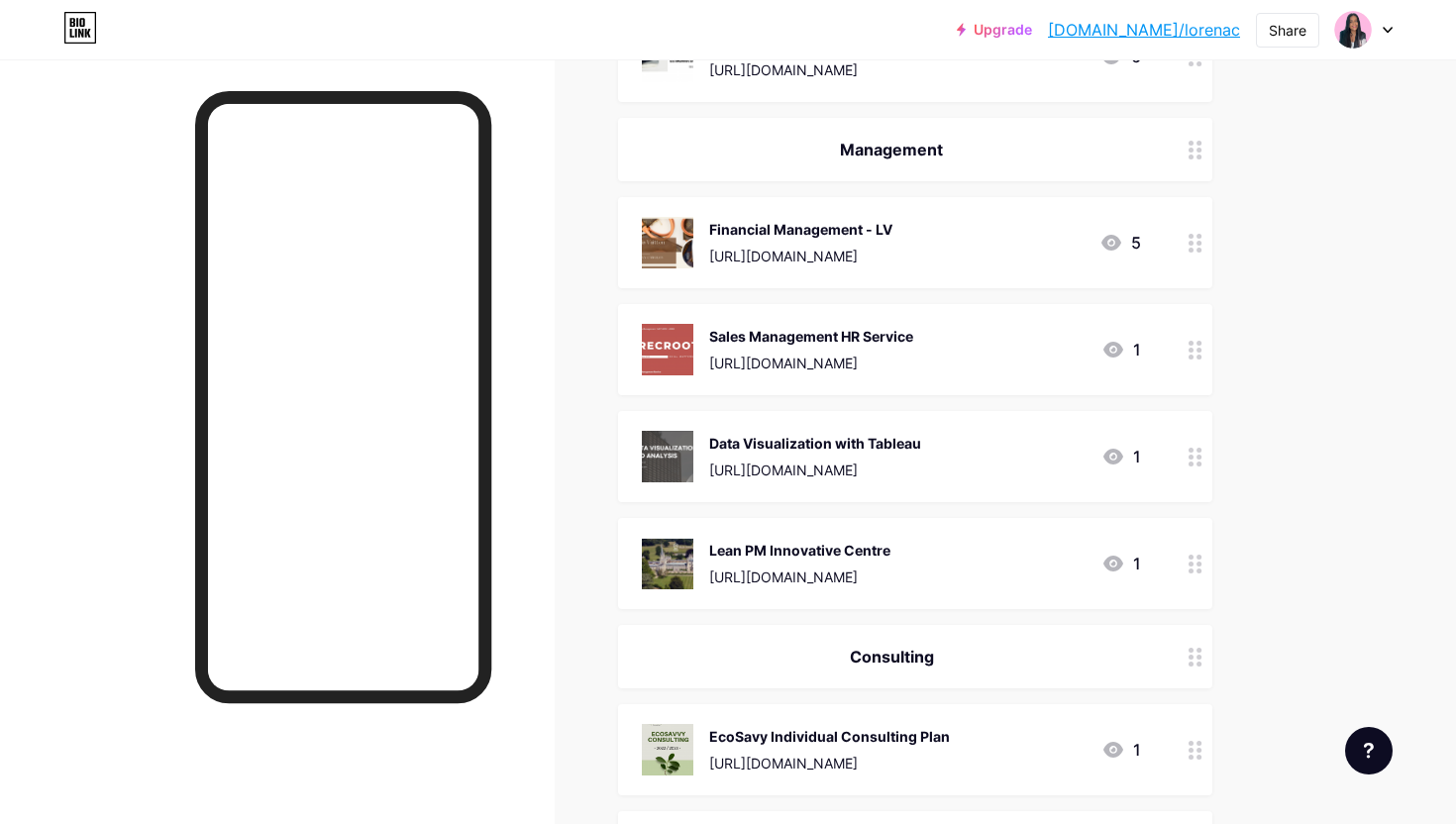 scroll, scrollTop: 1031, scrollLeft: 0, axis: vertical 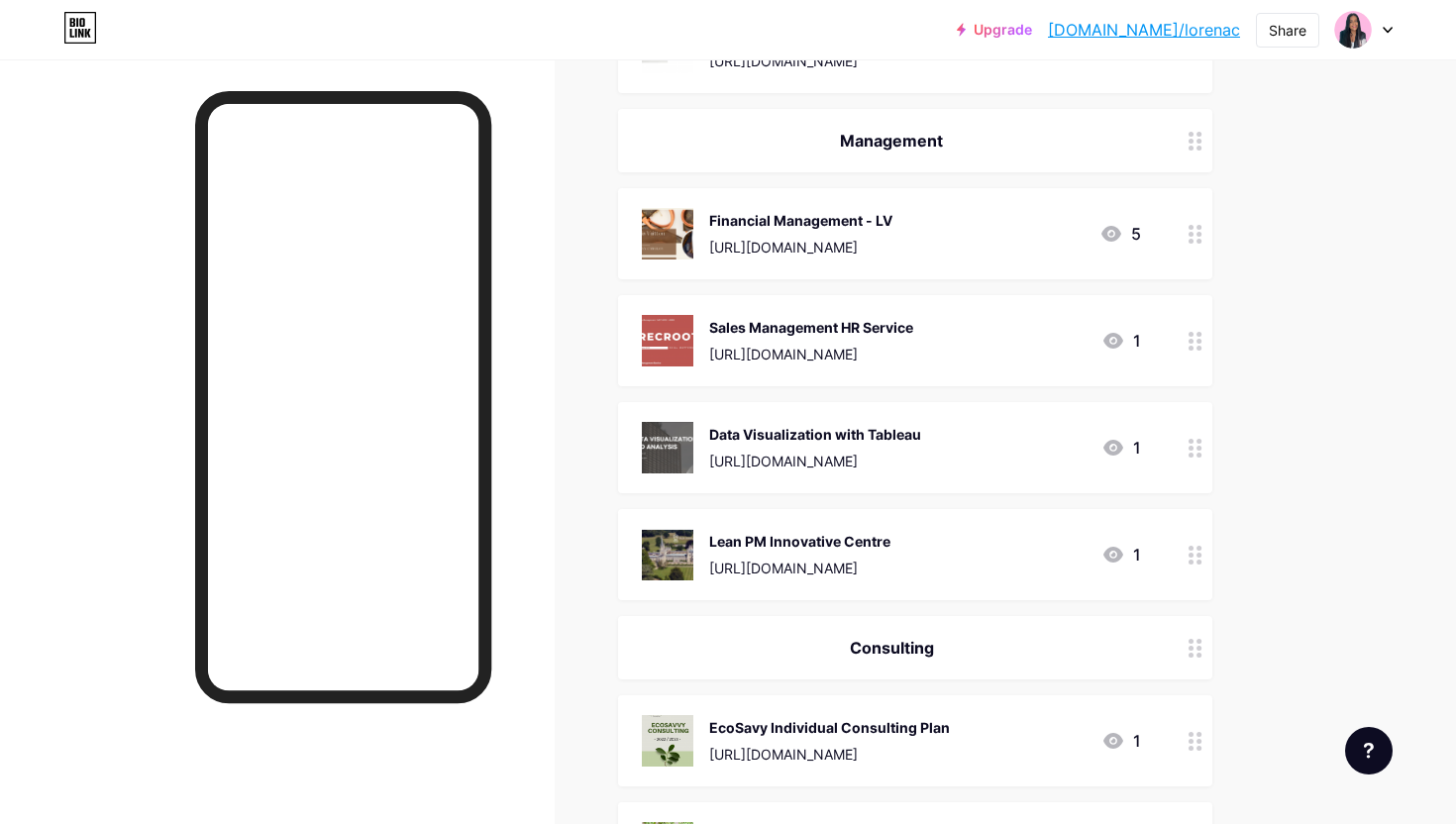 click 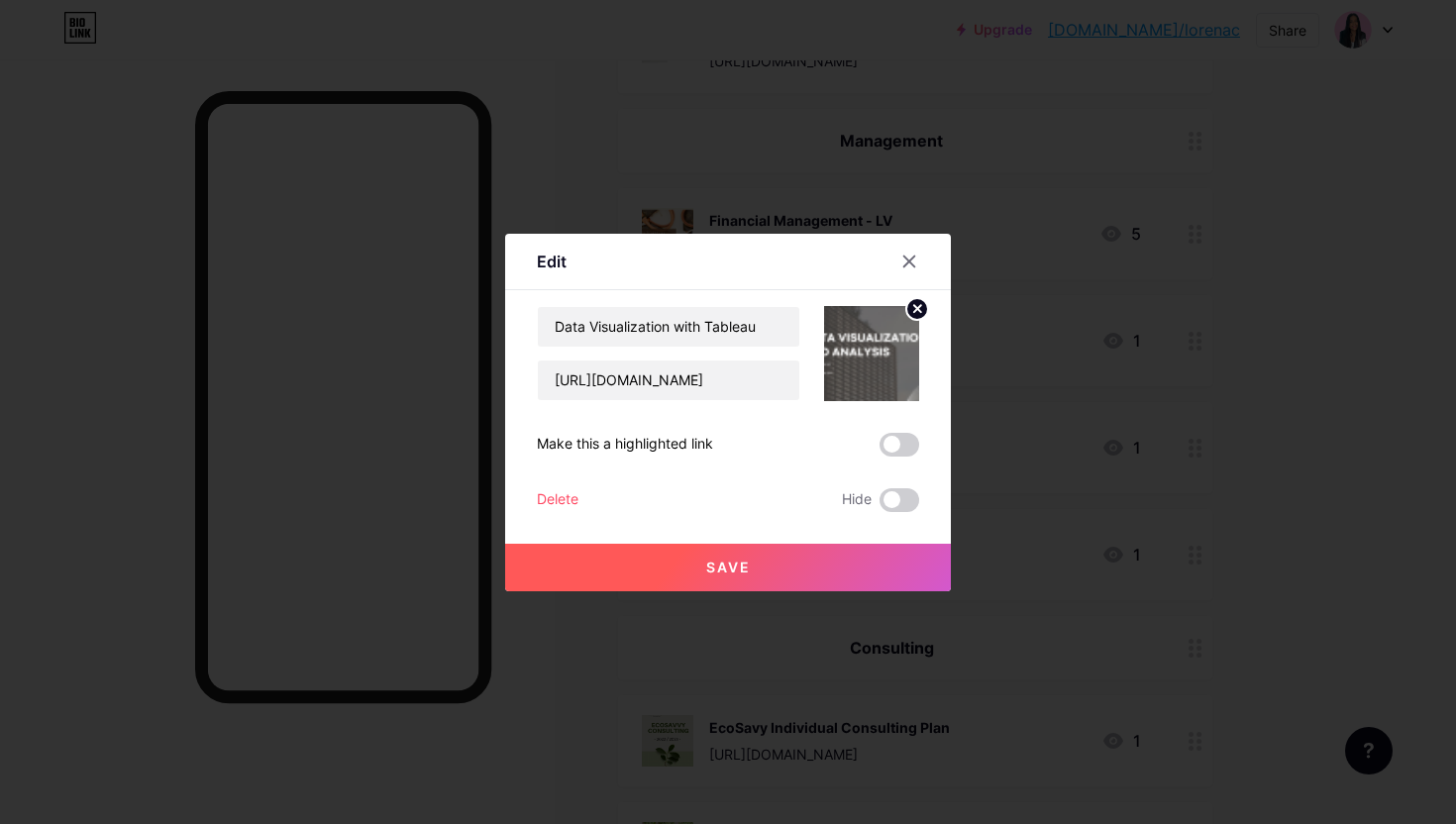click at bounding box center [899, 445] 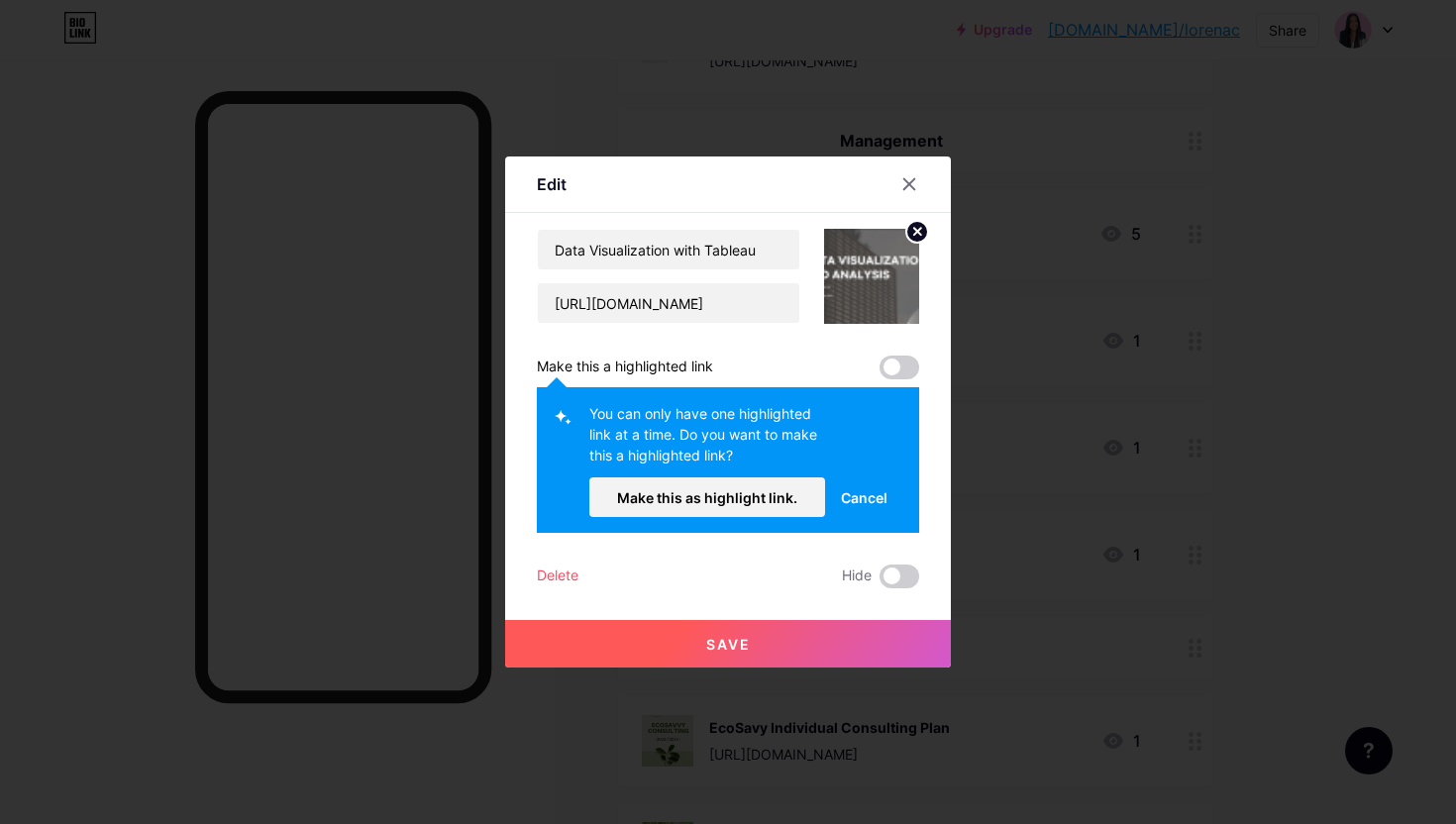 click on "Cancel" at bounding box center [864, 497] 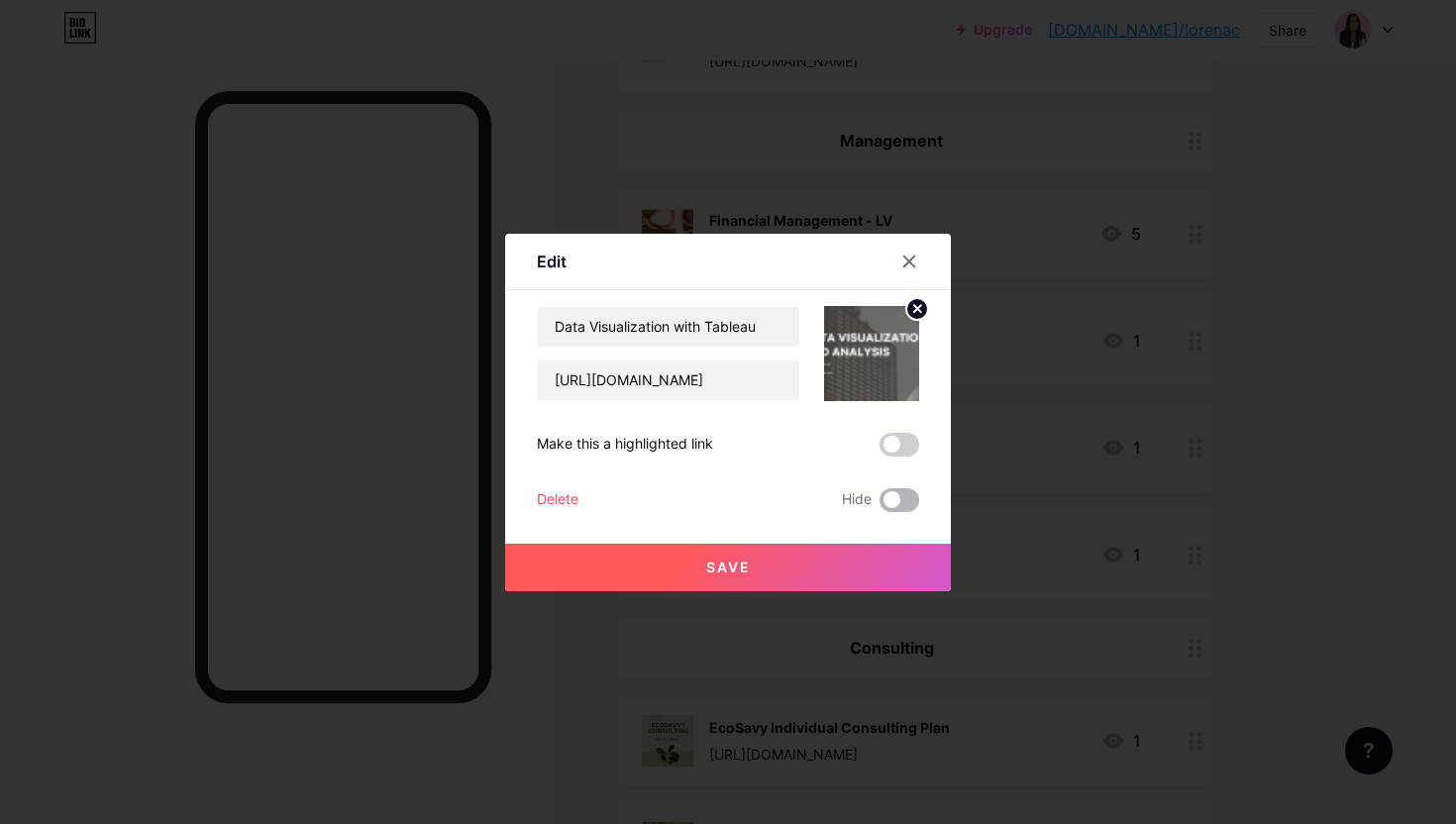 click at bounding box center (899, 500) 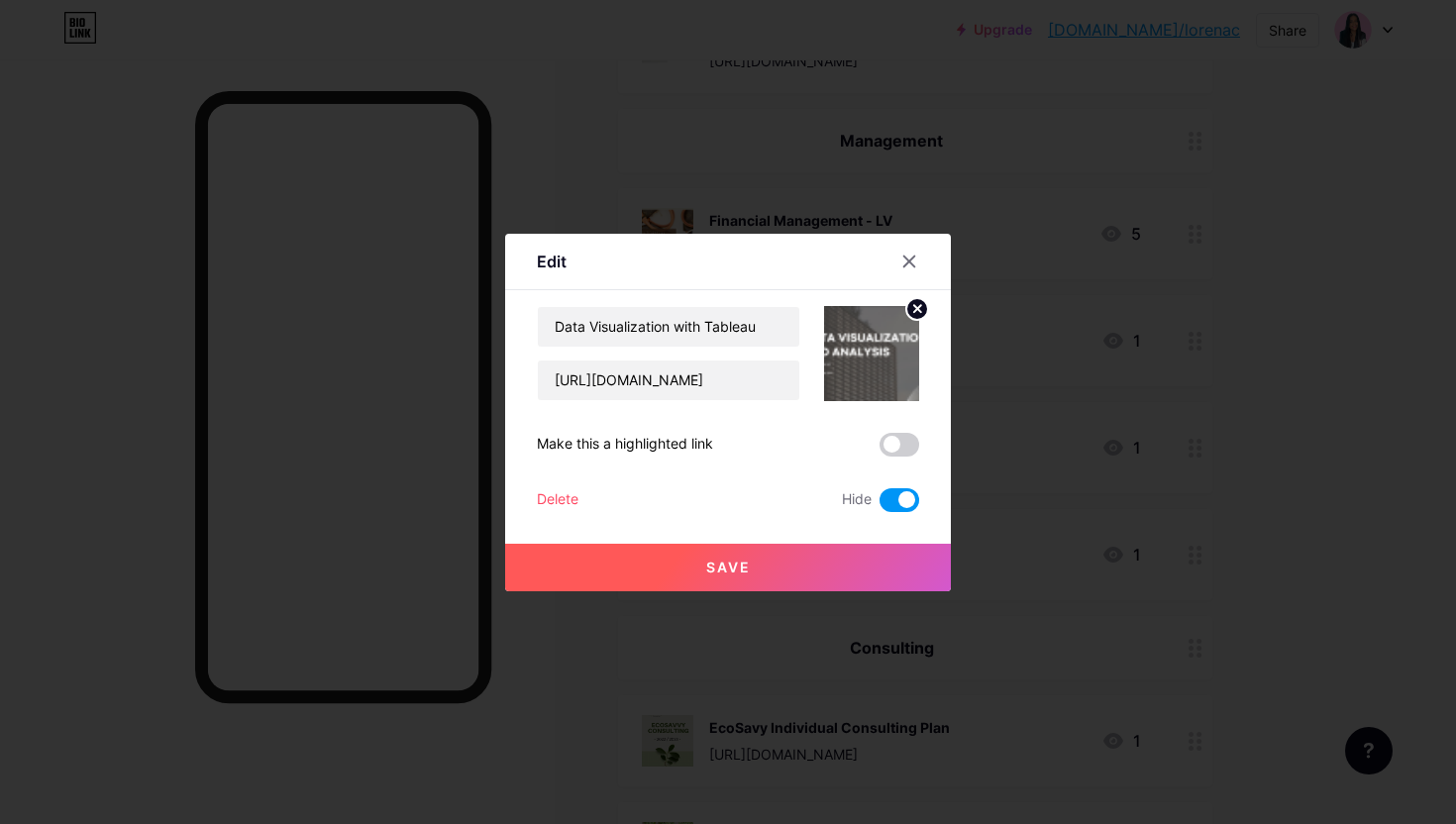 click on "Save" at bounding box center [728, 567] 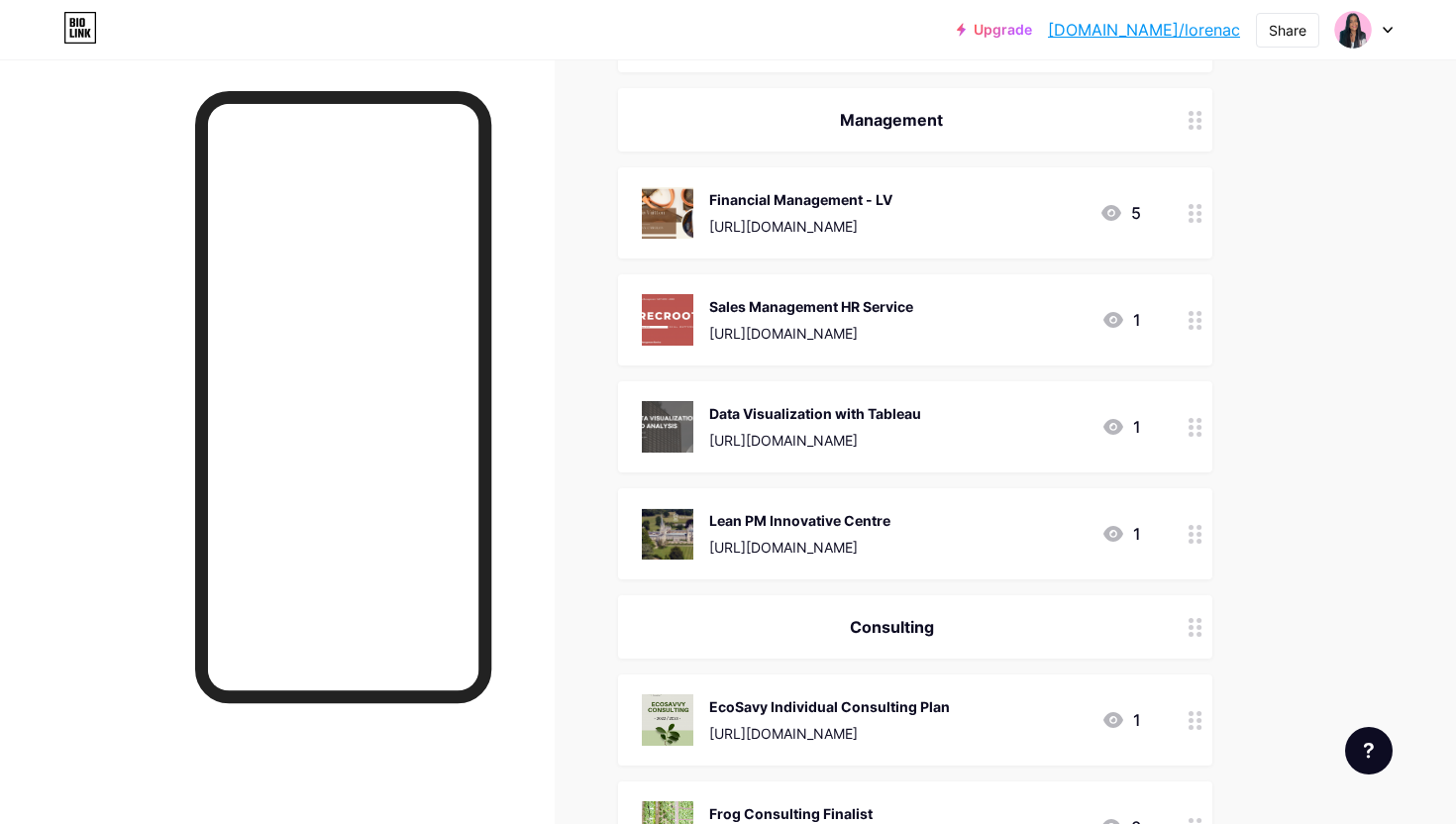 scroll, scrollTop: 1064, scrollLeft: 0, axis: vertical 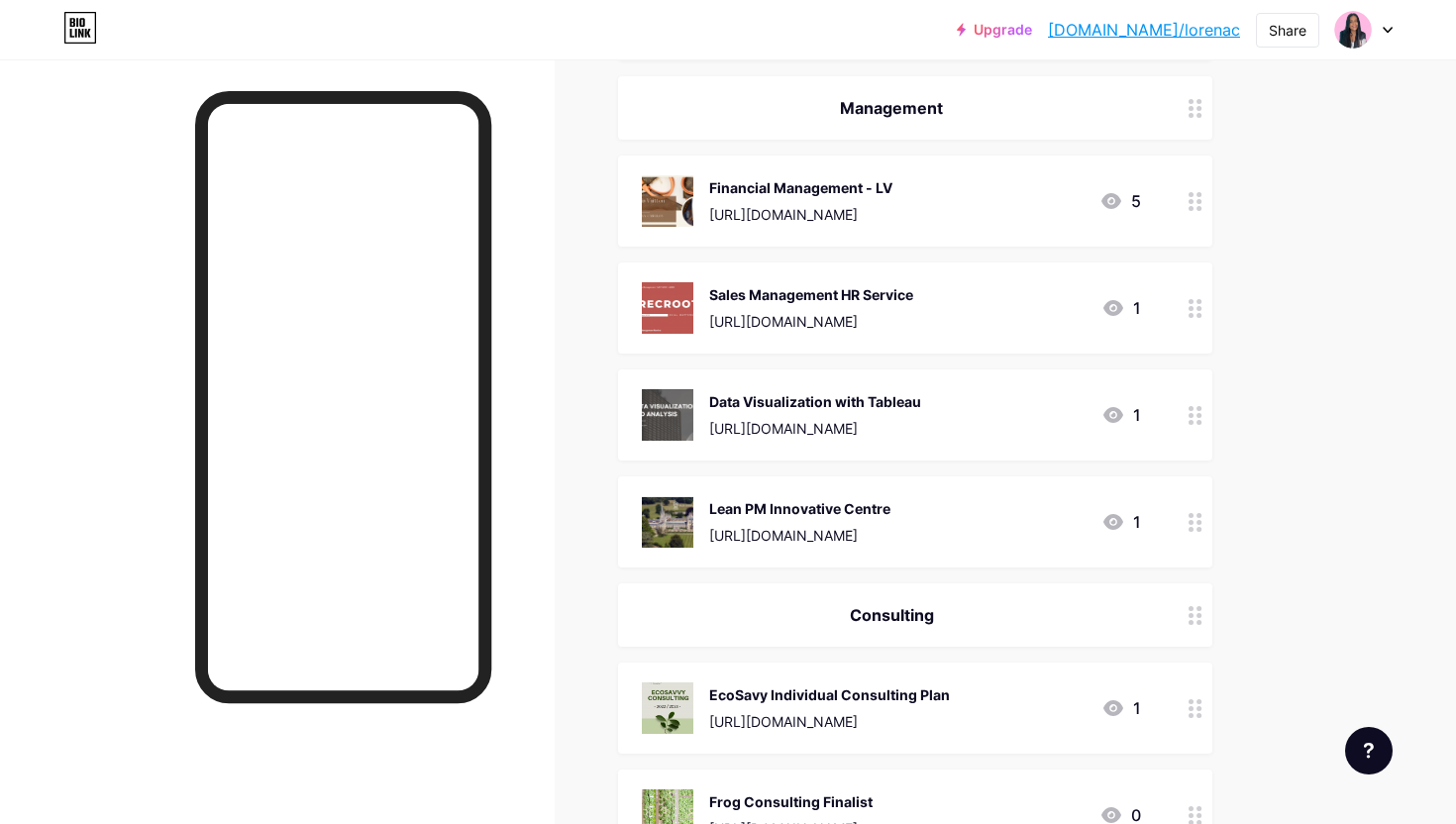 click 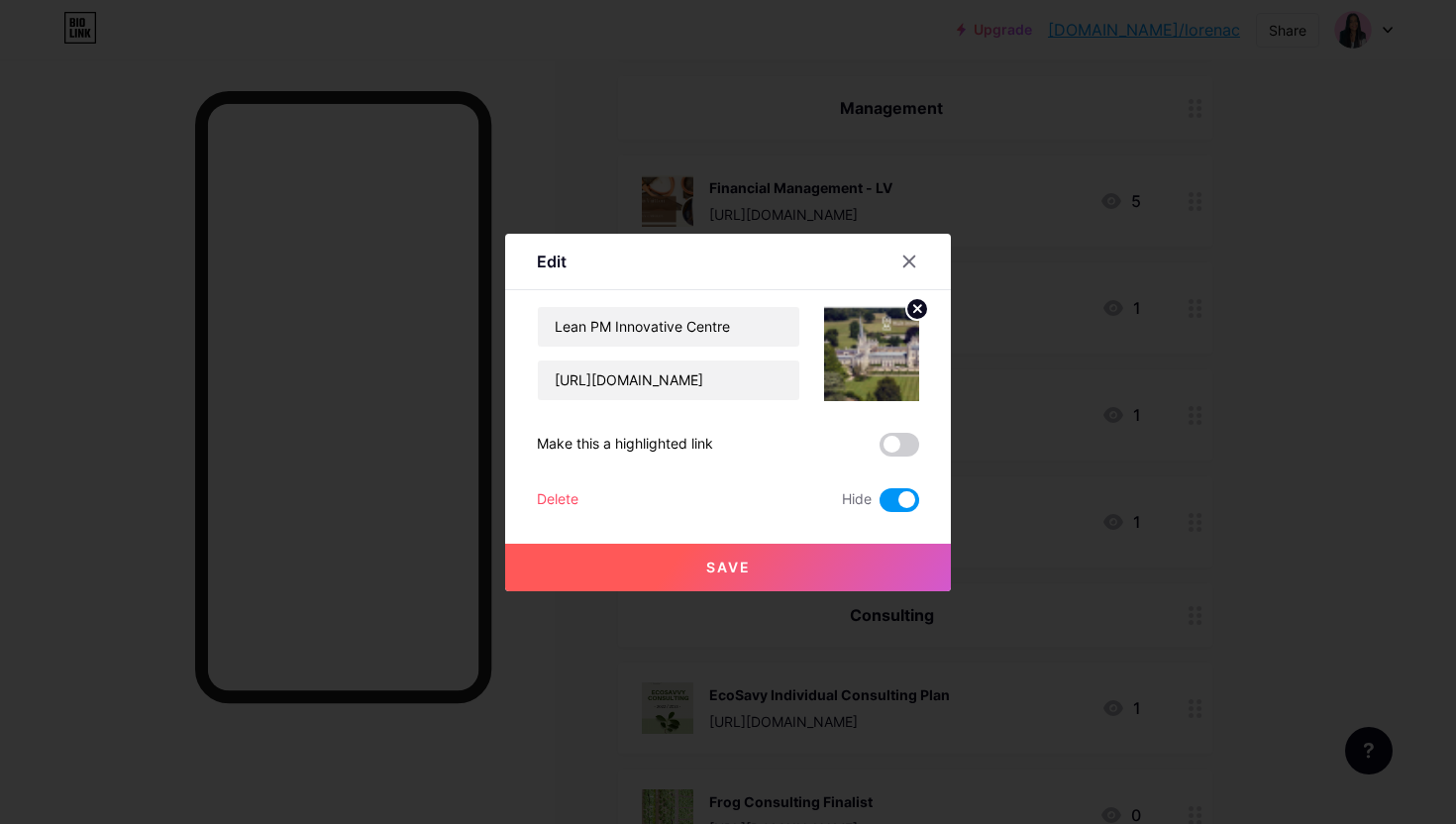 click at bounding box center [899, 445] 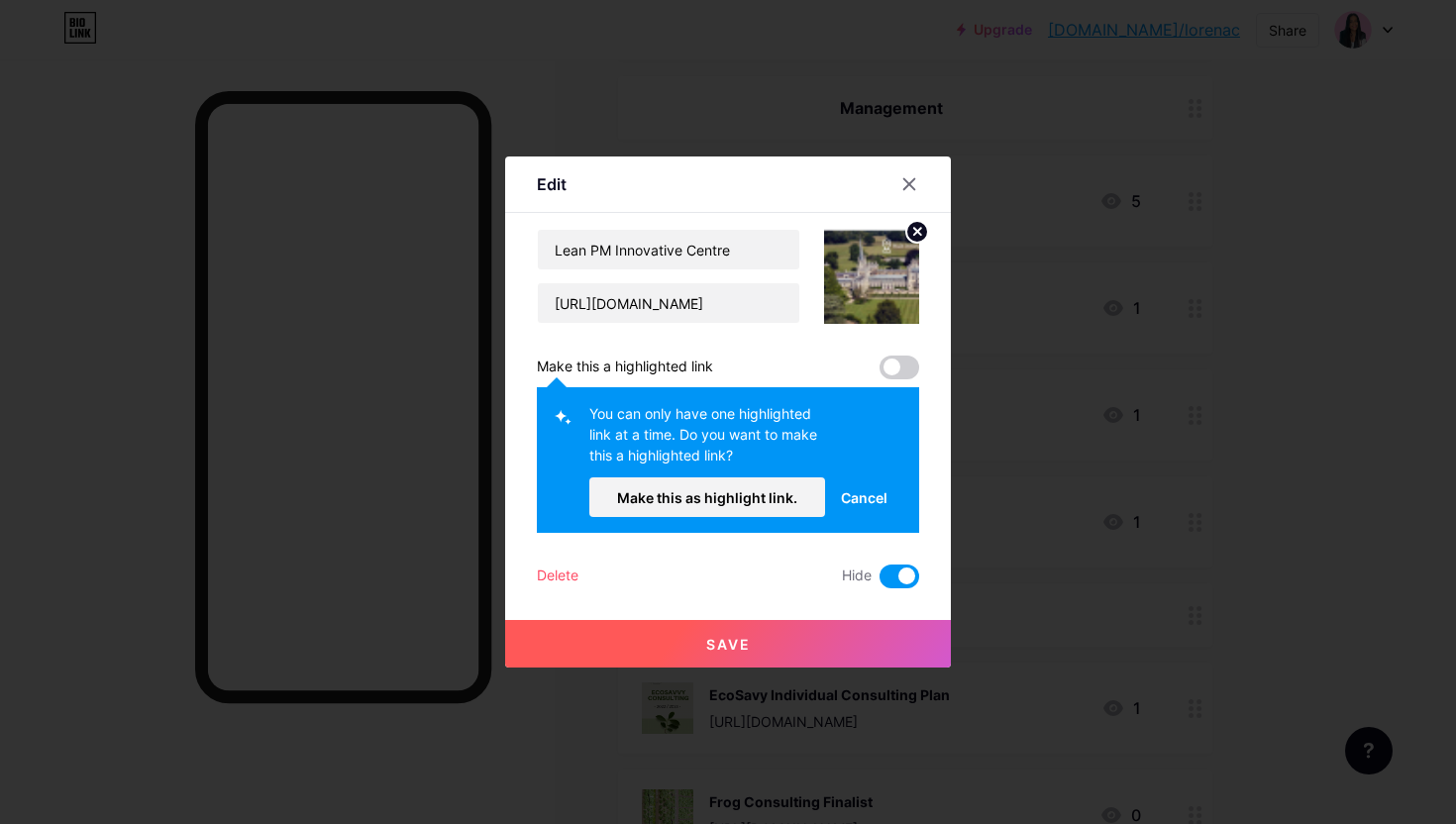 click at bounding box center (899, 576) 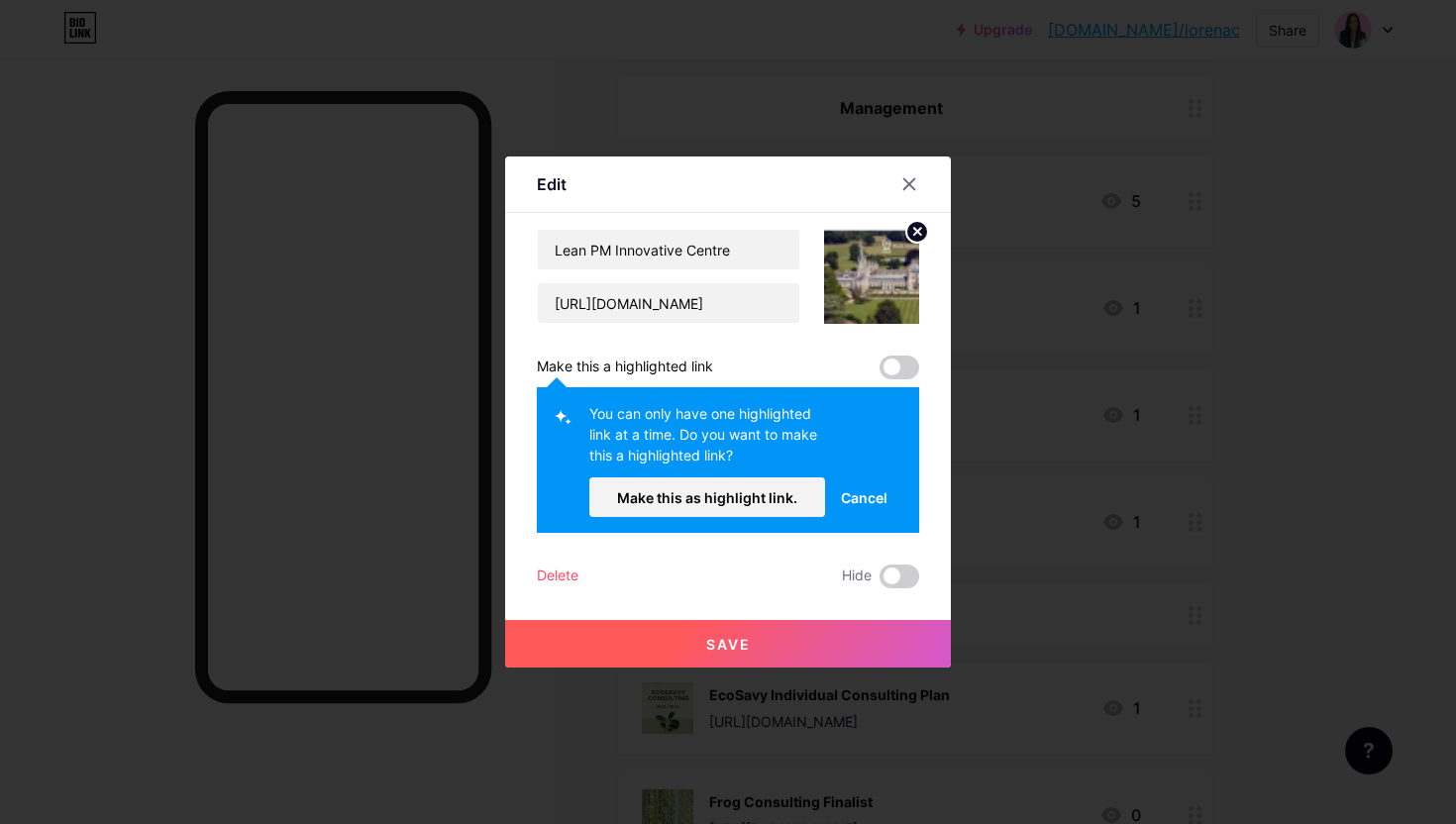 click on "Hide" at bounding box center (881, 576) 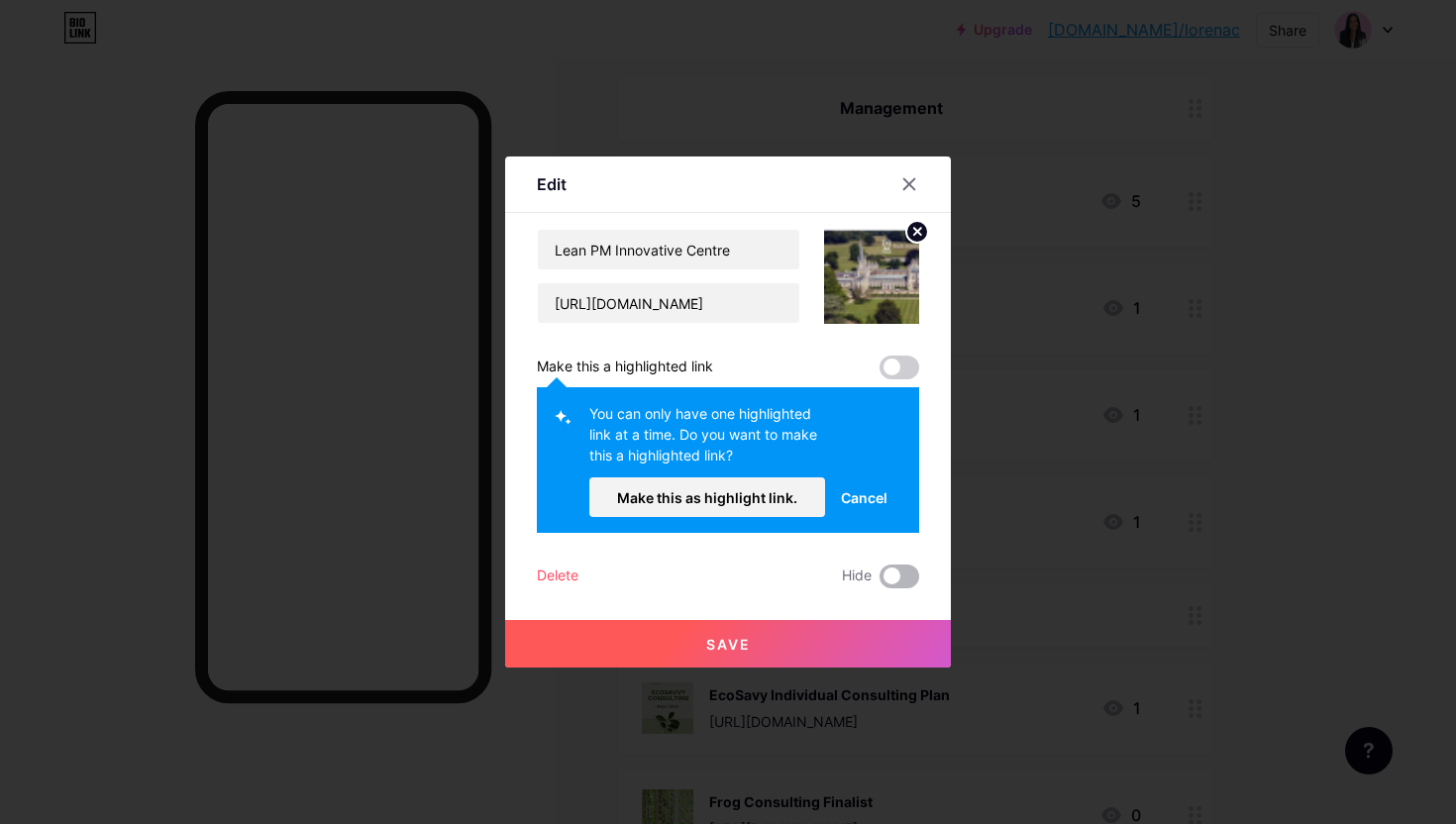 click at bounding box center (899, 576) 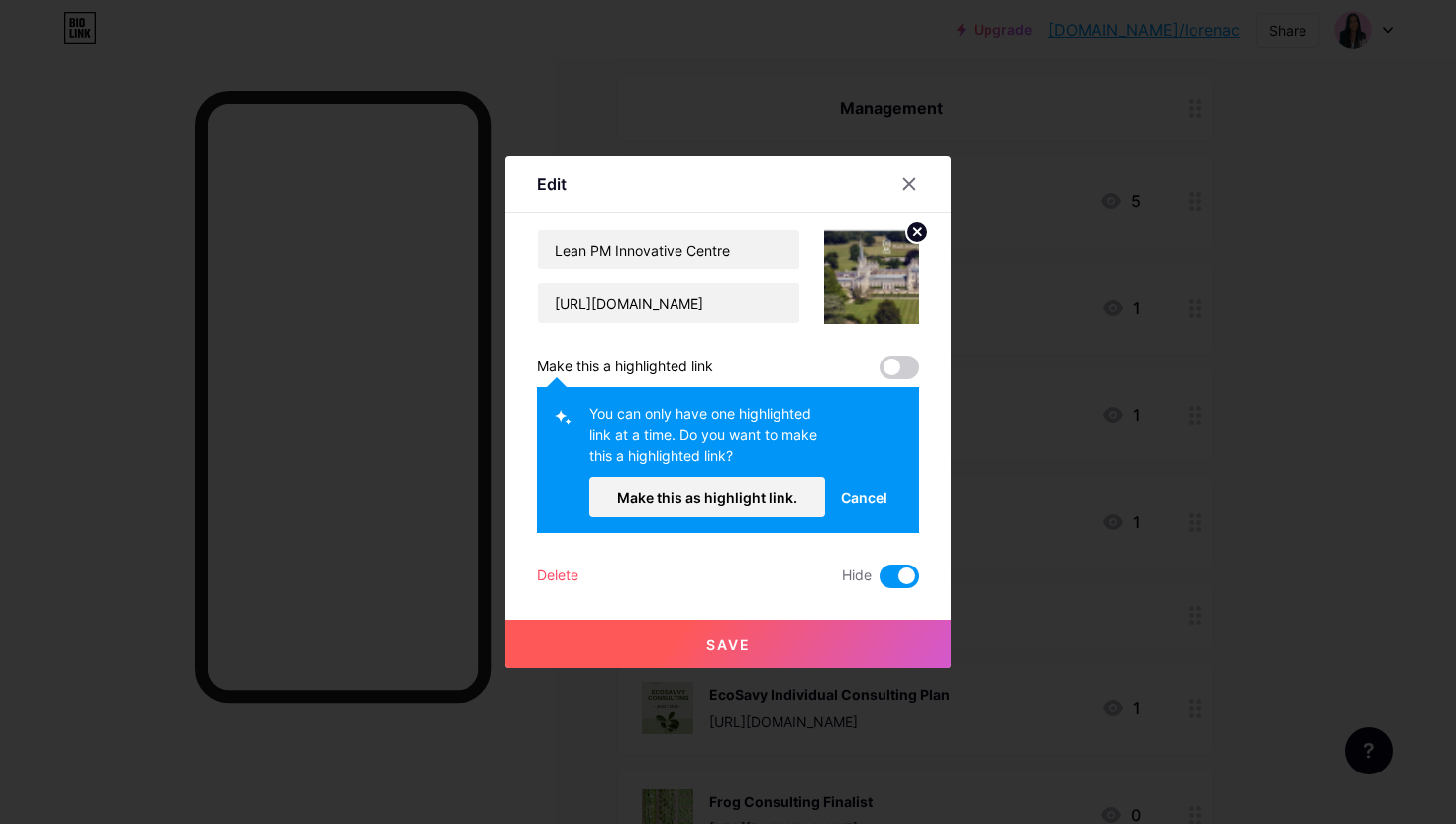 click on "Save" at bounding box center [728, 644] 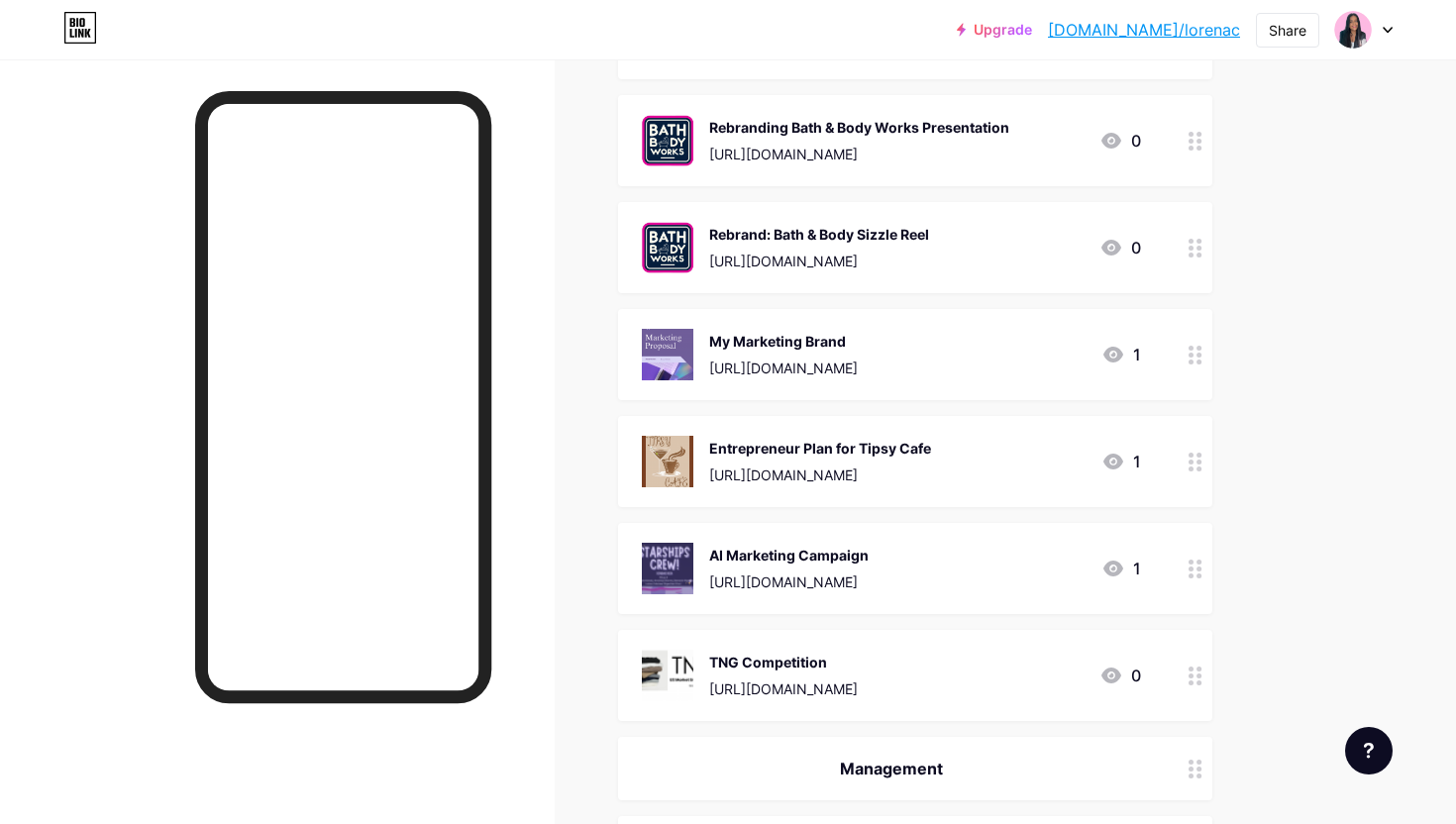scroll, scrollTop: 0, scrollLeft: 0, axis: both 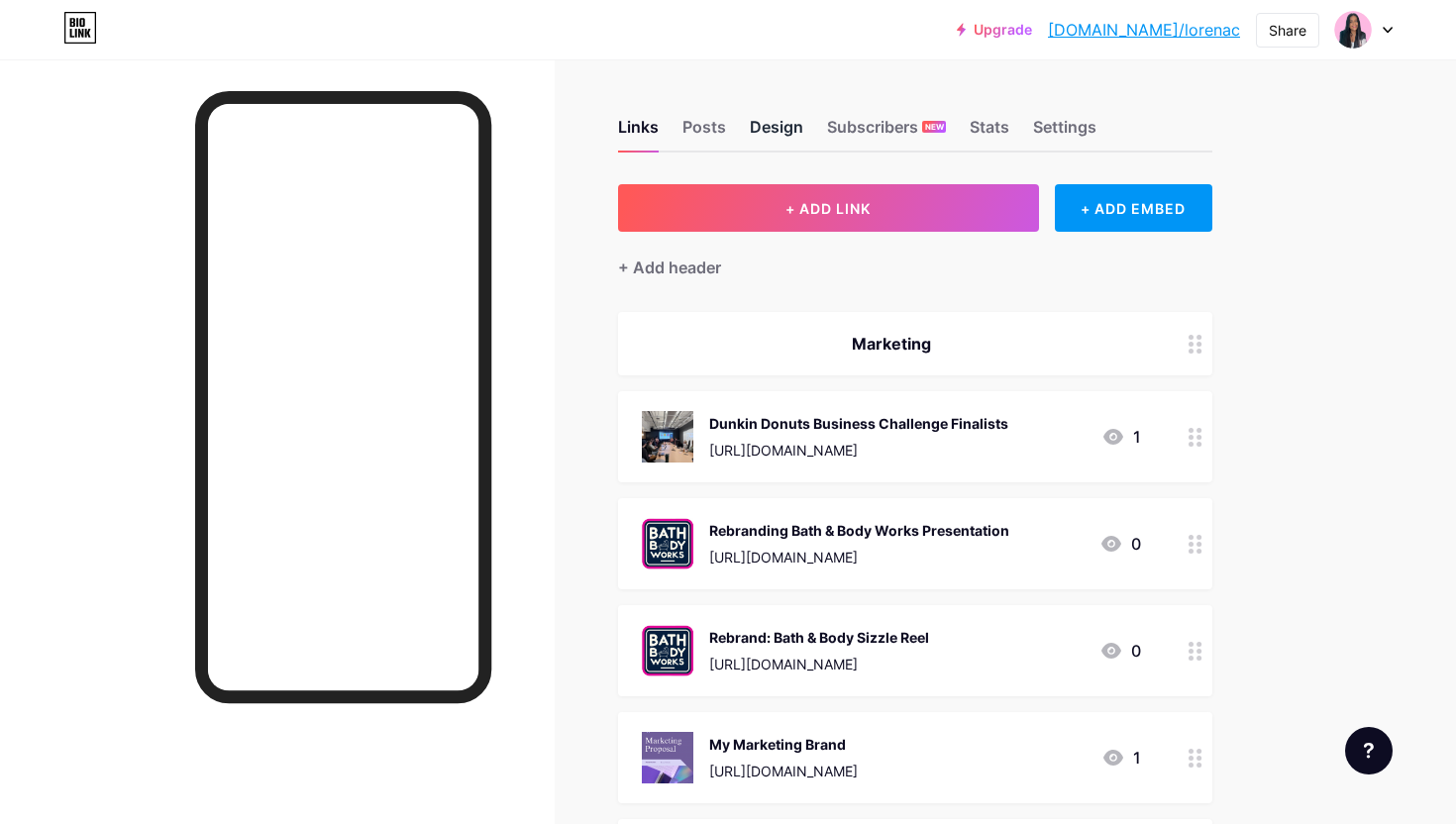 click on "Design" at bounding box center [777, 133] 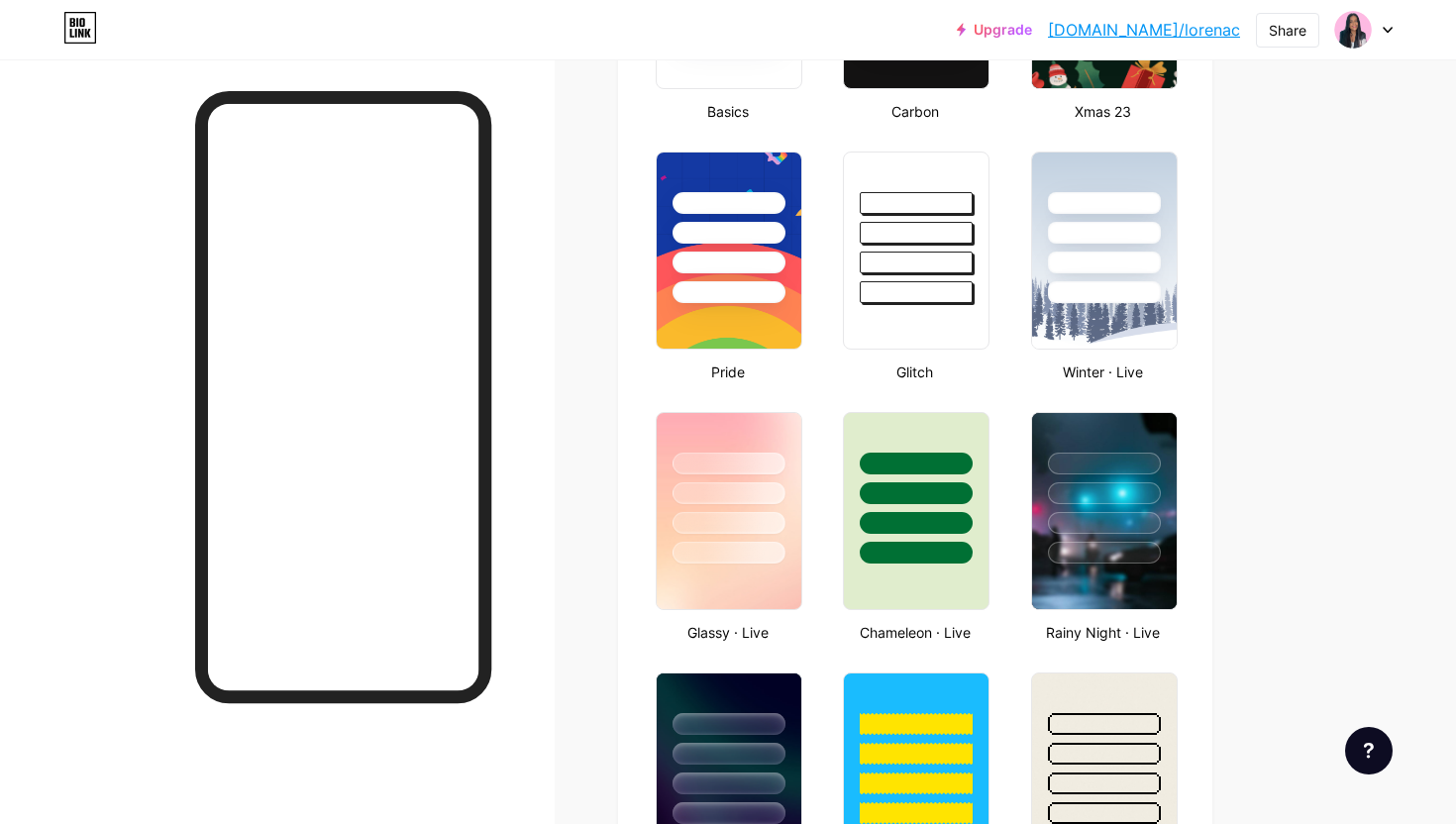 scroll, scrollTop: 707, scrollLeft: 0, axis: vertical 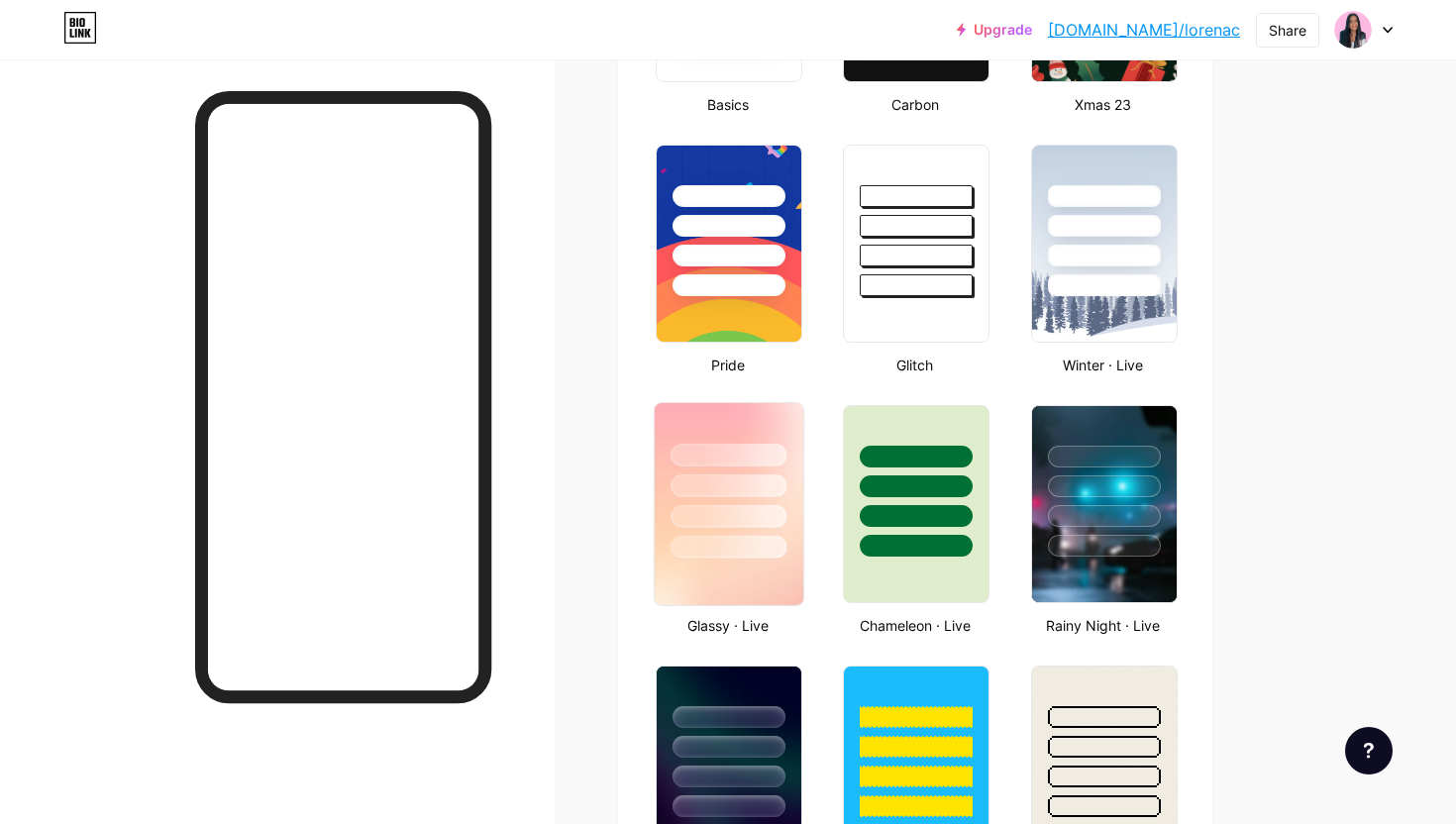 click at bounding box center (728, 516) 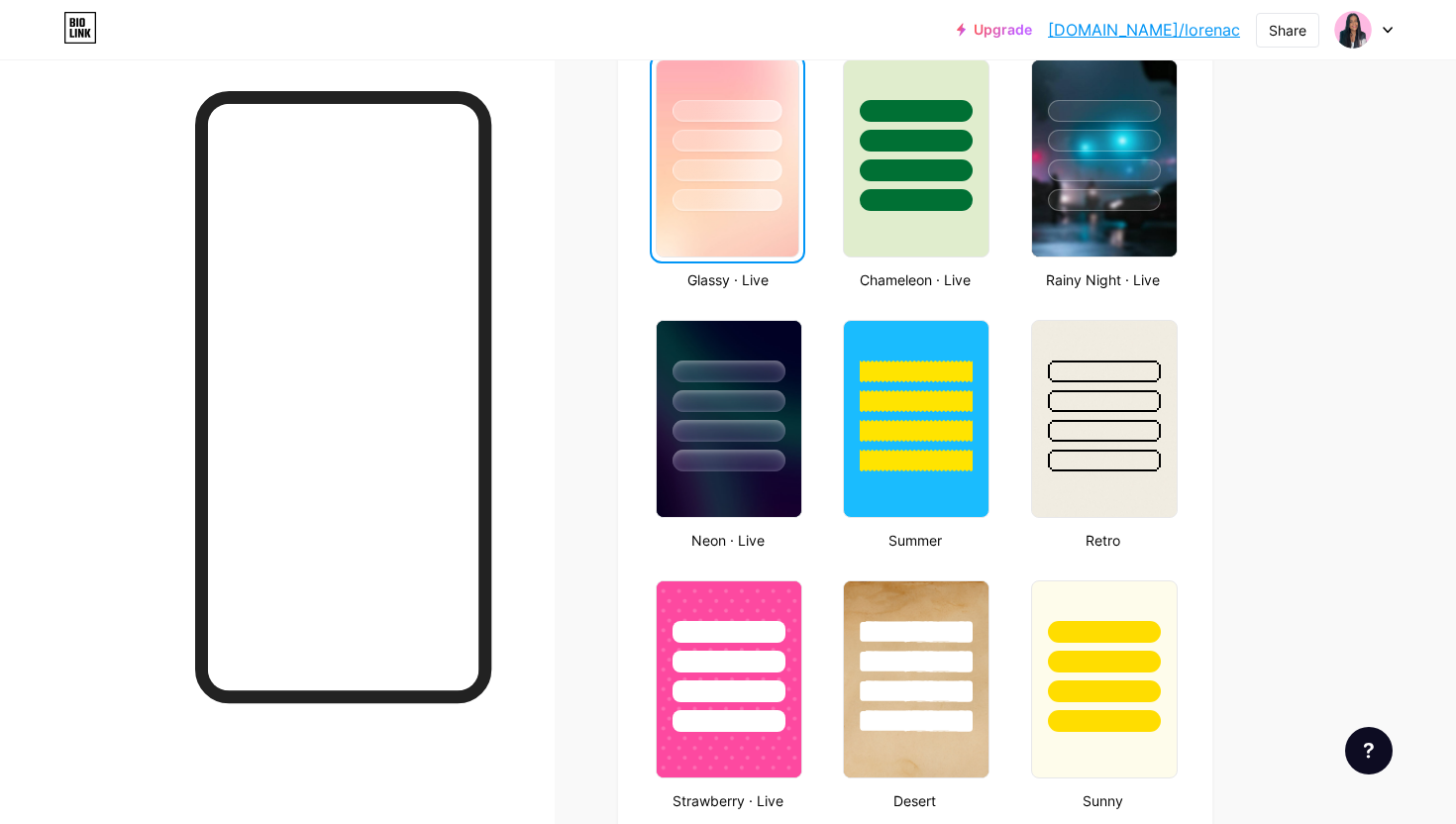 scroll, scrollTop: 1052, scrollLeft: 0, axis: vertical 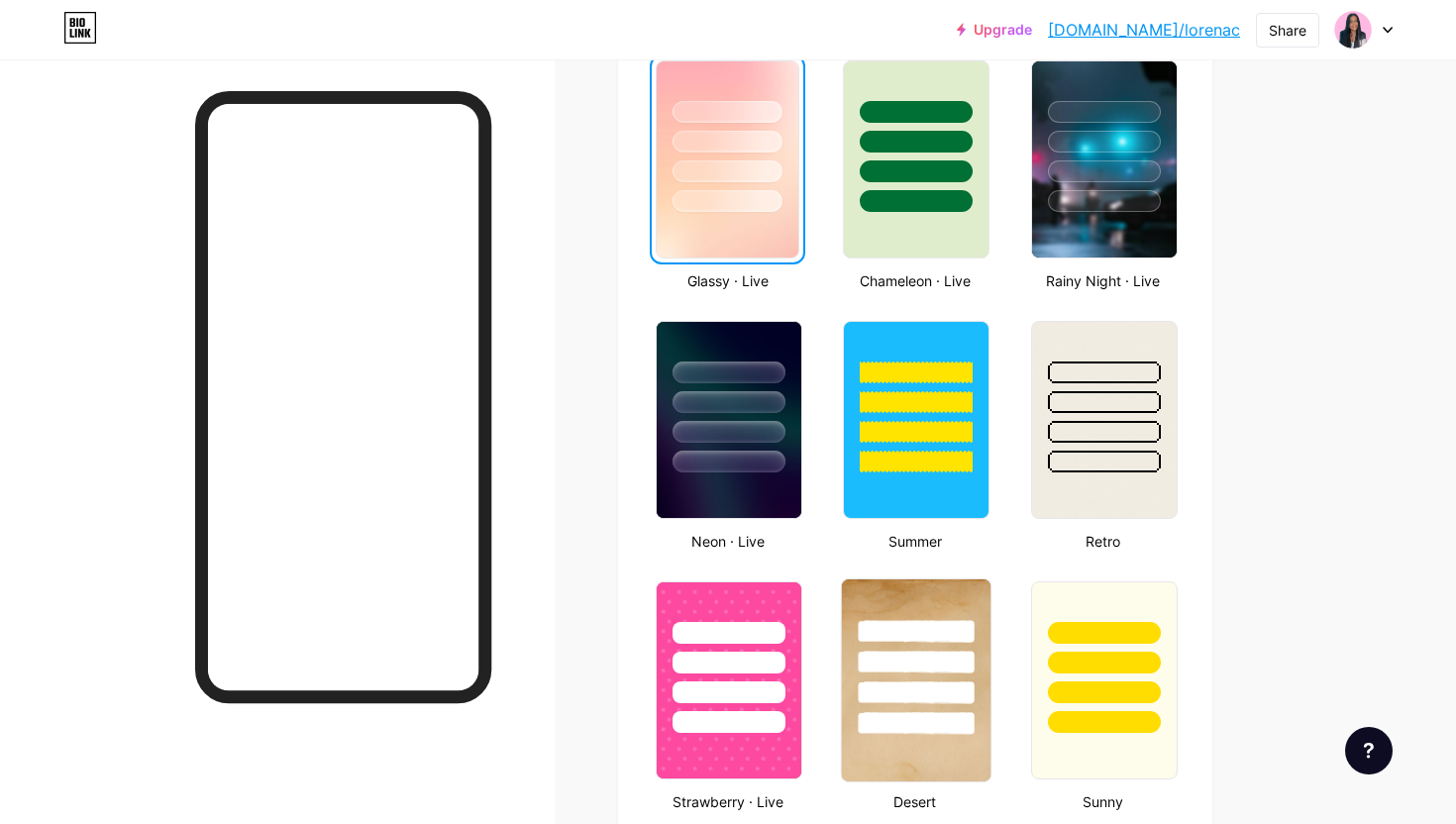 click at bounding box center (916, 662) 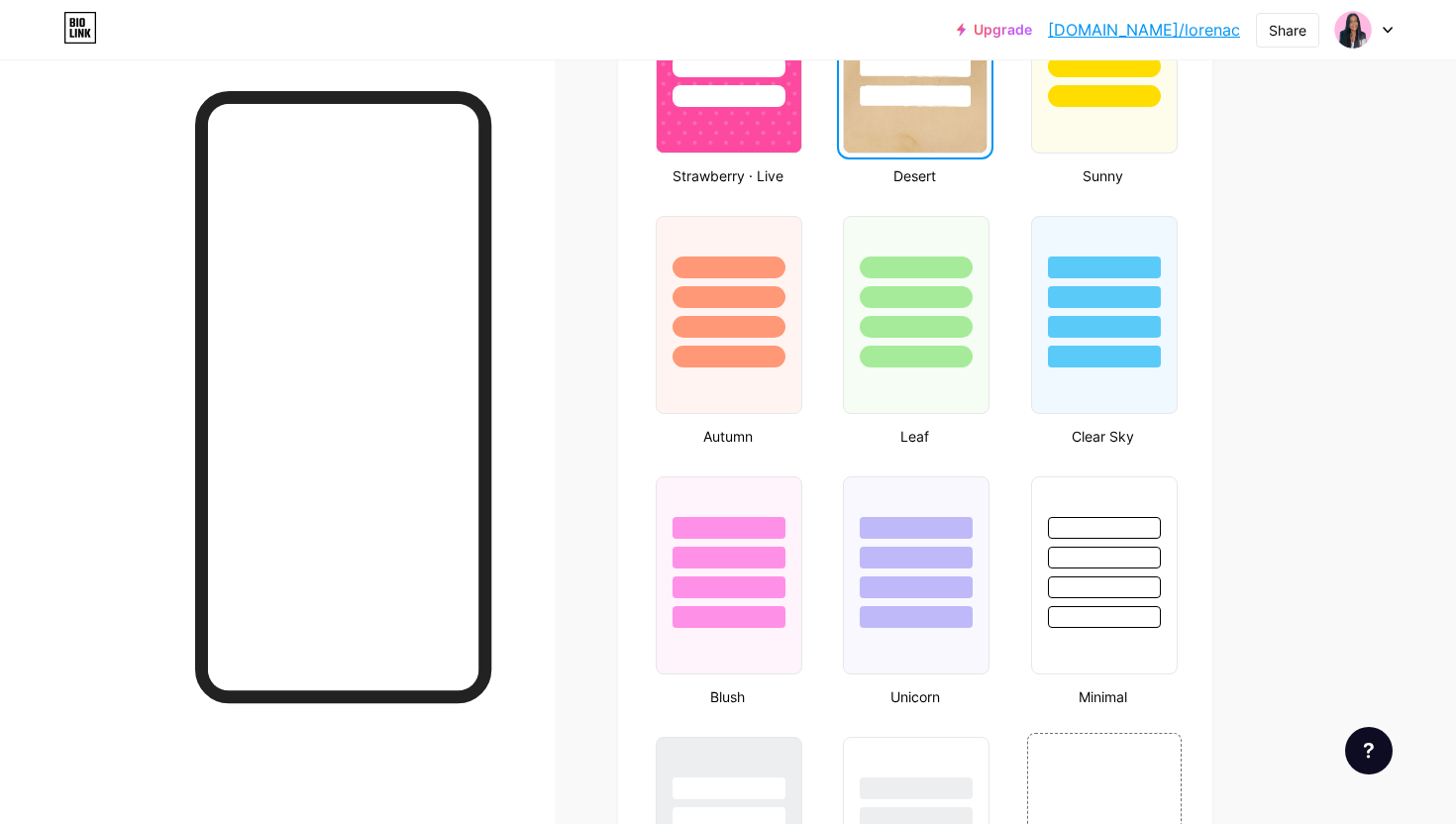 scroll, scrollTop: 1684, scrollLeft: 0, axis: vertical 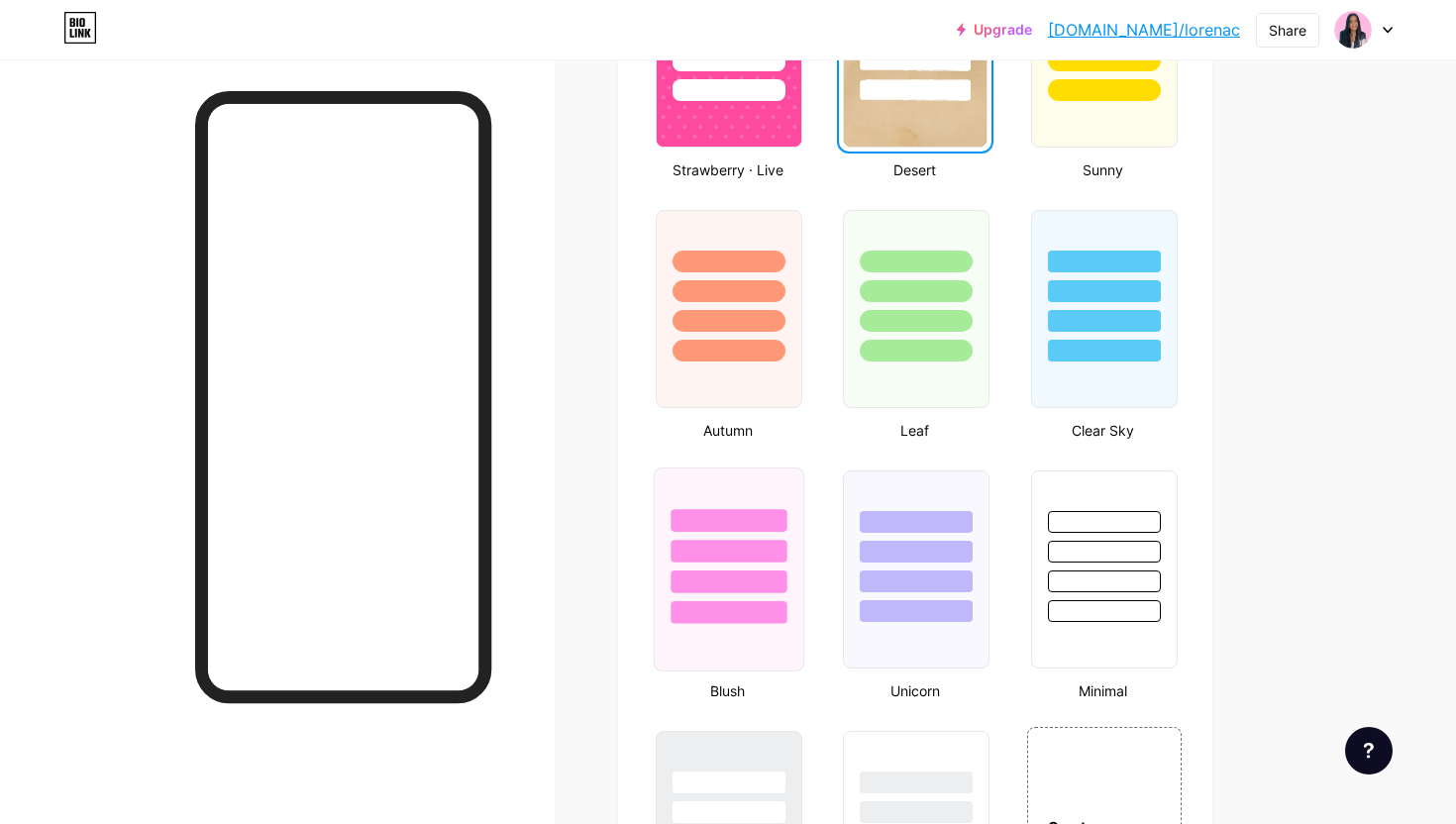click at bounding box center [728, 520] 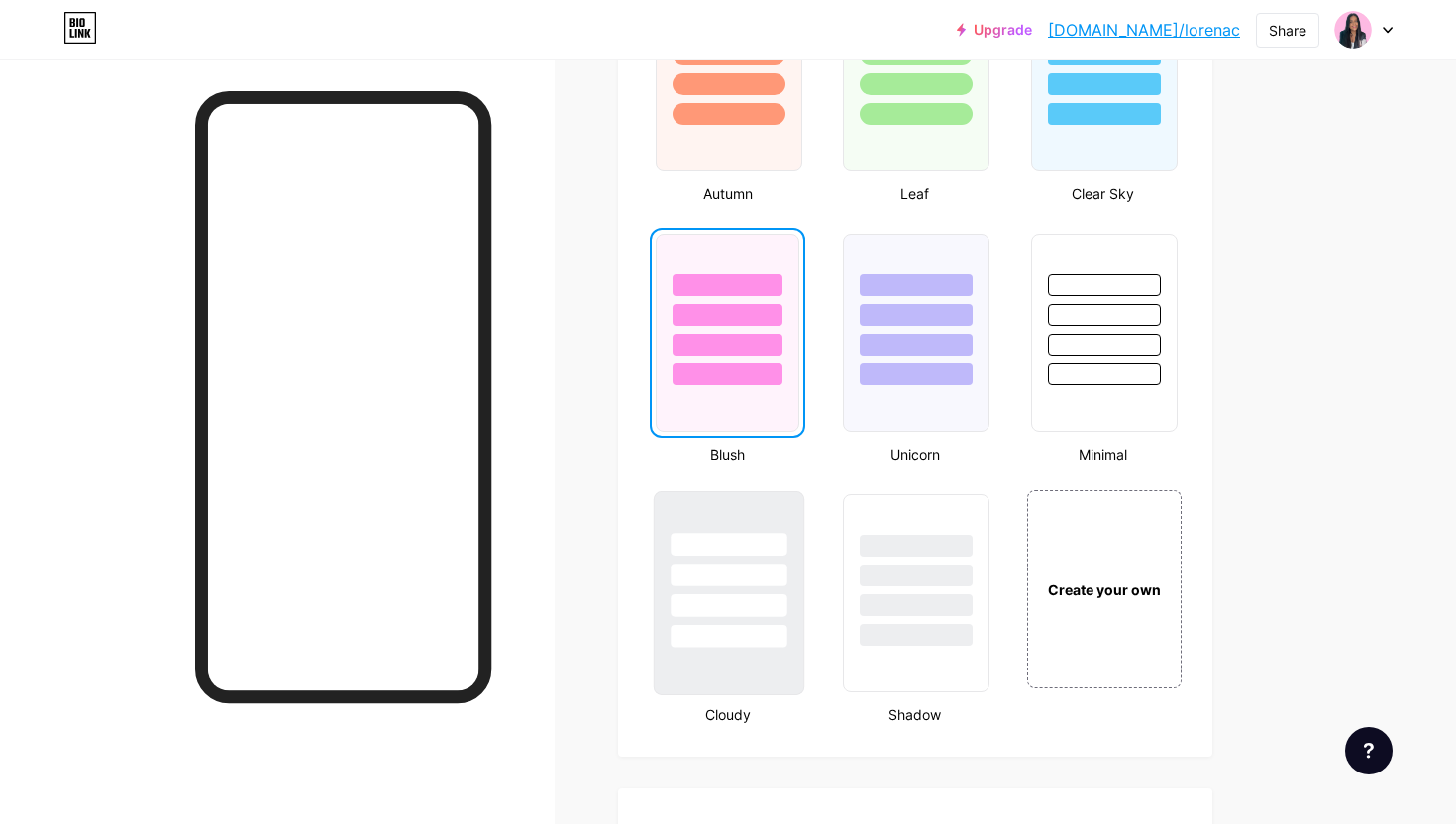 scroll, scrollTop: 1922, scrollLeft: 0, axis: vertical 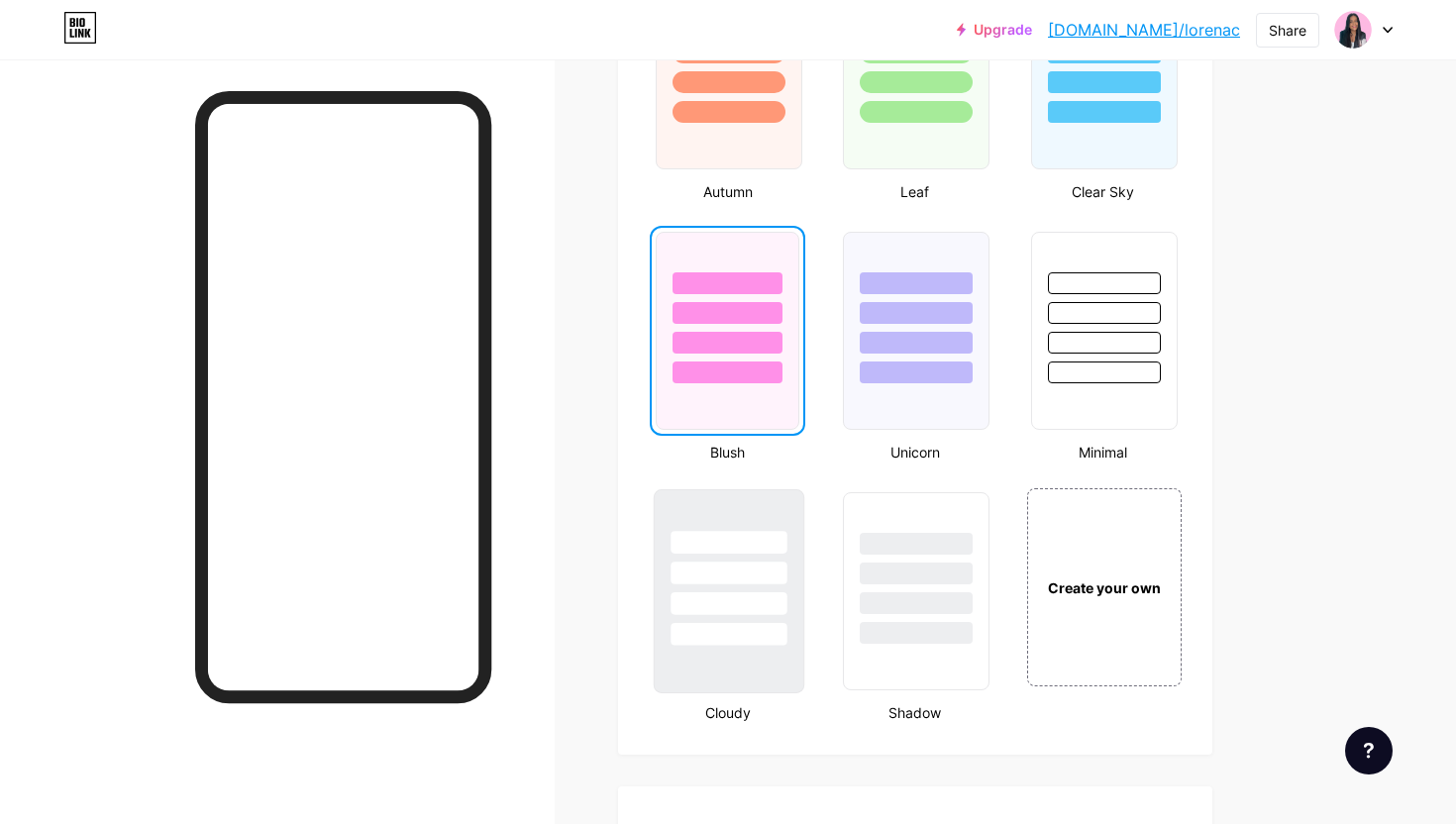 click at bounding box center (728, 572) 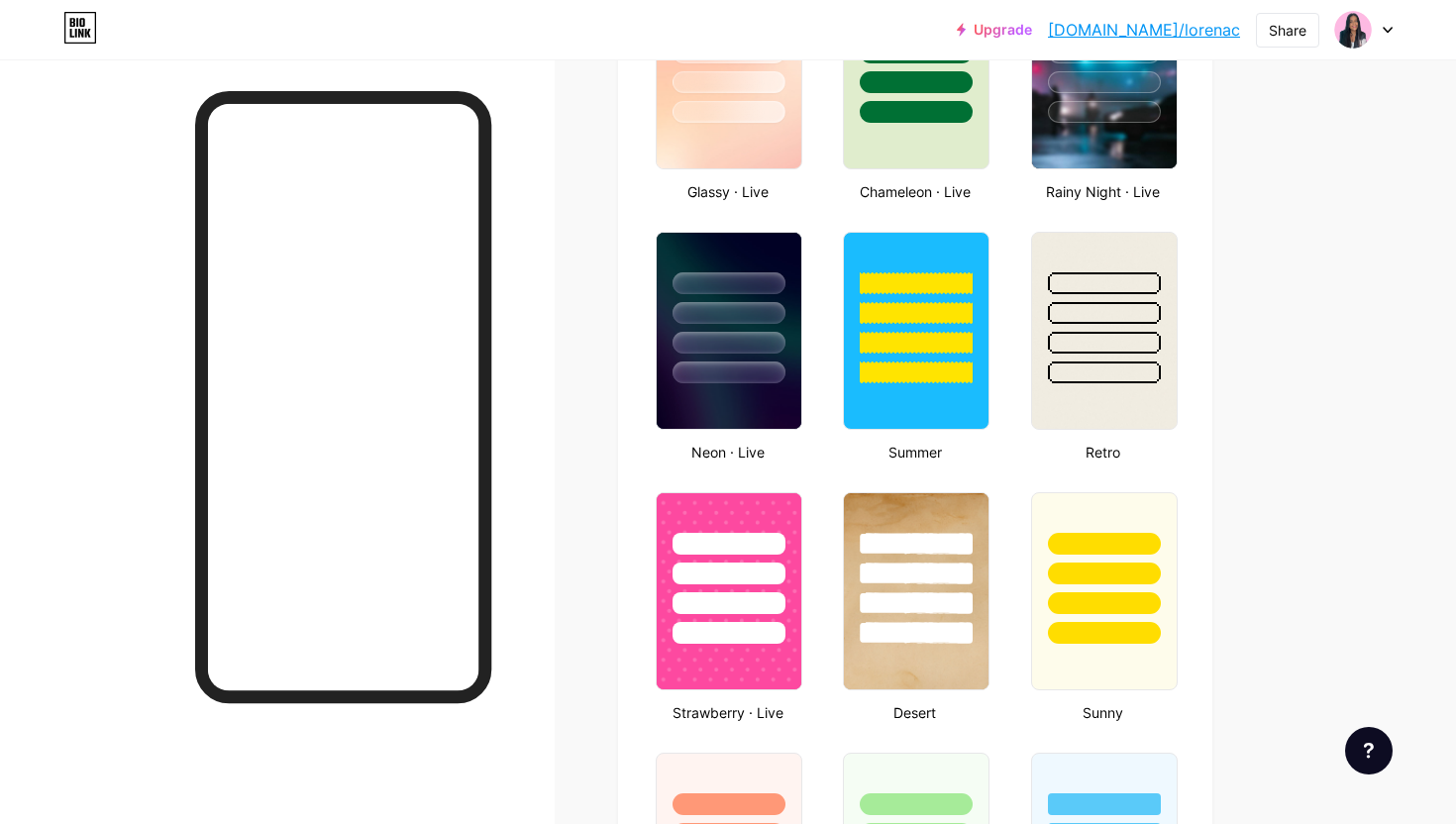 scroll, scrollTop: 1106, scrollLeft: 0, axis: vertical 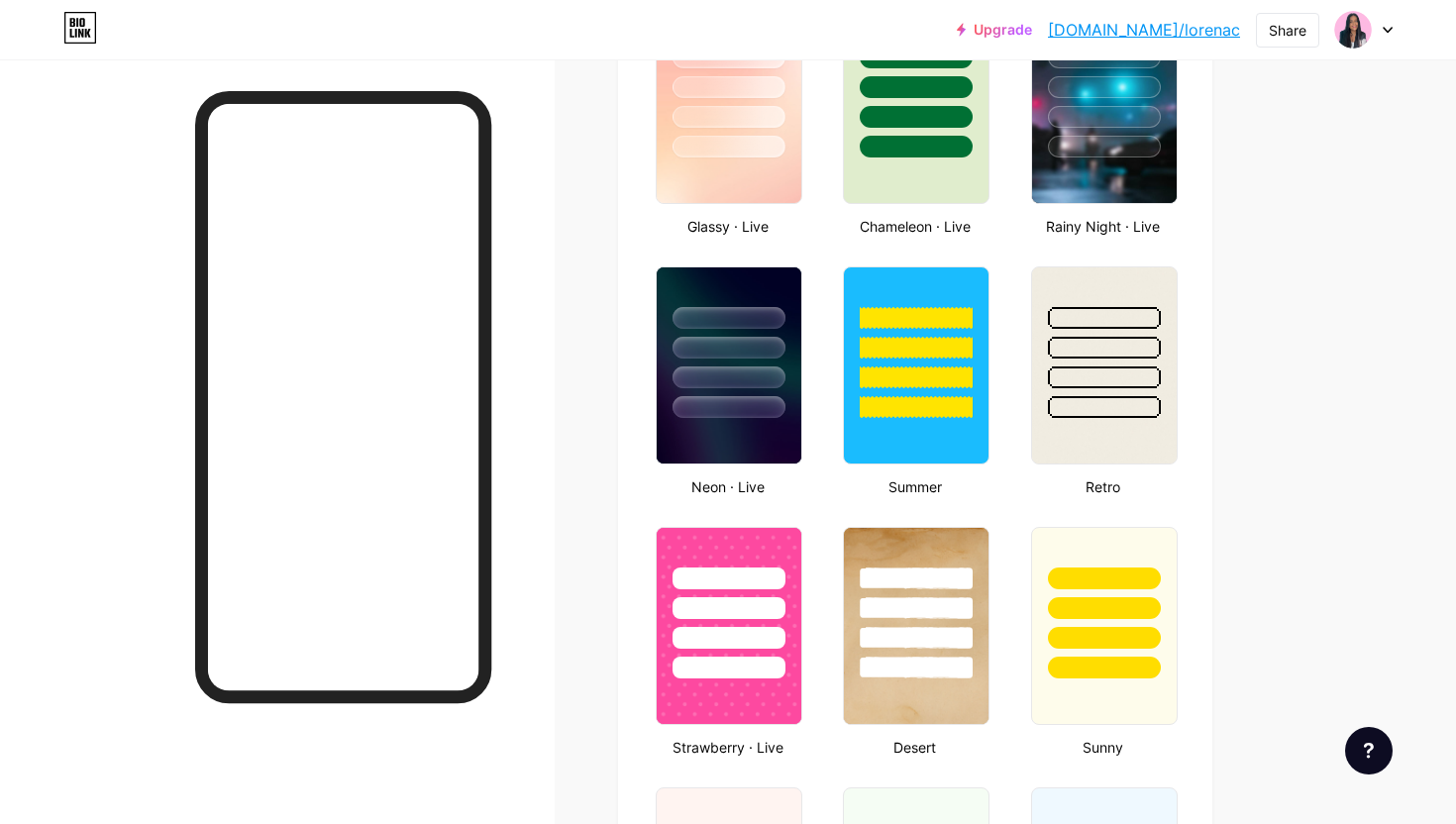 click at bounding box center (1104, 343) 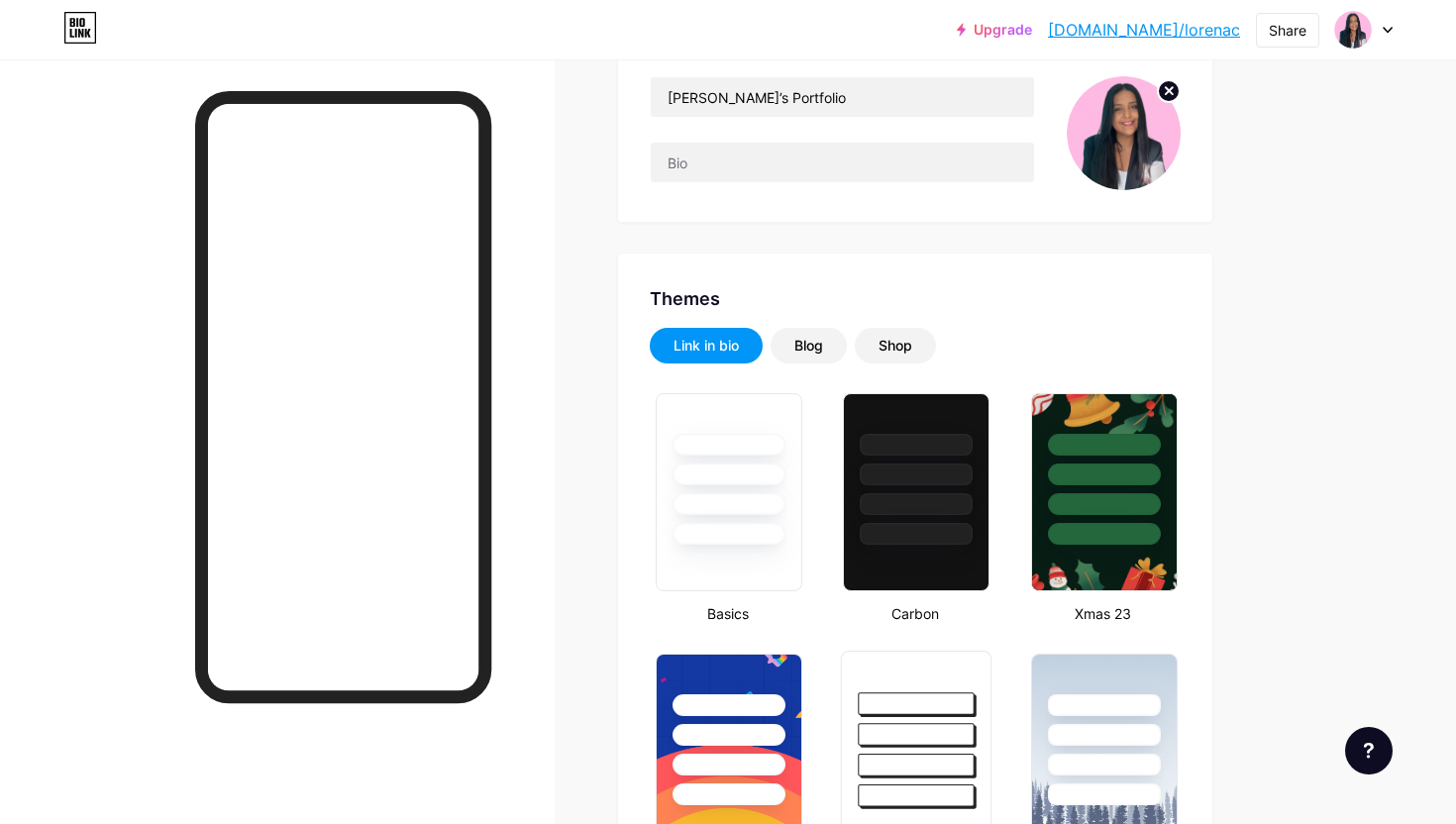 scroll, scrollTop: 187, scrollLeft: 0, axis: vertical 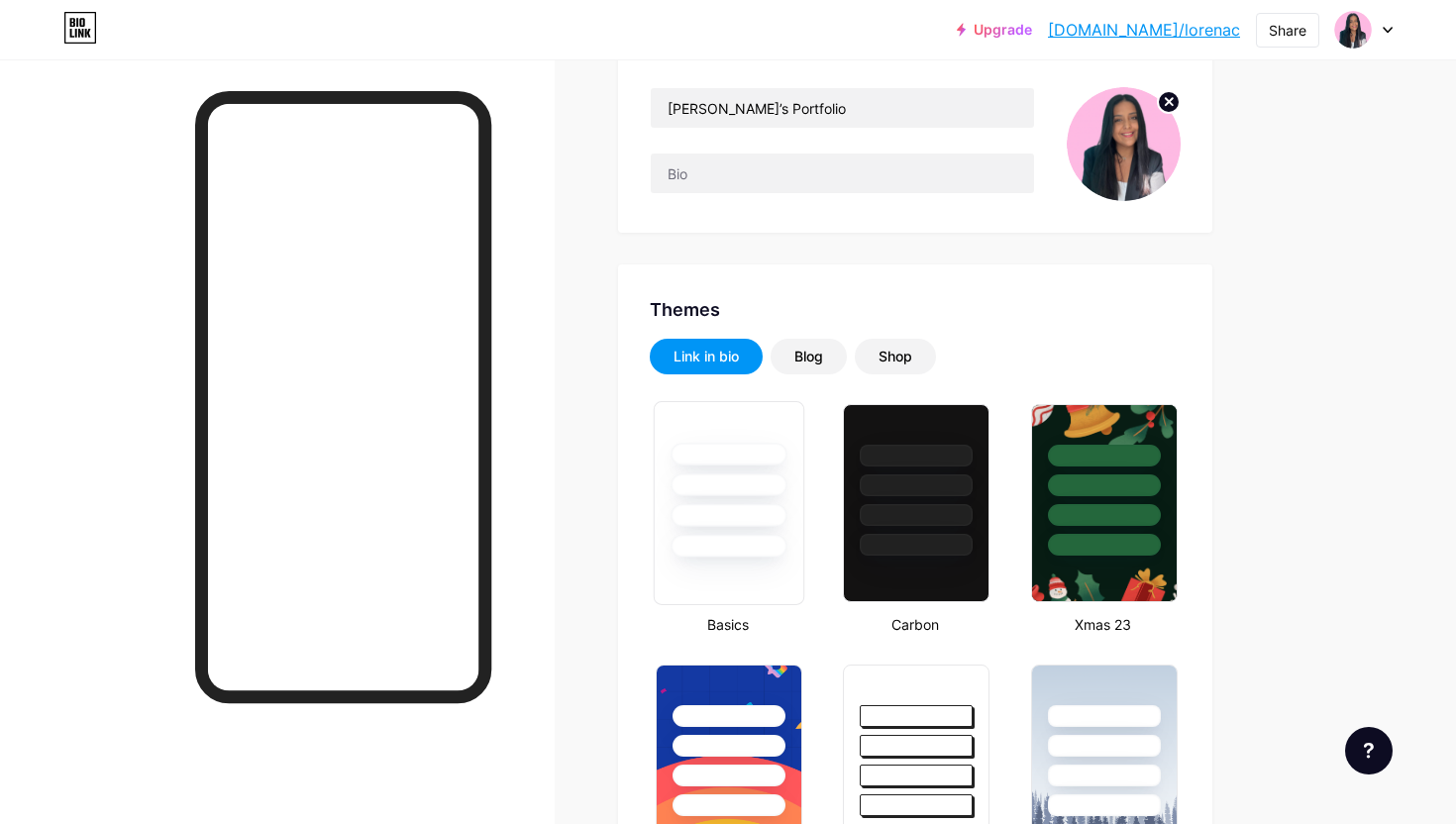 click at bounding box center [729, 479] 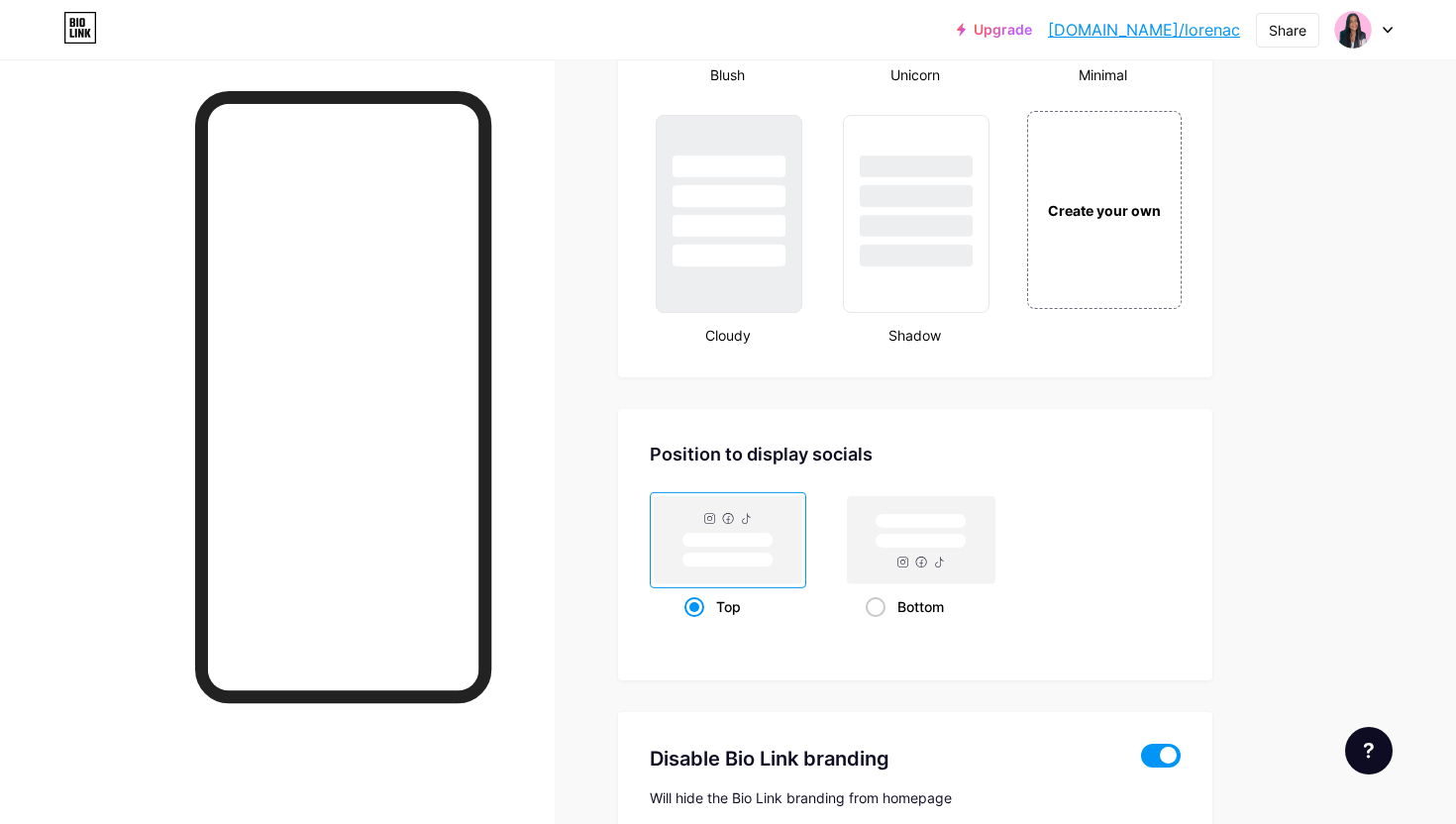 scroll, scrollTop: 2355, scrollLeft: 0, axis: vertical 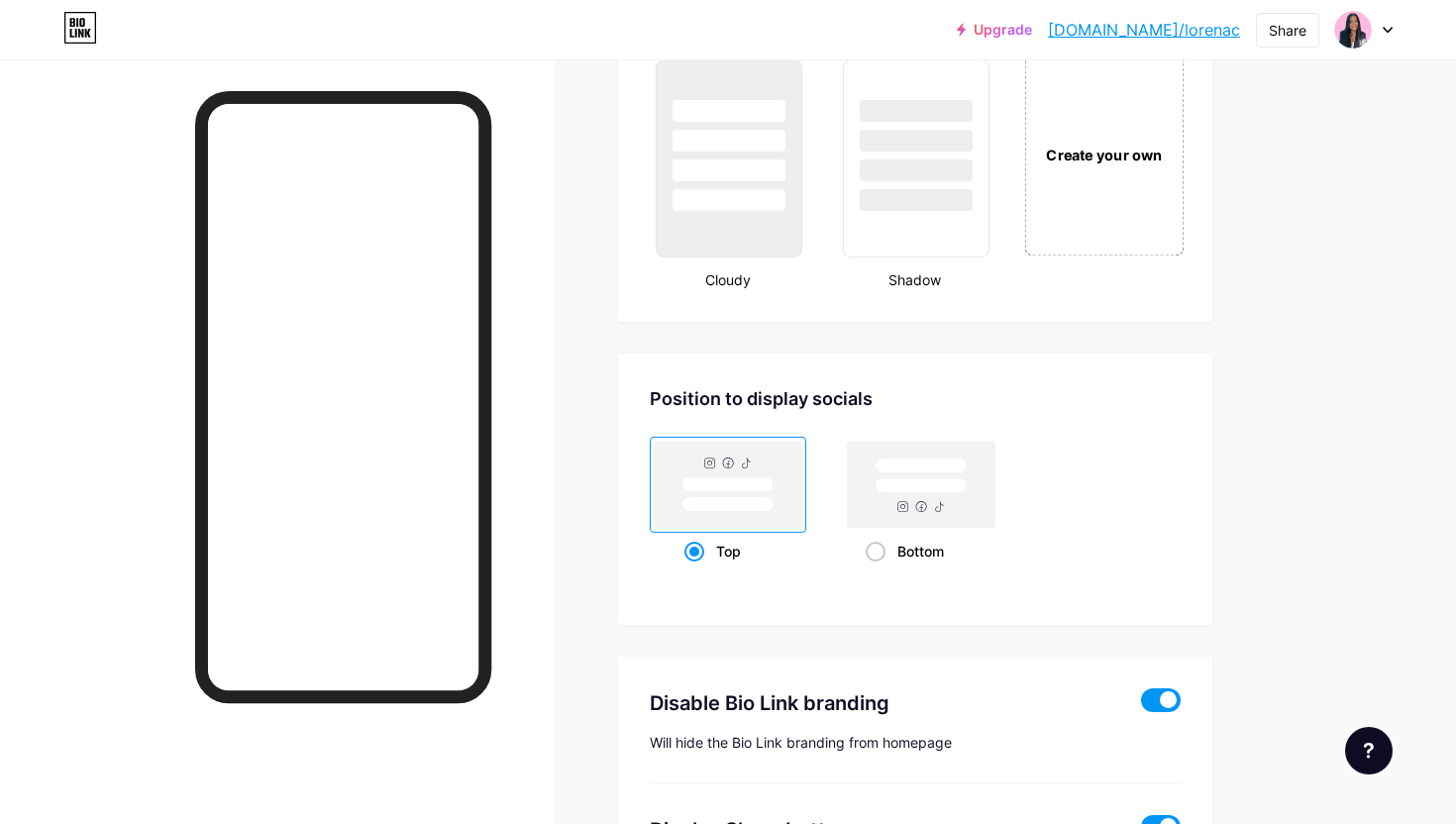 click on "Create your own" at bounding box center (1103, 154) 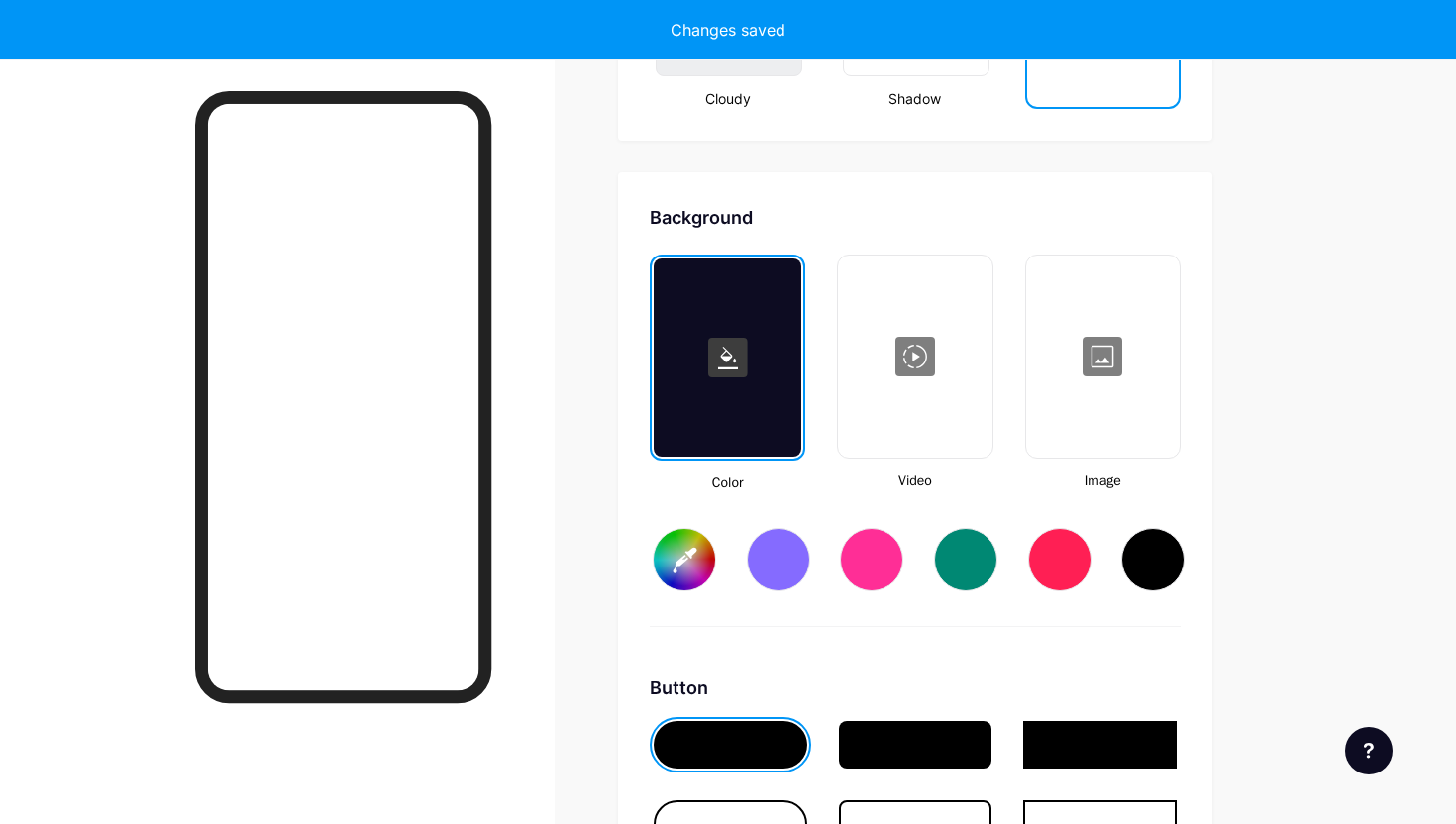 type on "#ffffff" 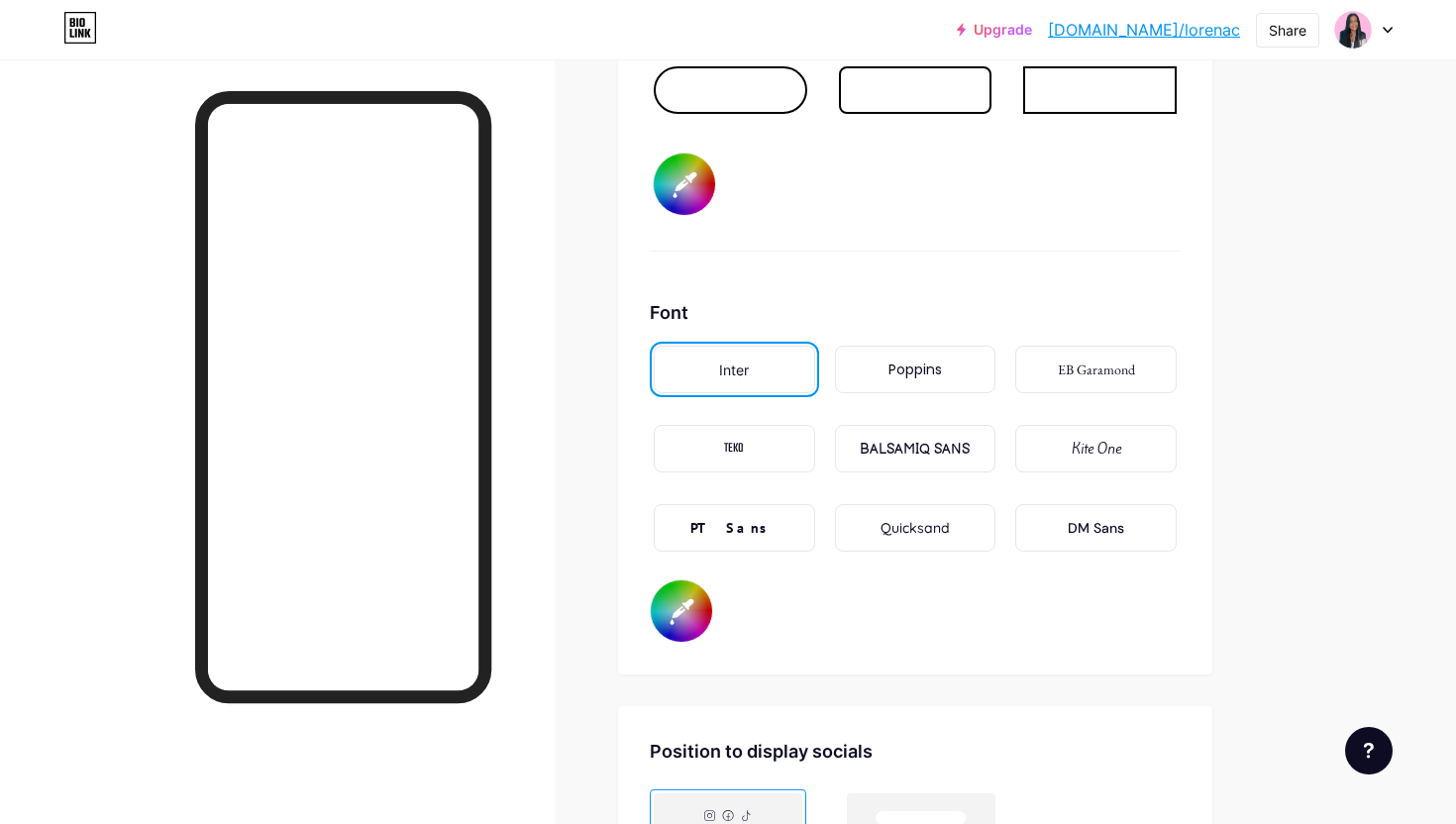 scroll, scrollTop: 3278, scrollLeft: 0, axis: vertical 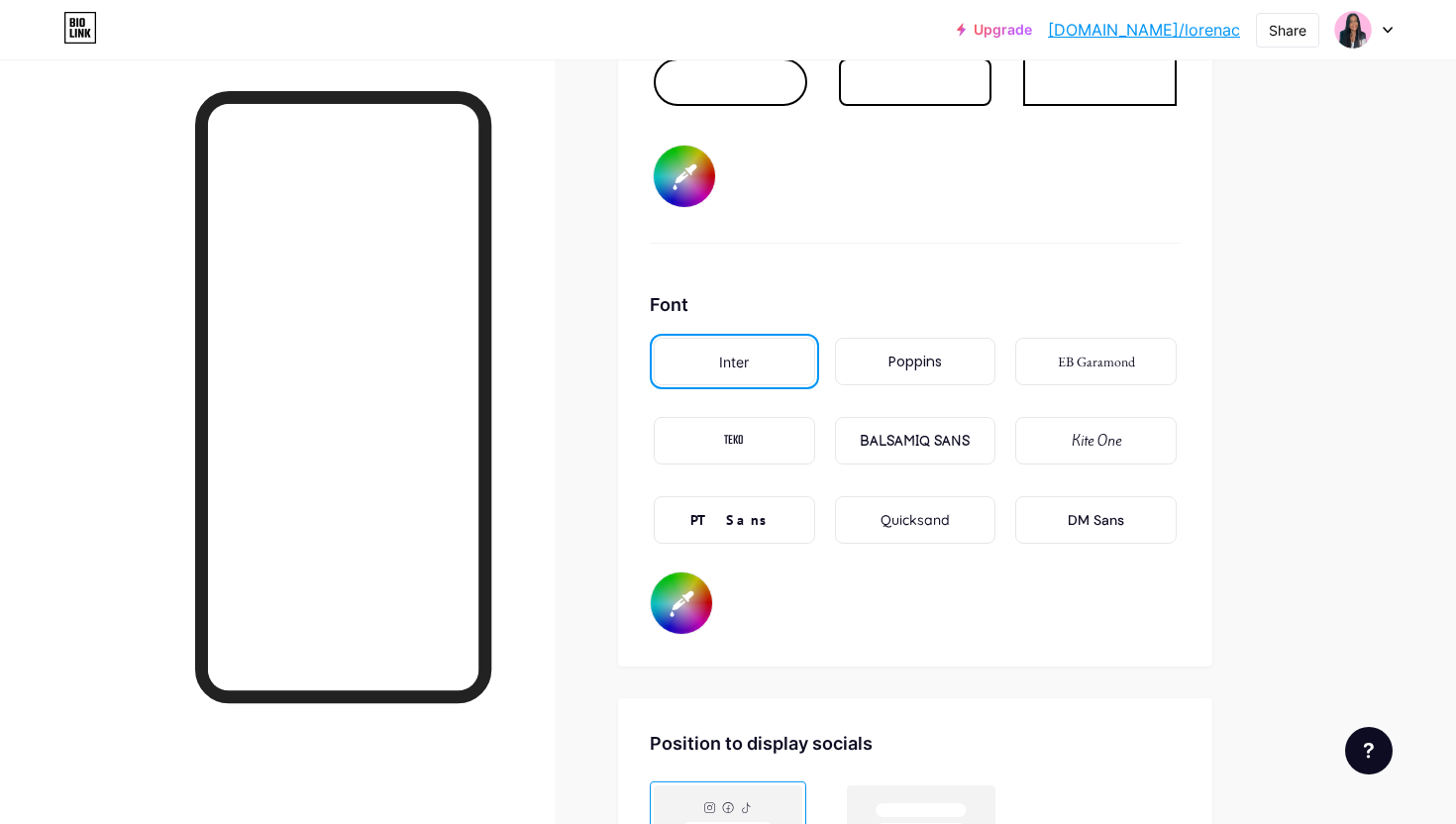 click on "Quicksand" at bounding box center (915, 520) 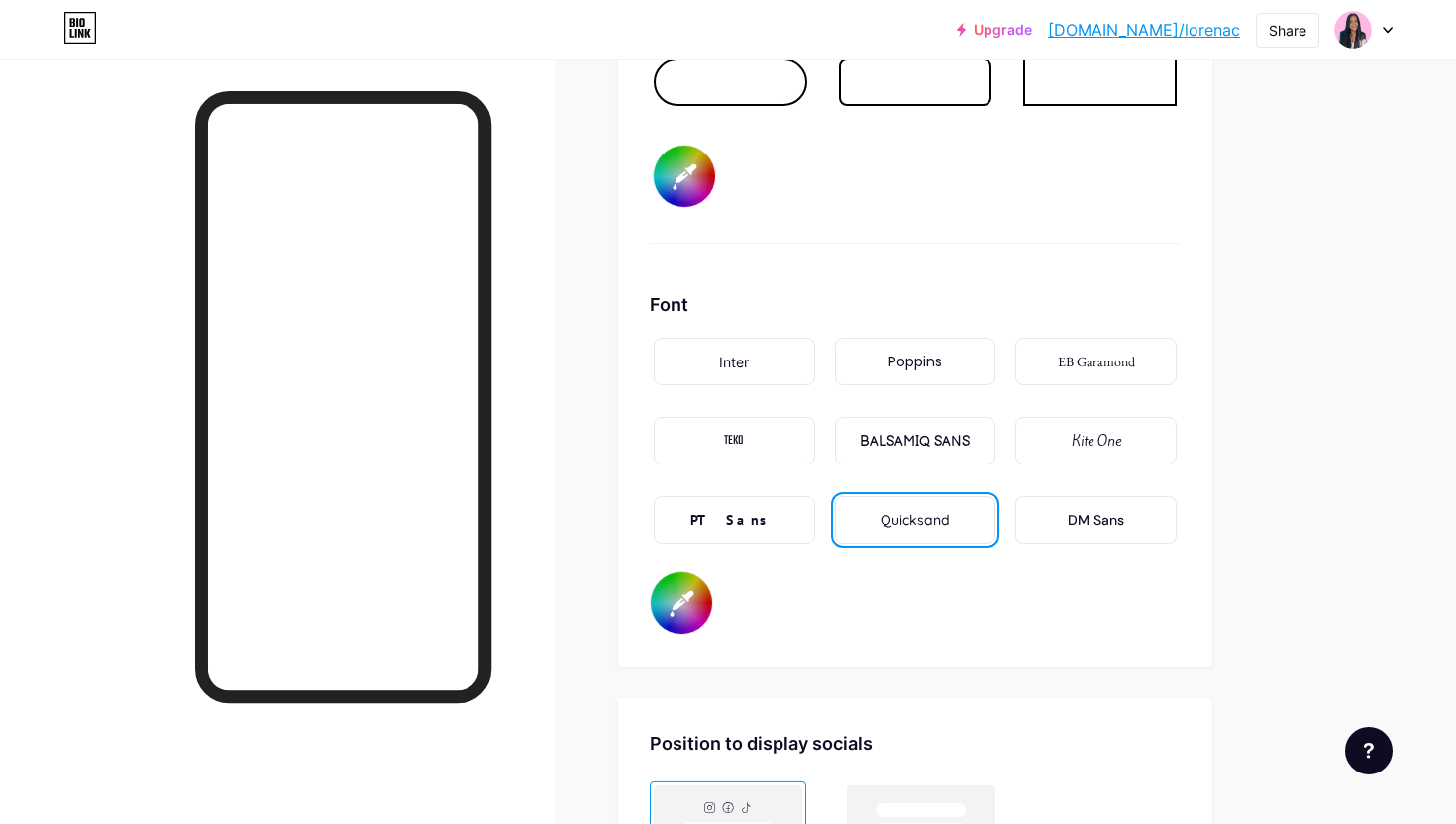 click on "PT Sans" at bounding box center [734, 520] 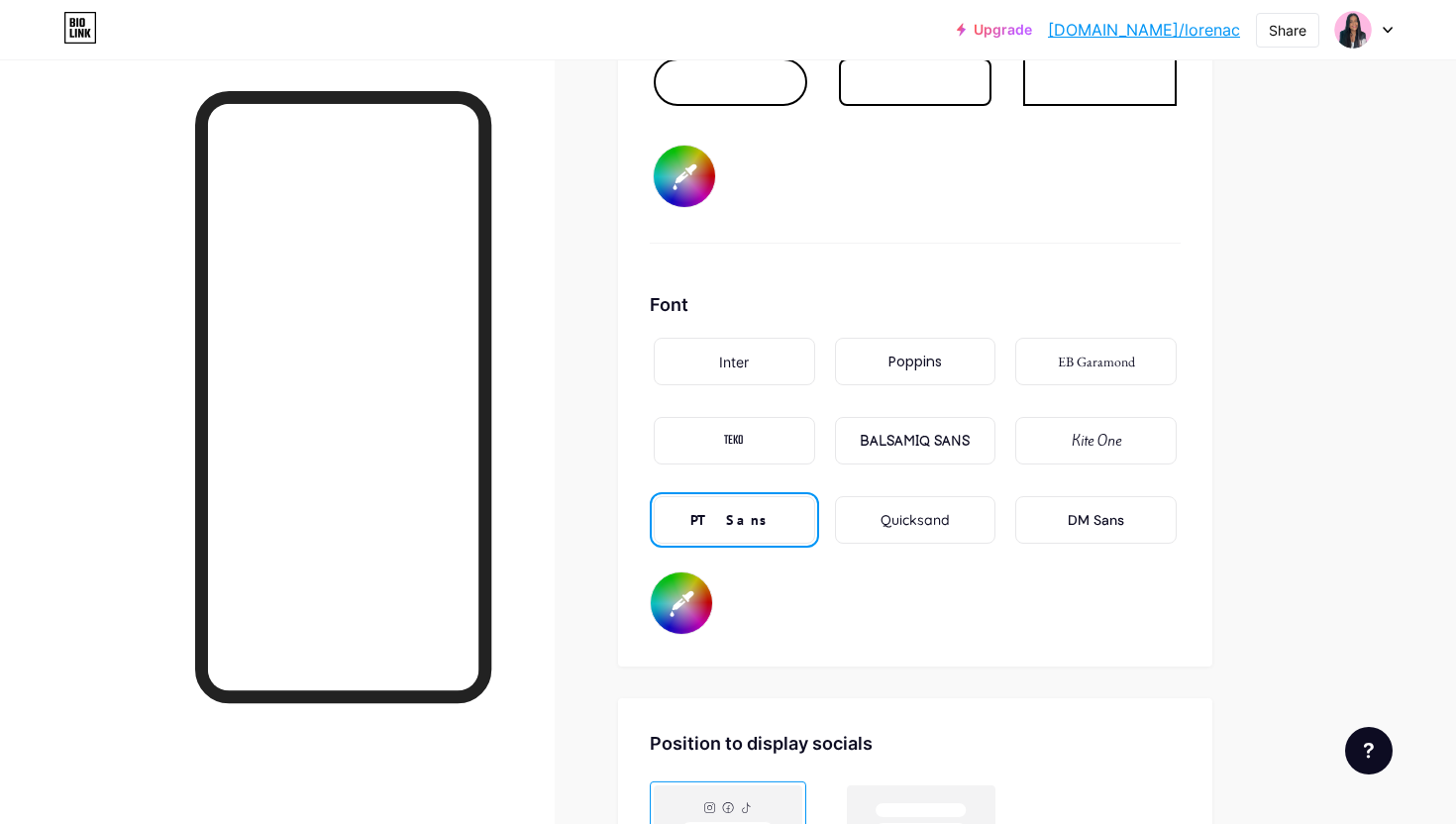 click on "DM Sans" at bounding box center (1095, 520) 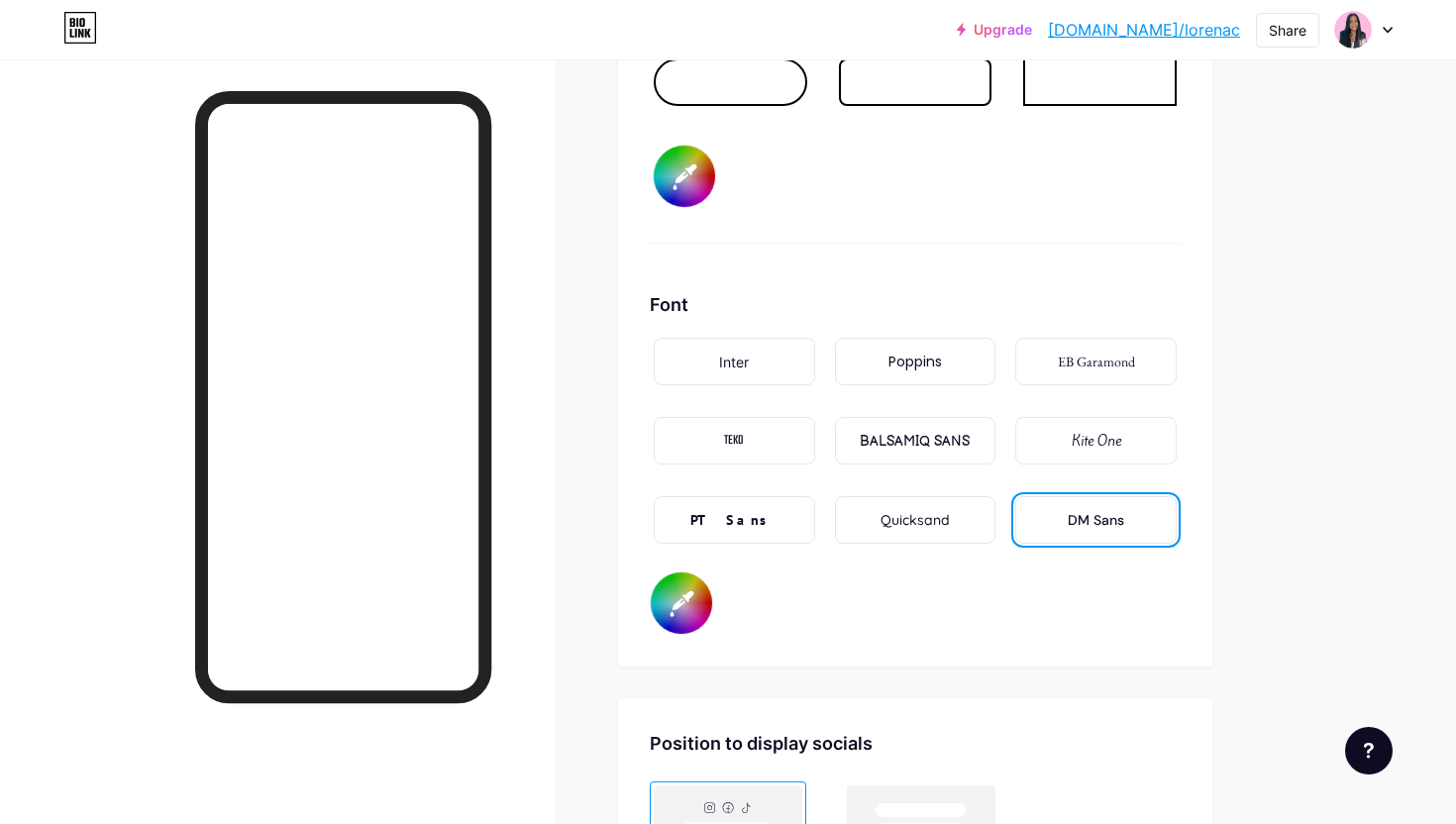 click on "PT Sans" at bounding box center (734, 520) 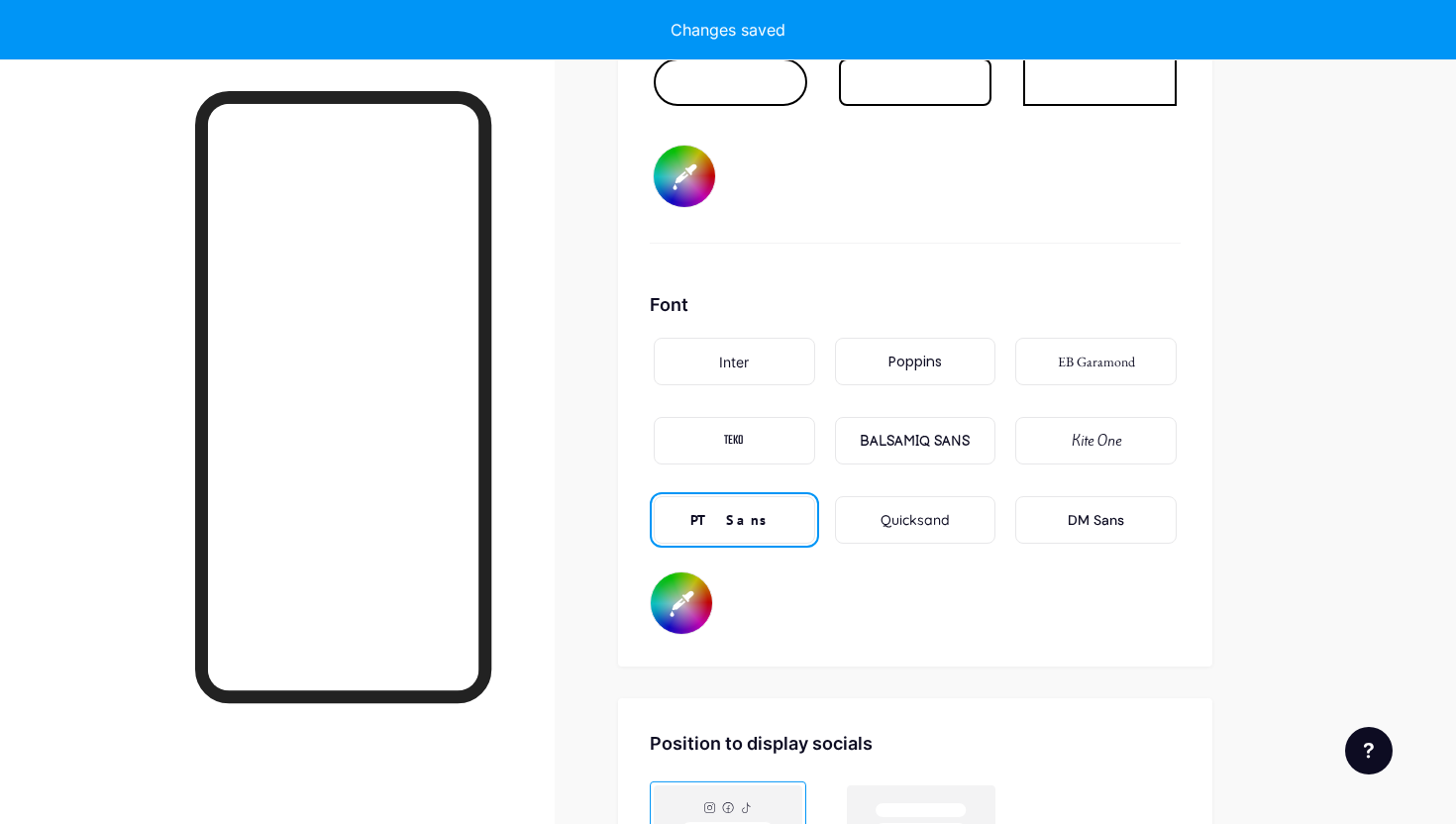 click on "TEKO" at bounding box center [734, 441] 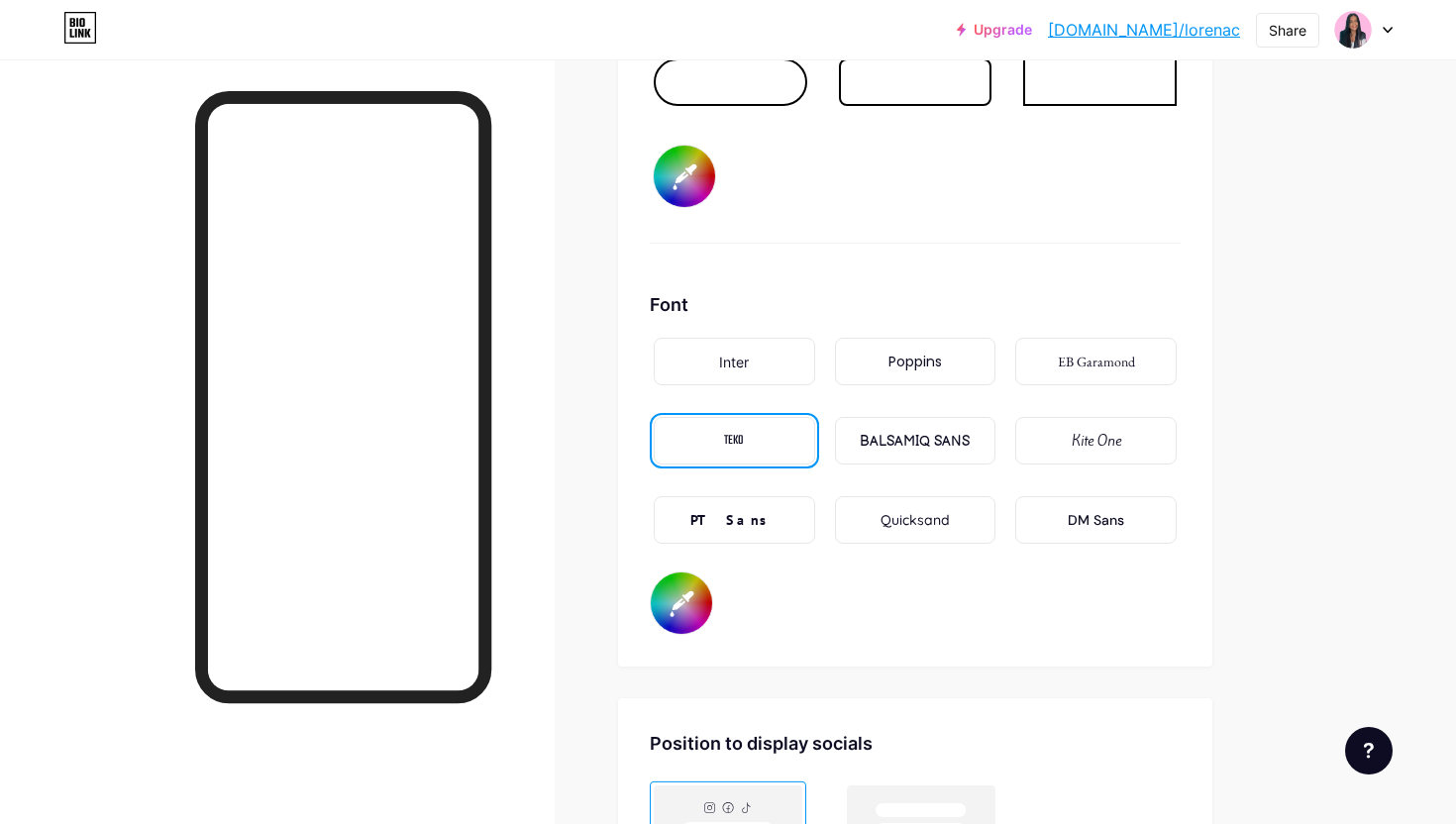 click on "PT Sans" at bounding box center (734, 520) 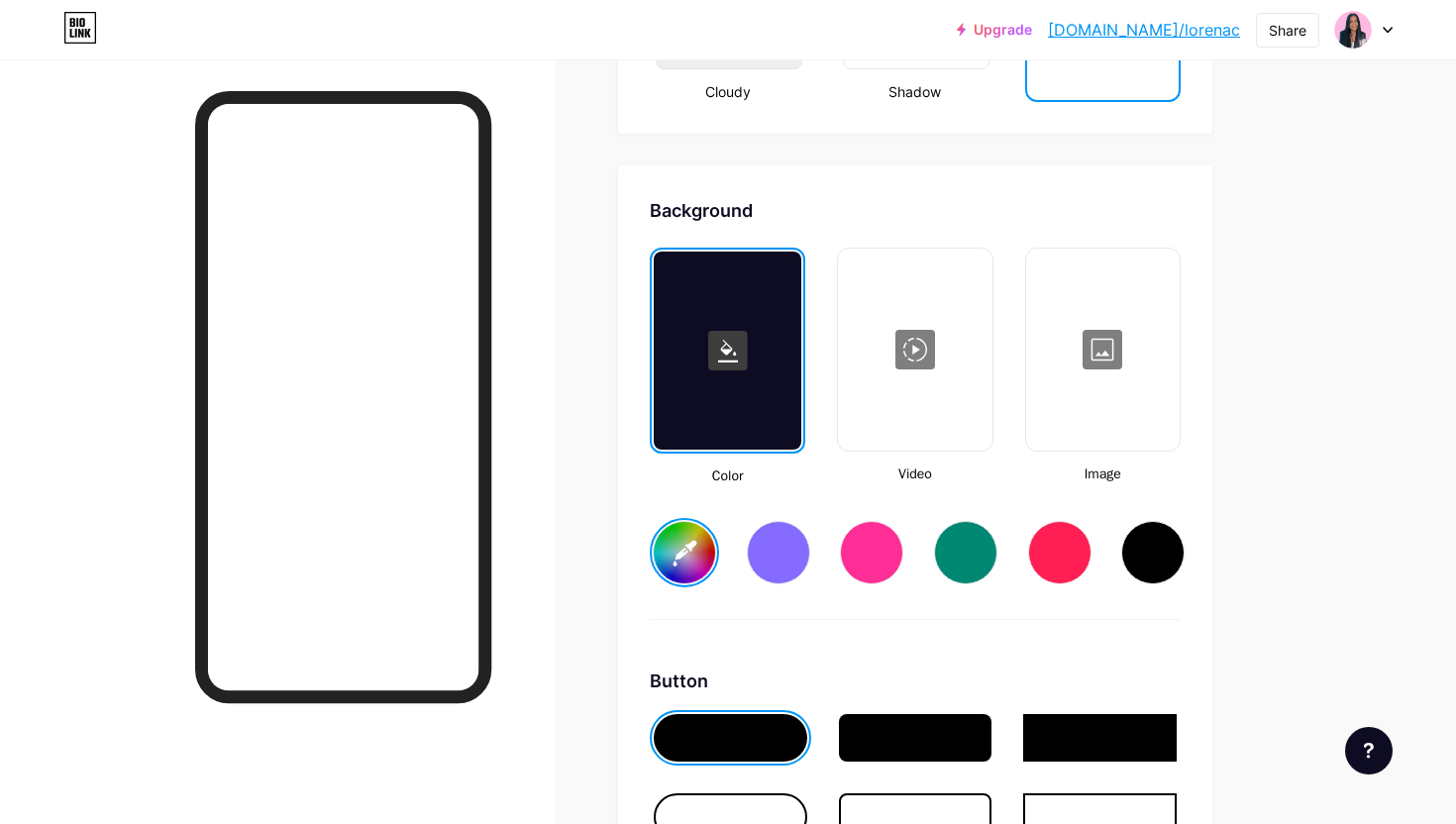 scroll, scrollTop: 2541, scrollLeft: 0, axis: vertical 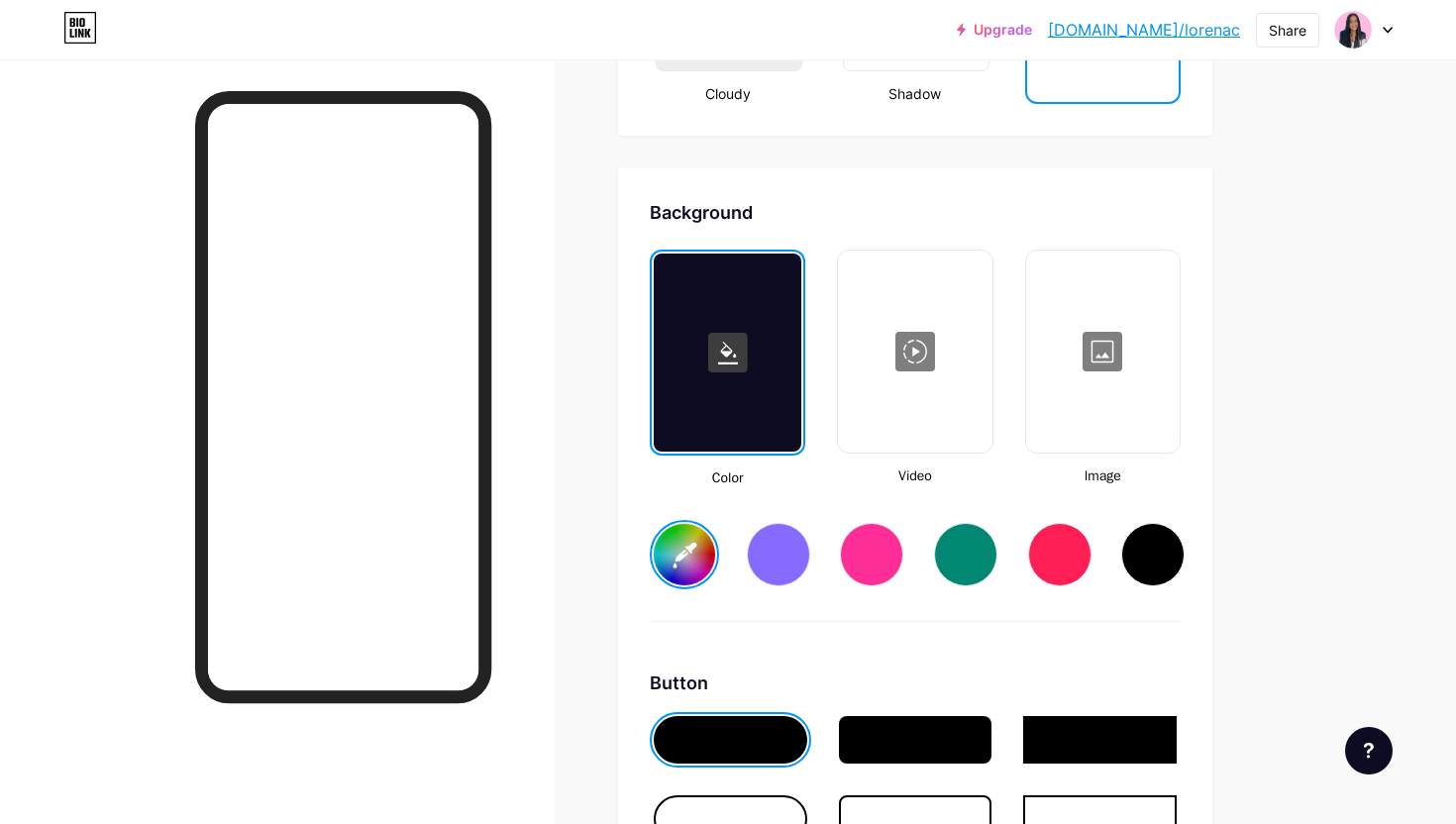 click at bounding box center [872, 555] 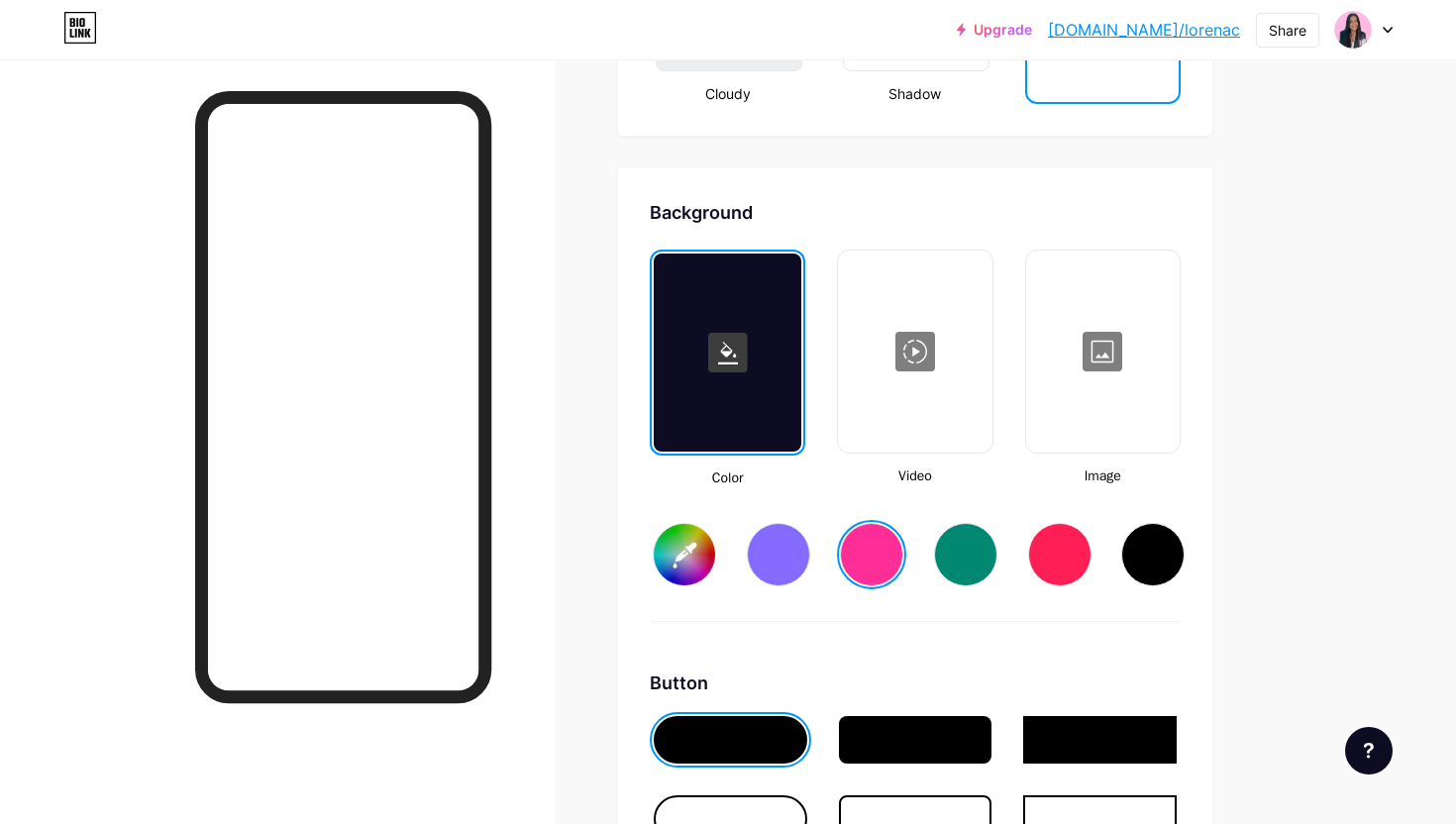 click on "#ff2e96" at bounding box center (684, 555) 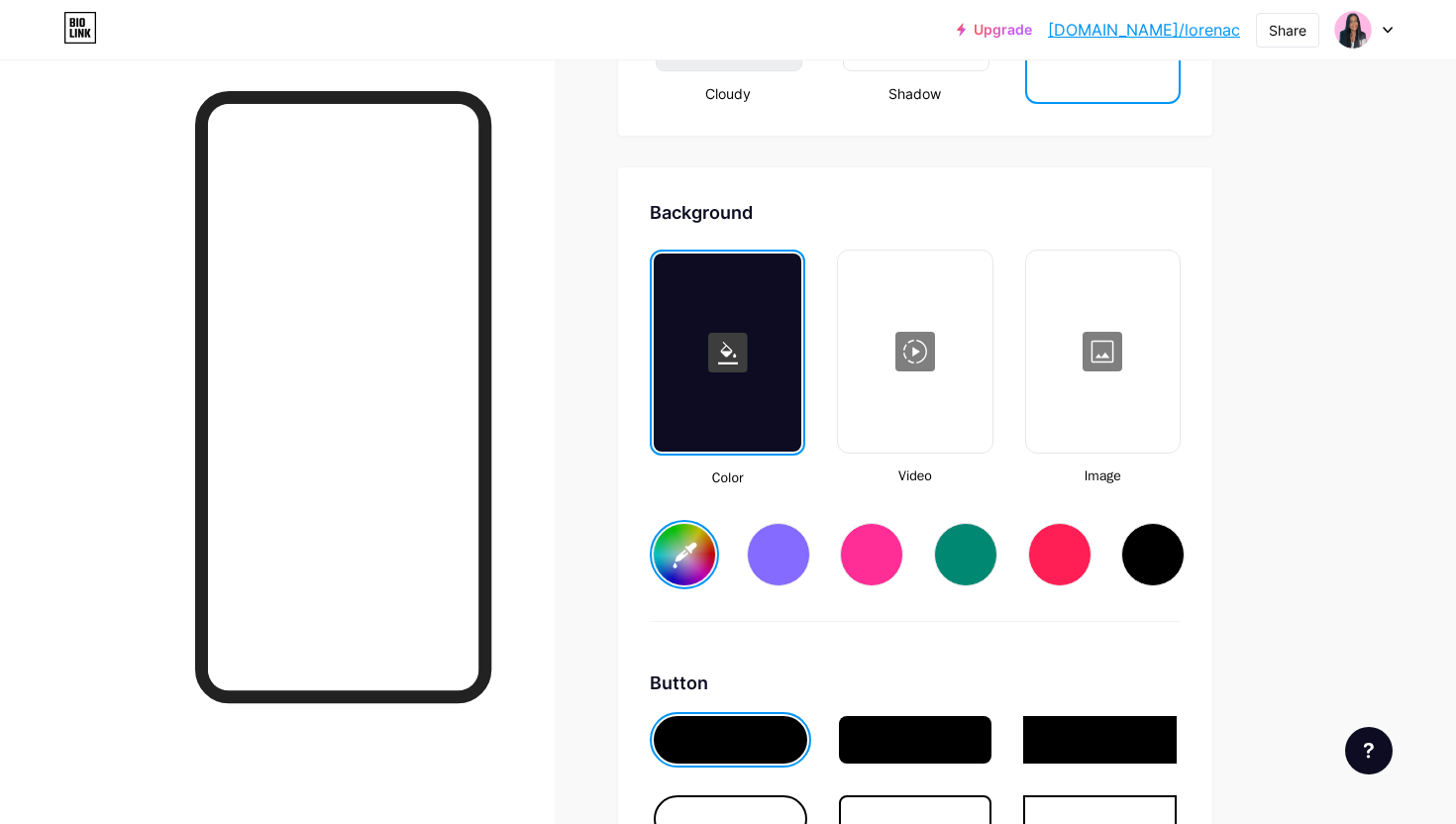 click on "Background         Color           Video             Image           #ffffff     Button       #000000   Font   Inter Poppins EB Garamond TEKO BALSAMIQ SANS Kite One PT Sans Quicksand DM Sans     #000000   Changes saved" at bounding box center (915, 785) 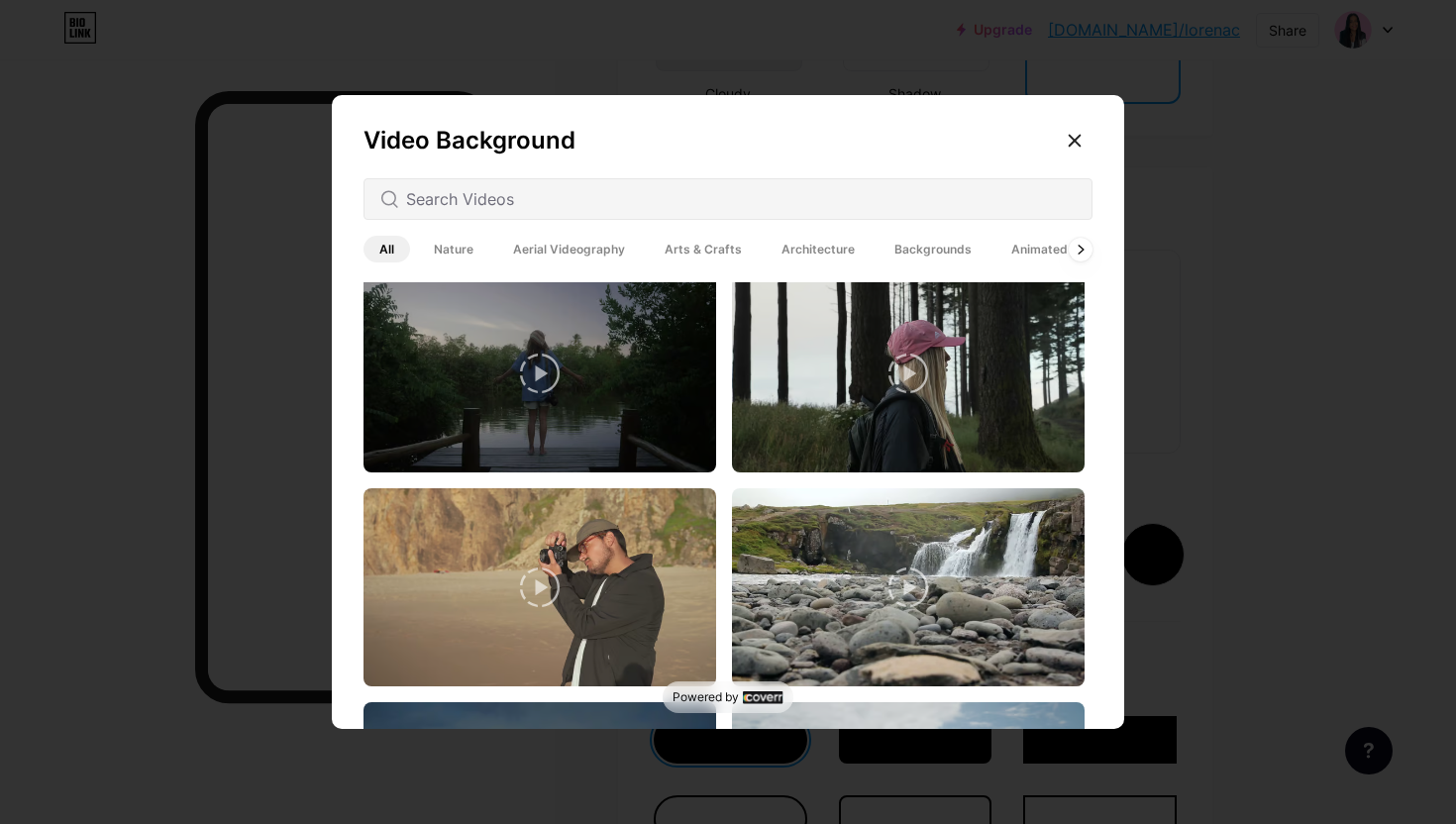 scroll, scrollTop: 3027, scrollLeft: 0, axis: vertical 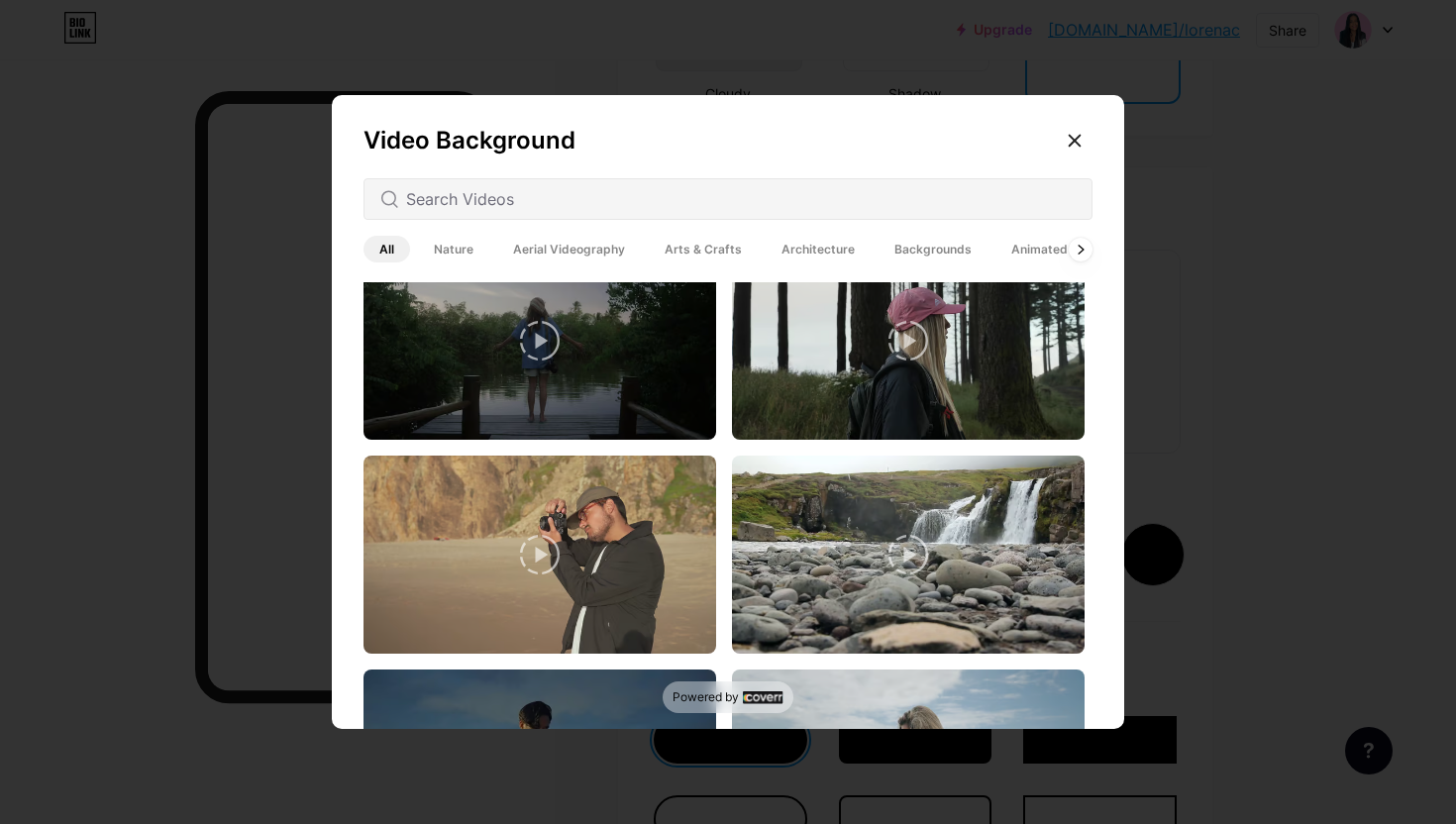 click on "Arts & Crafts" at bounding box center [703, 249] 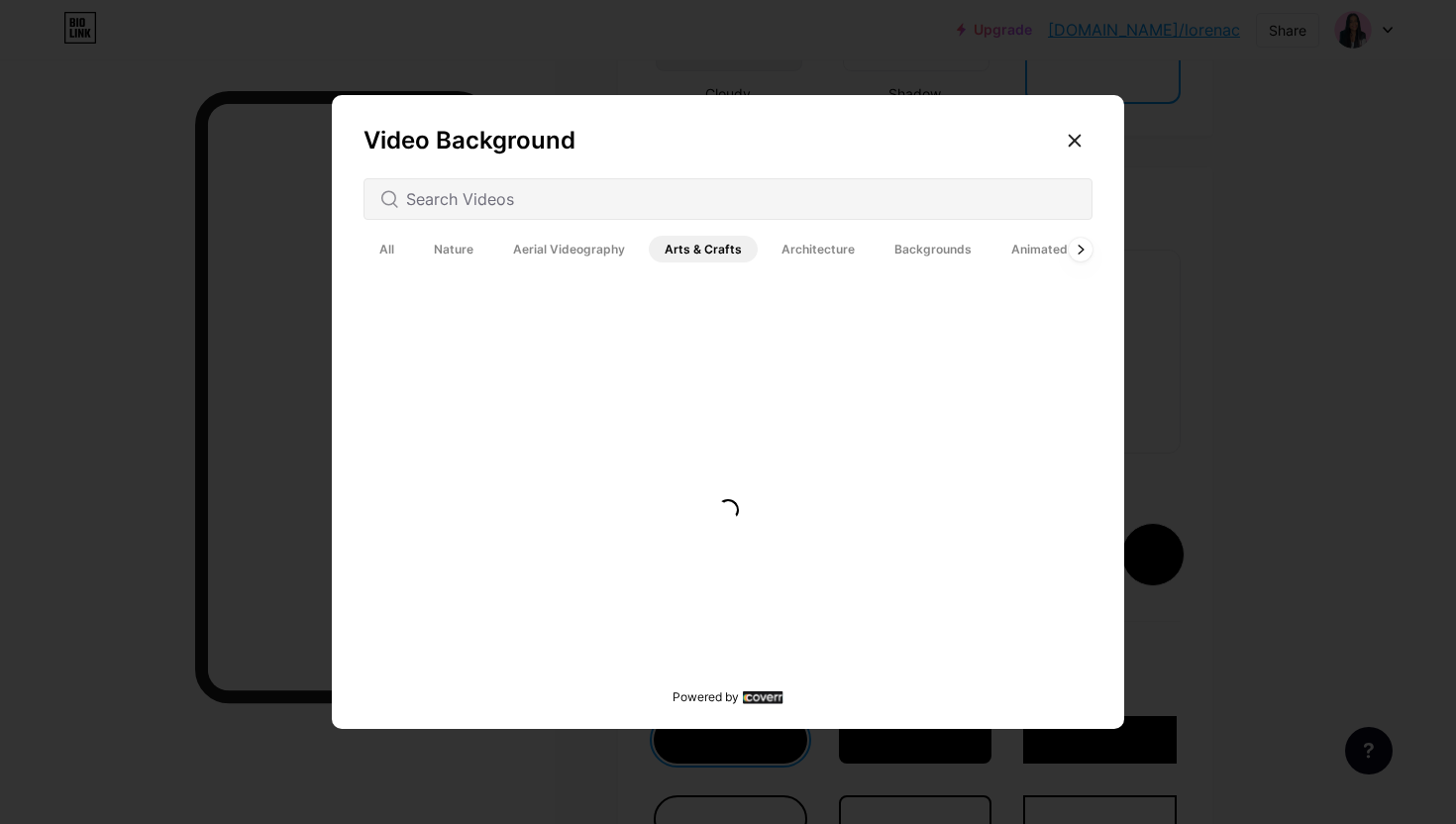 scroll, scrollTop: 0, scrollLeft: 0, axis: both 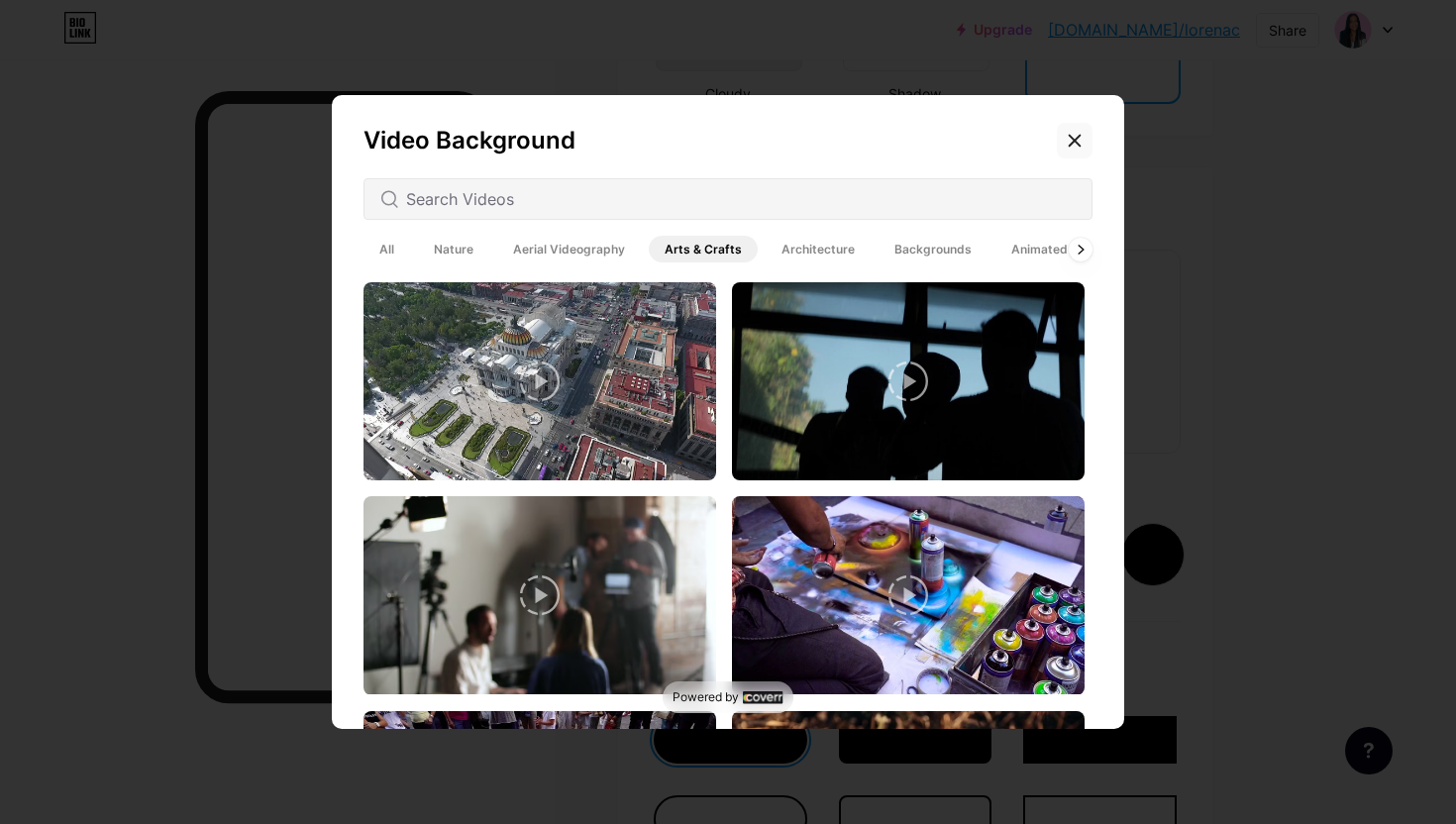 click 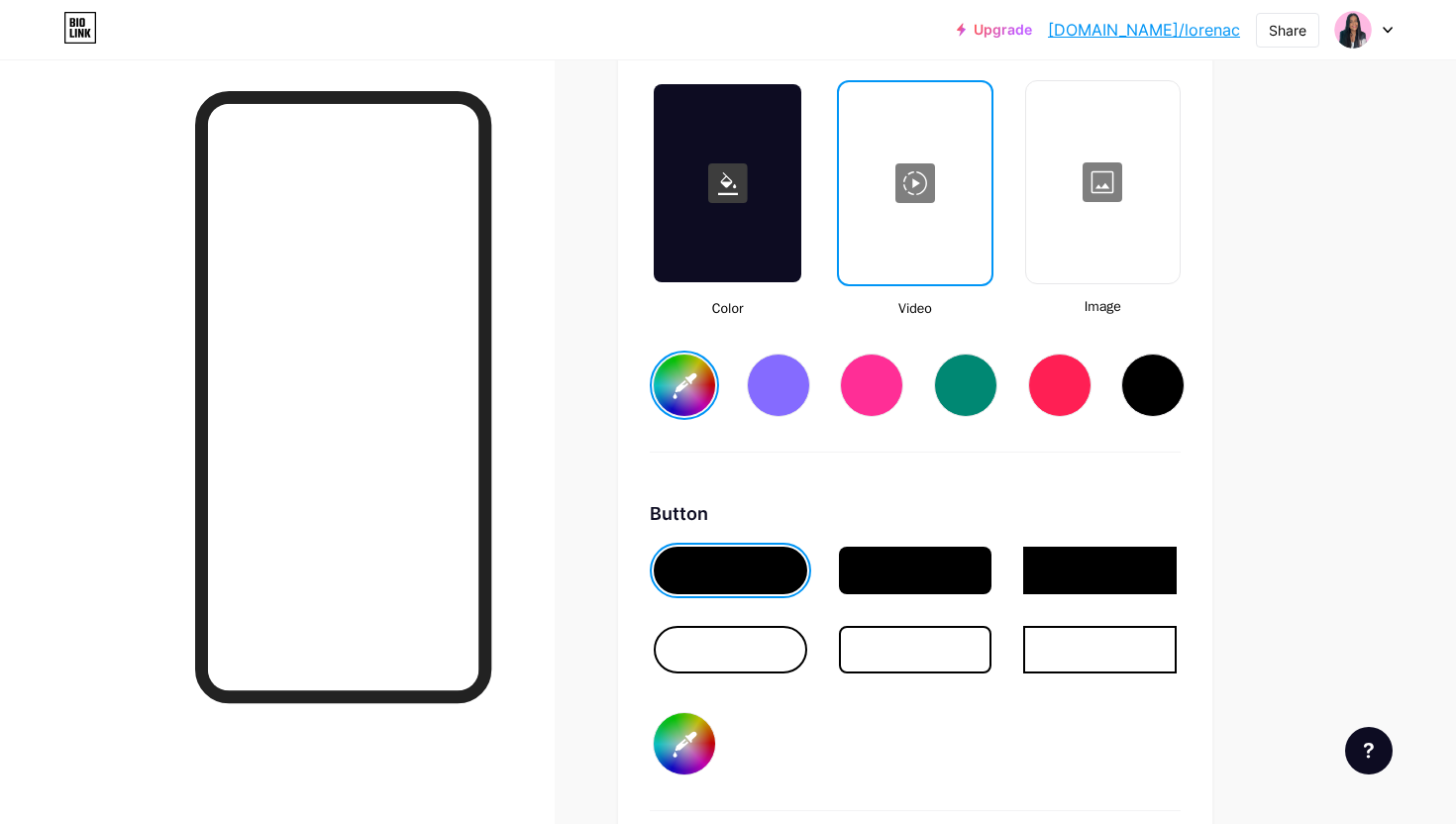 scroll, scrollTop: 2741, scrollLeft: 0, axis: vertical 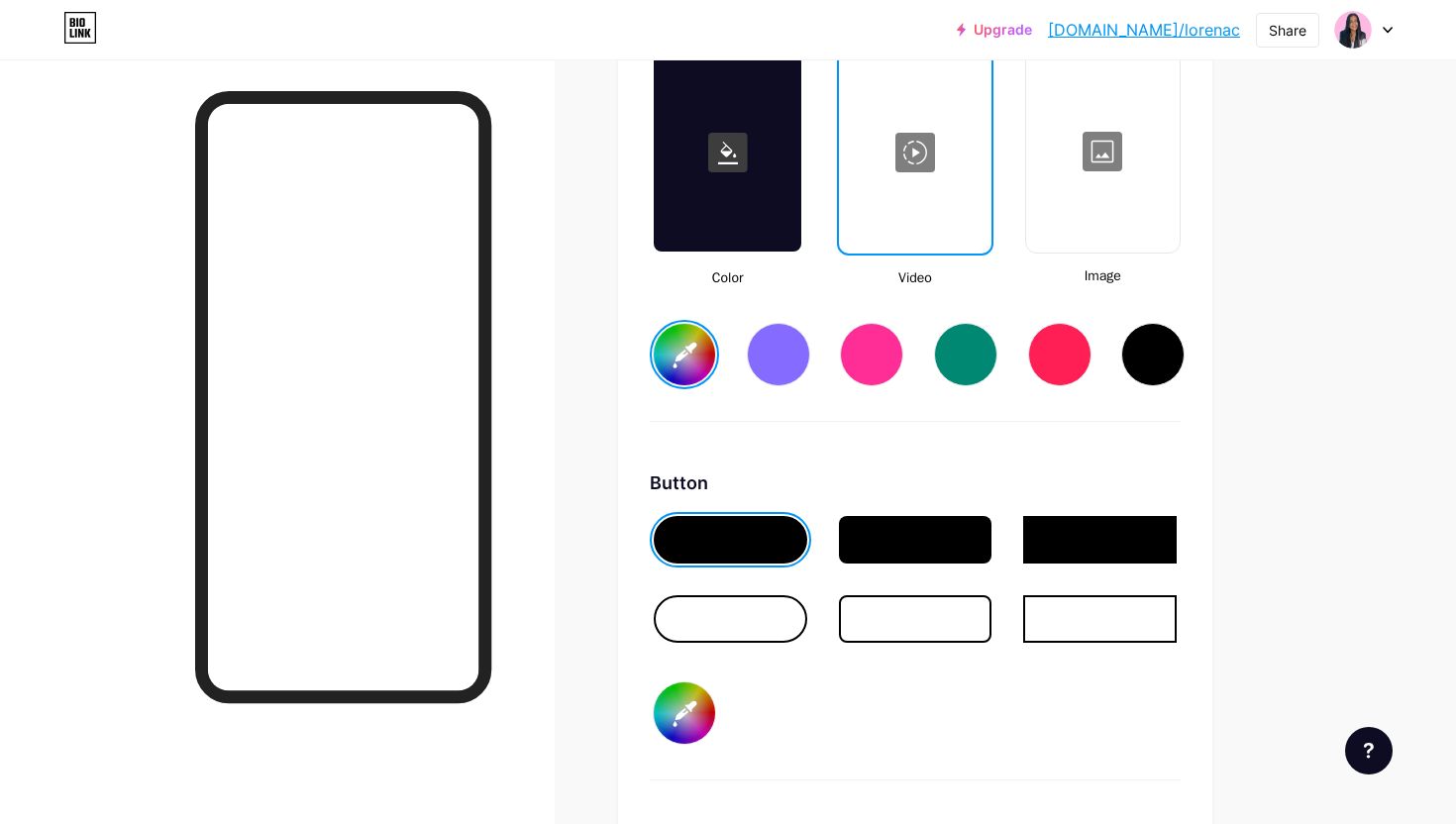 click at bounding box center (915, 619) 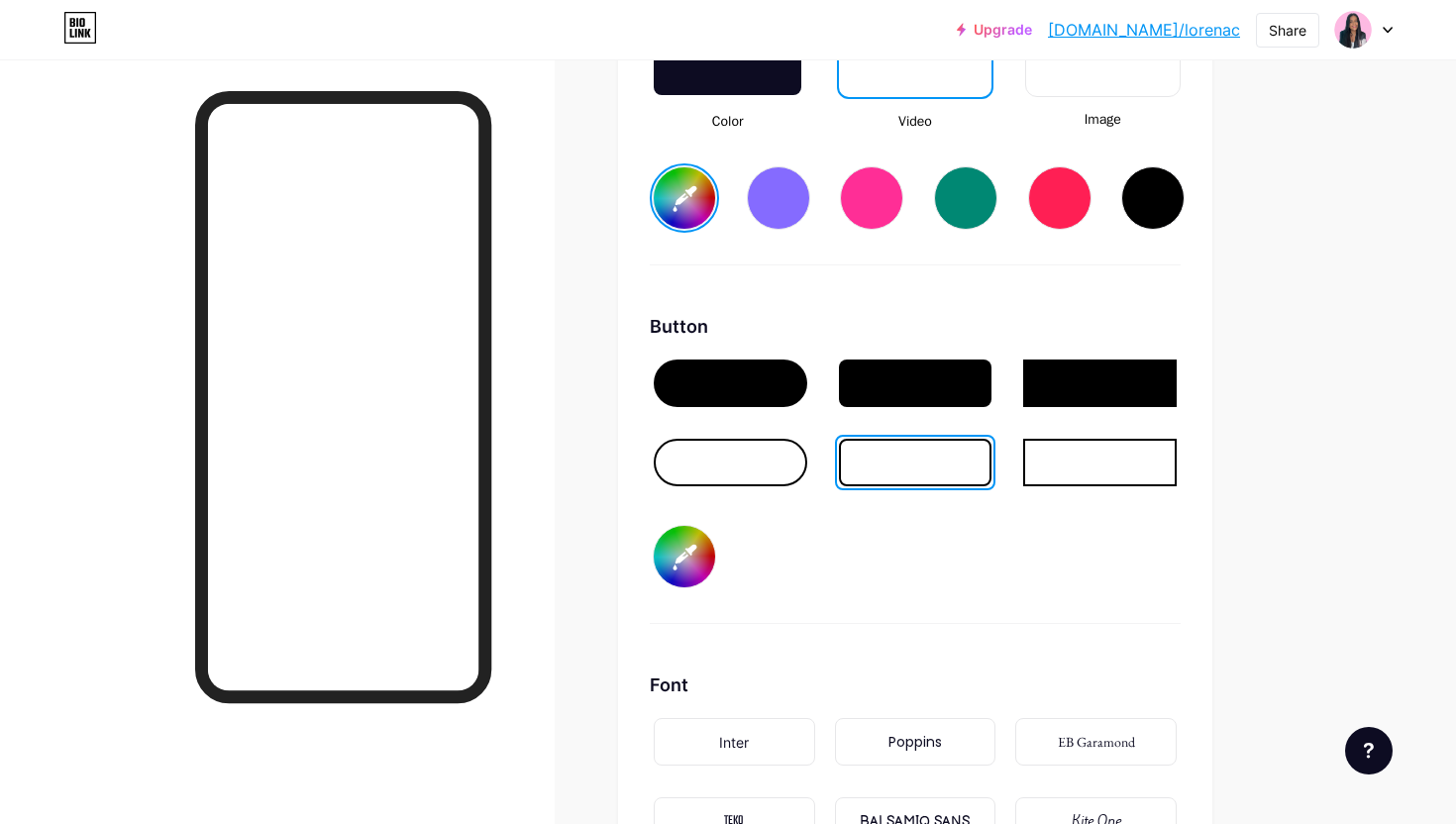 scroll, scrollTop: 2901, scrollLeft: 0, axis: vertical 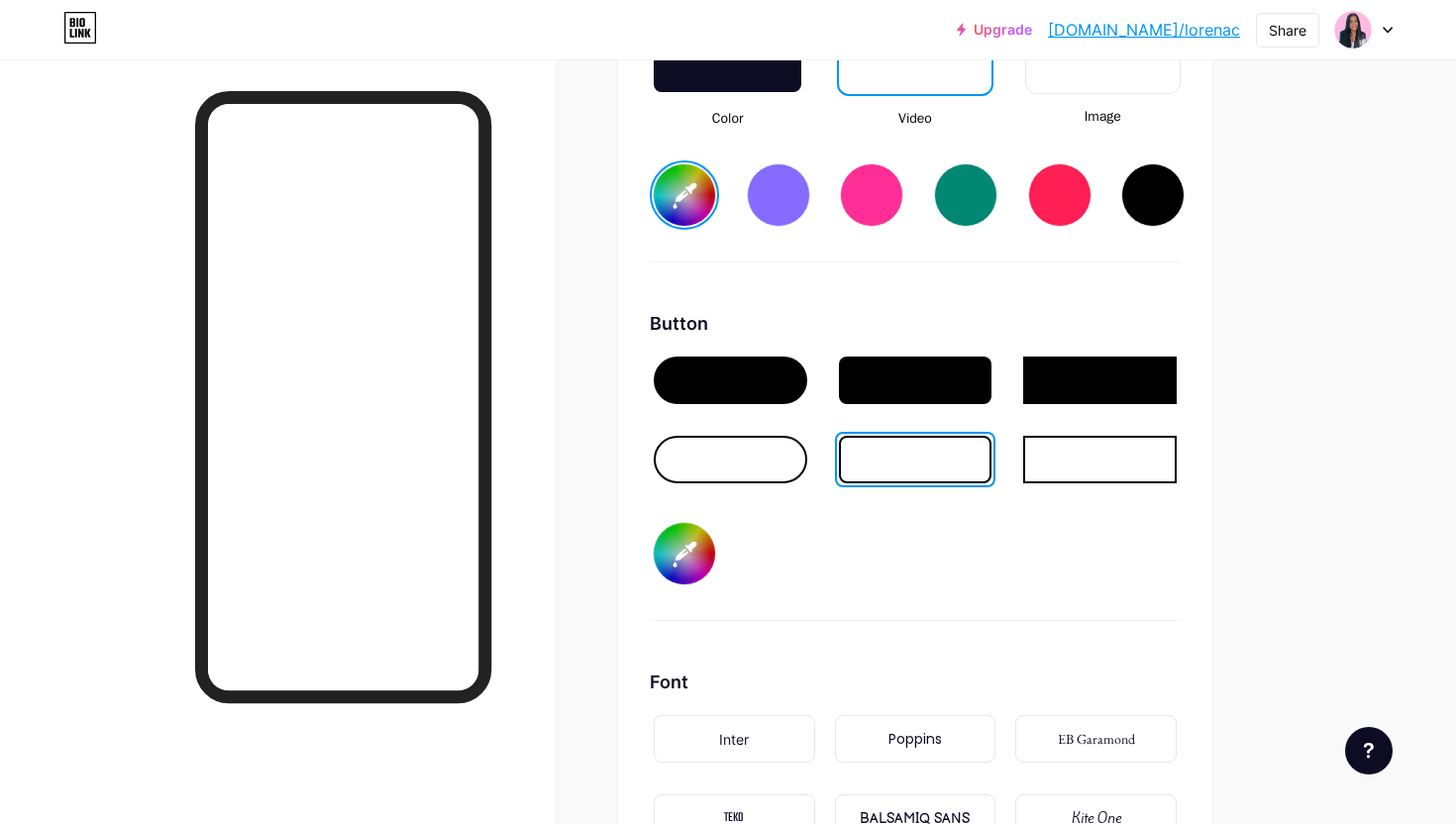 click on "#000000" at bounding box center (684, 554) 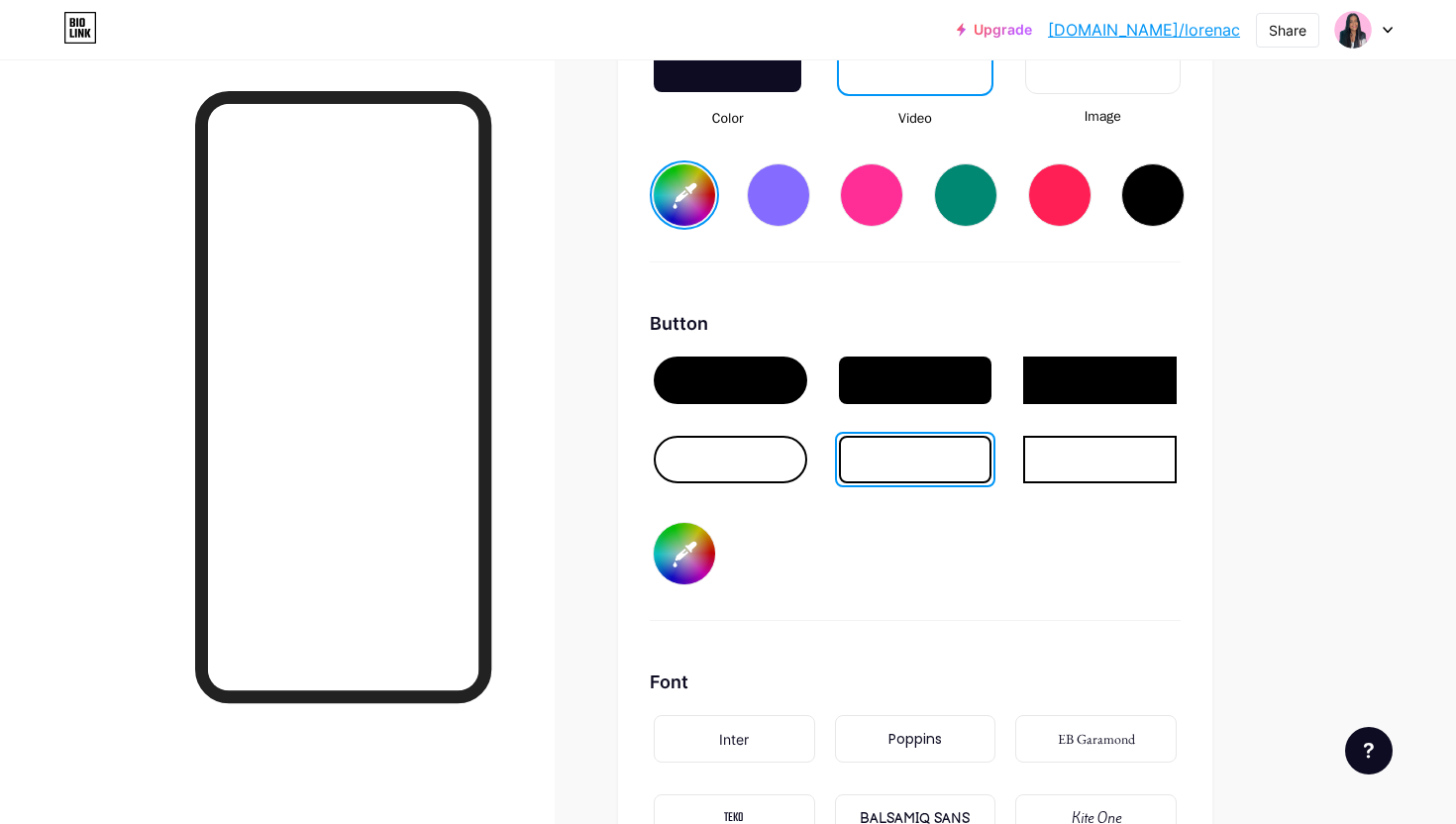 type on "#ffffff" 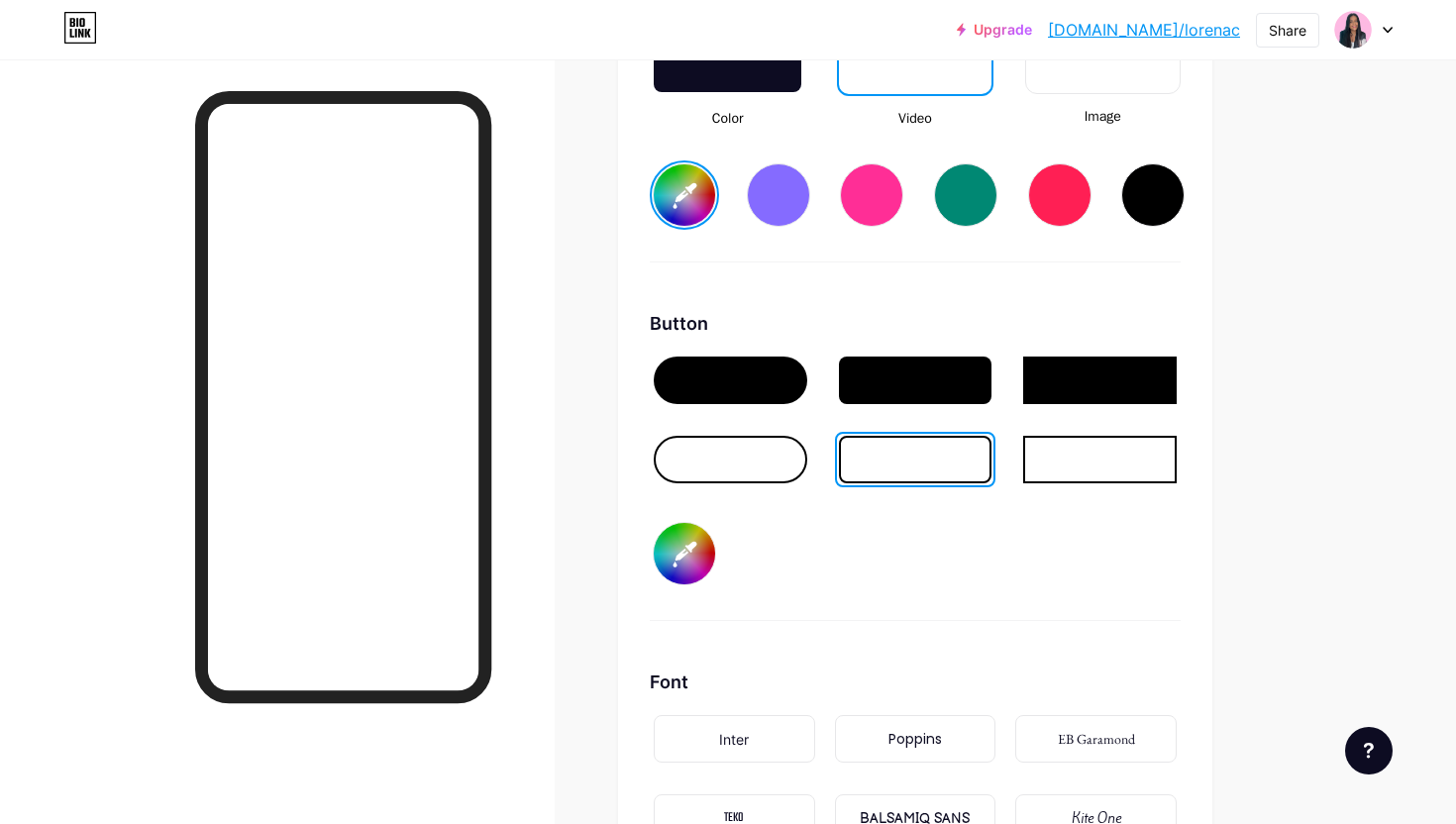 type on "#33152d" 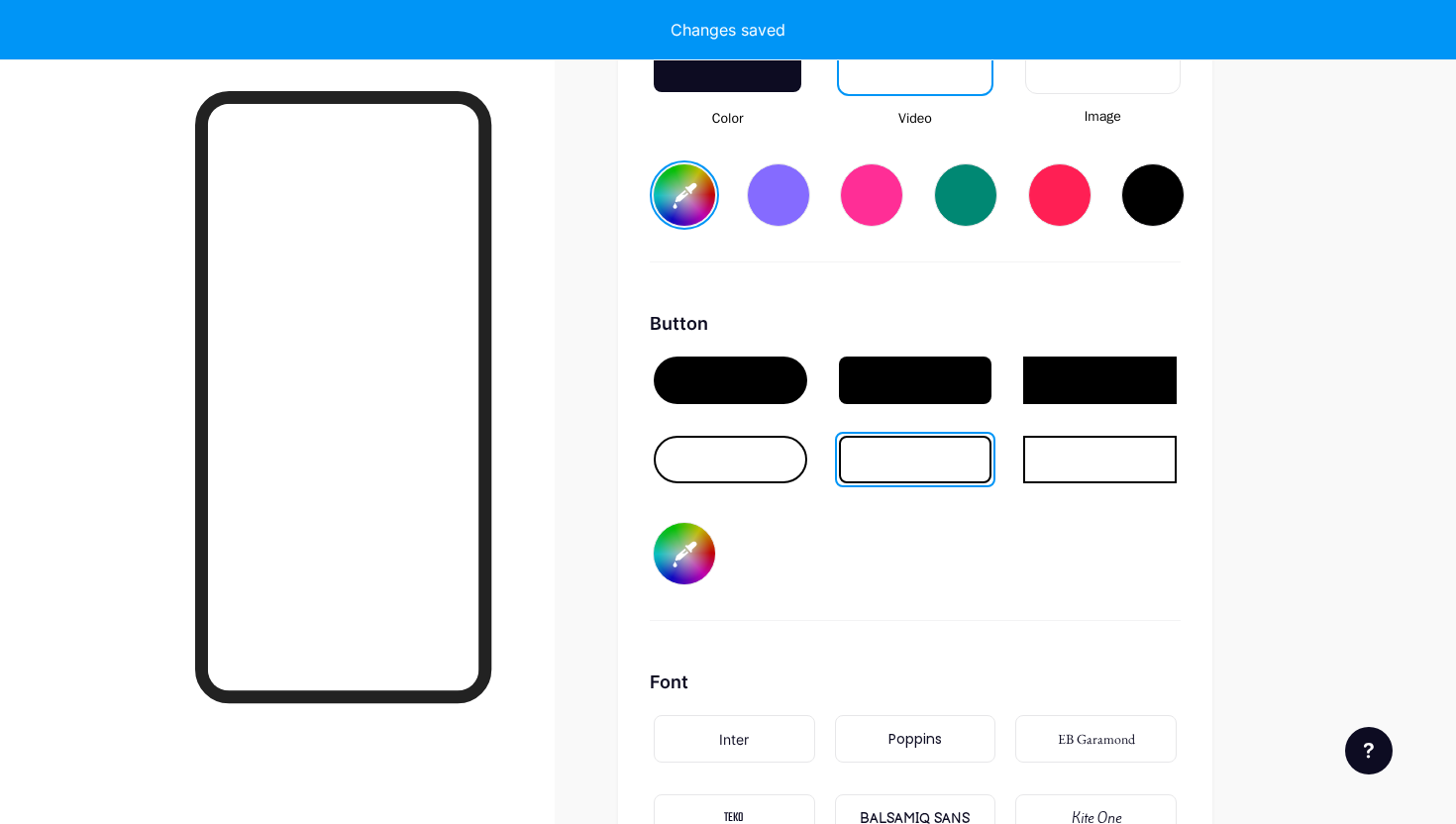 type on "#ffffff" 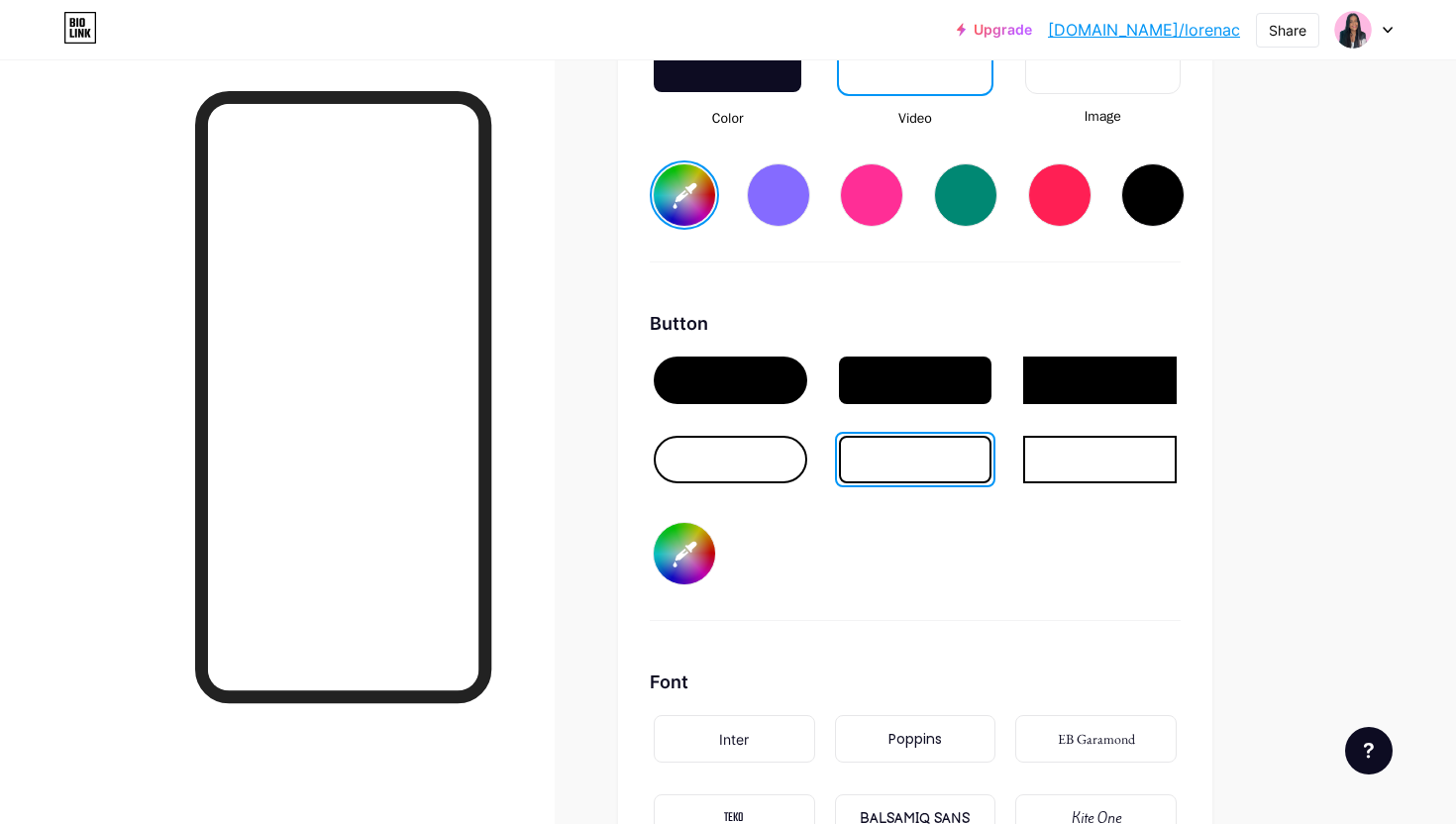 type on "#cc33b0" 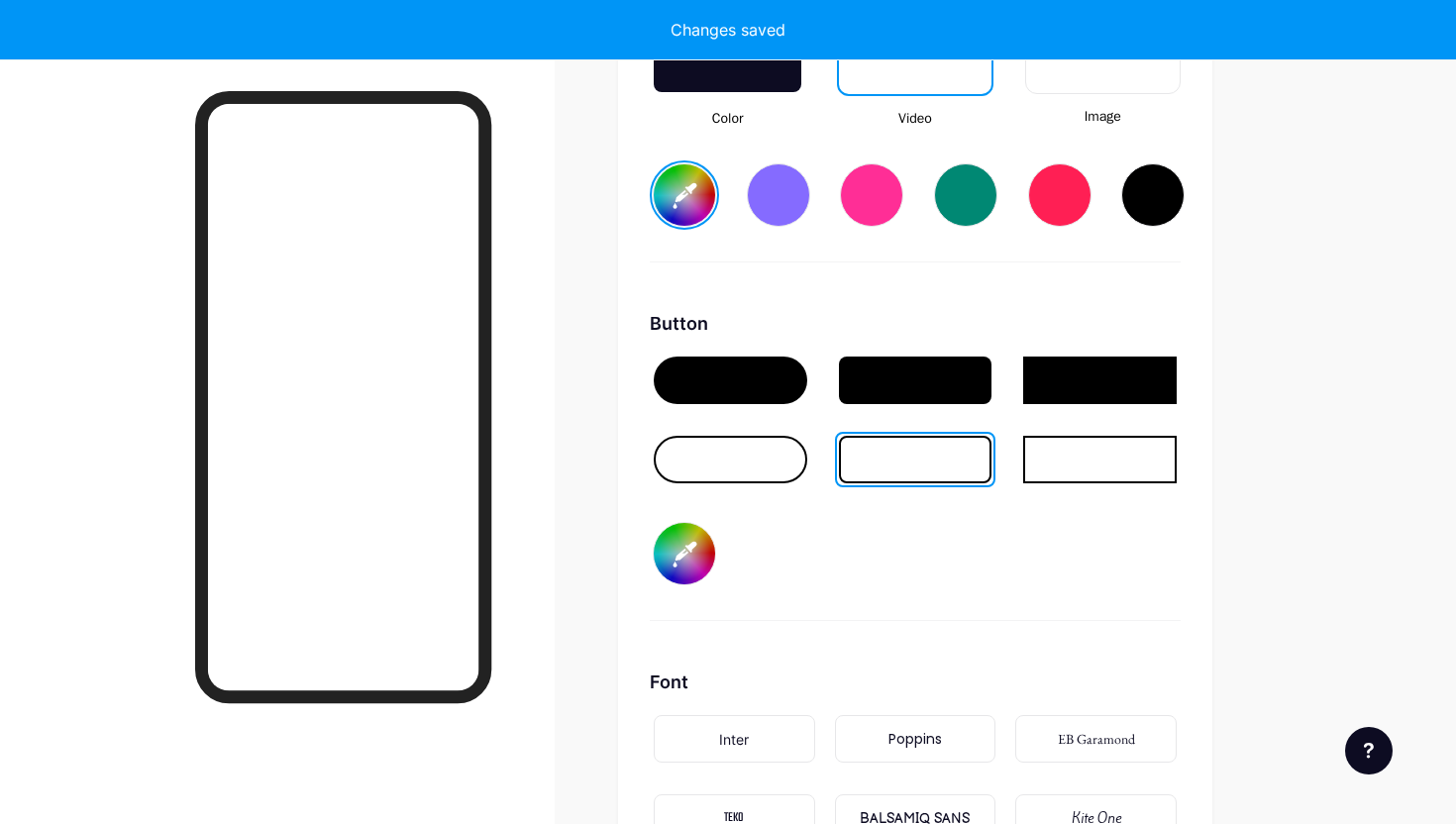 type on "#ffffff" 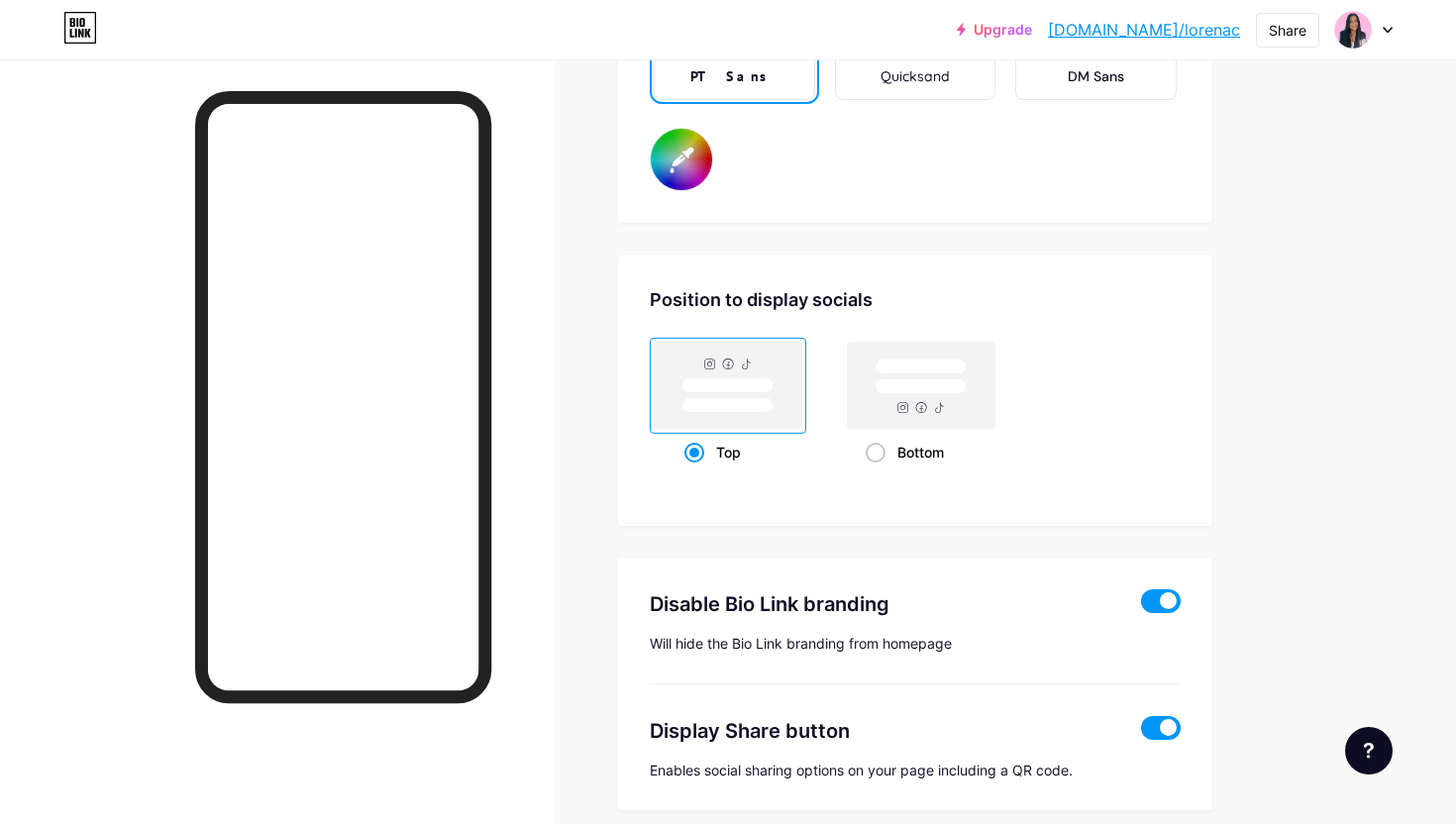 scroll, scrollTop: 3724, scrollLeft: 0, axis: vertical 